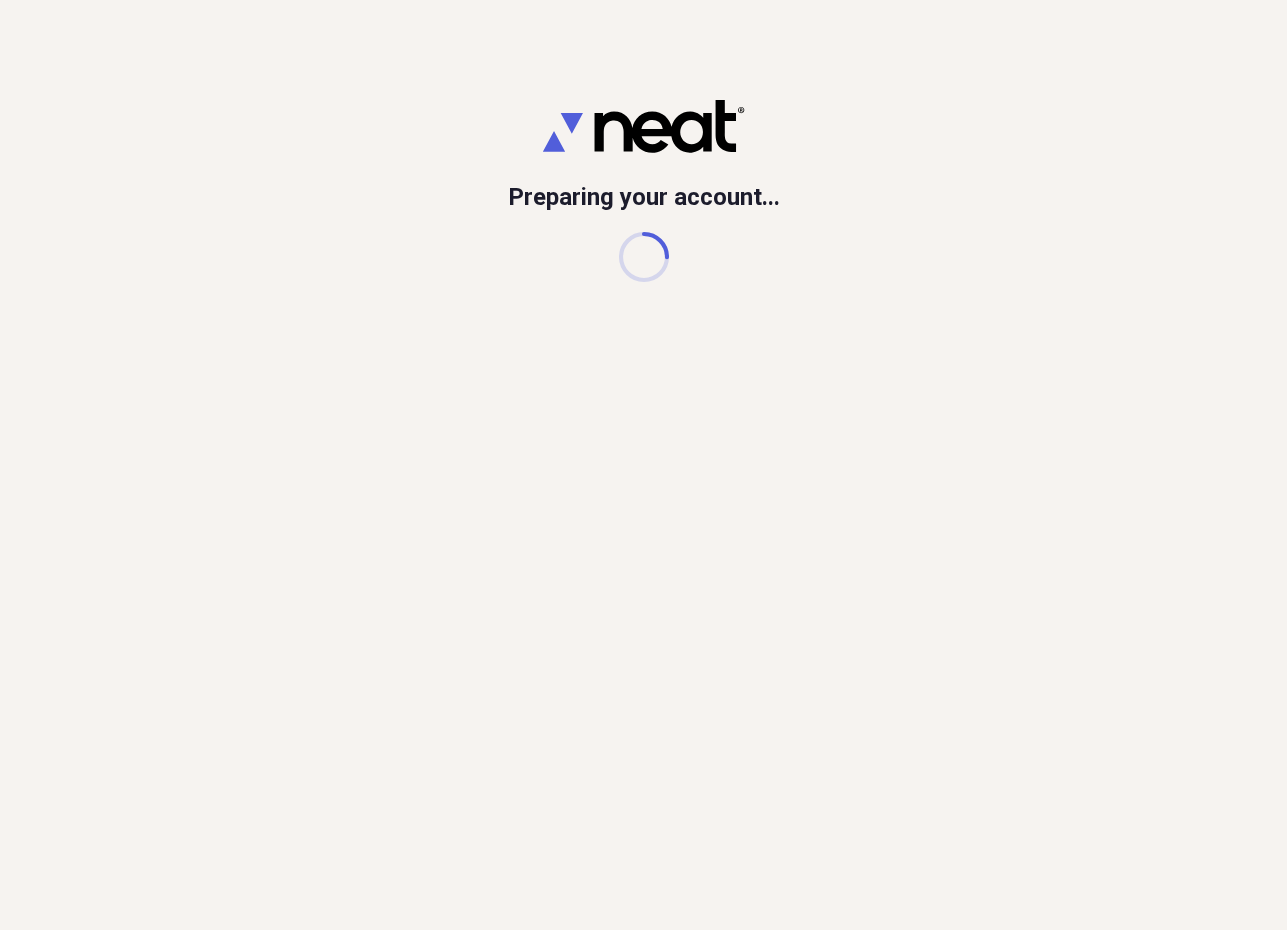 scroll, scrollTop: 0, scrollLeft: 0, axis: both 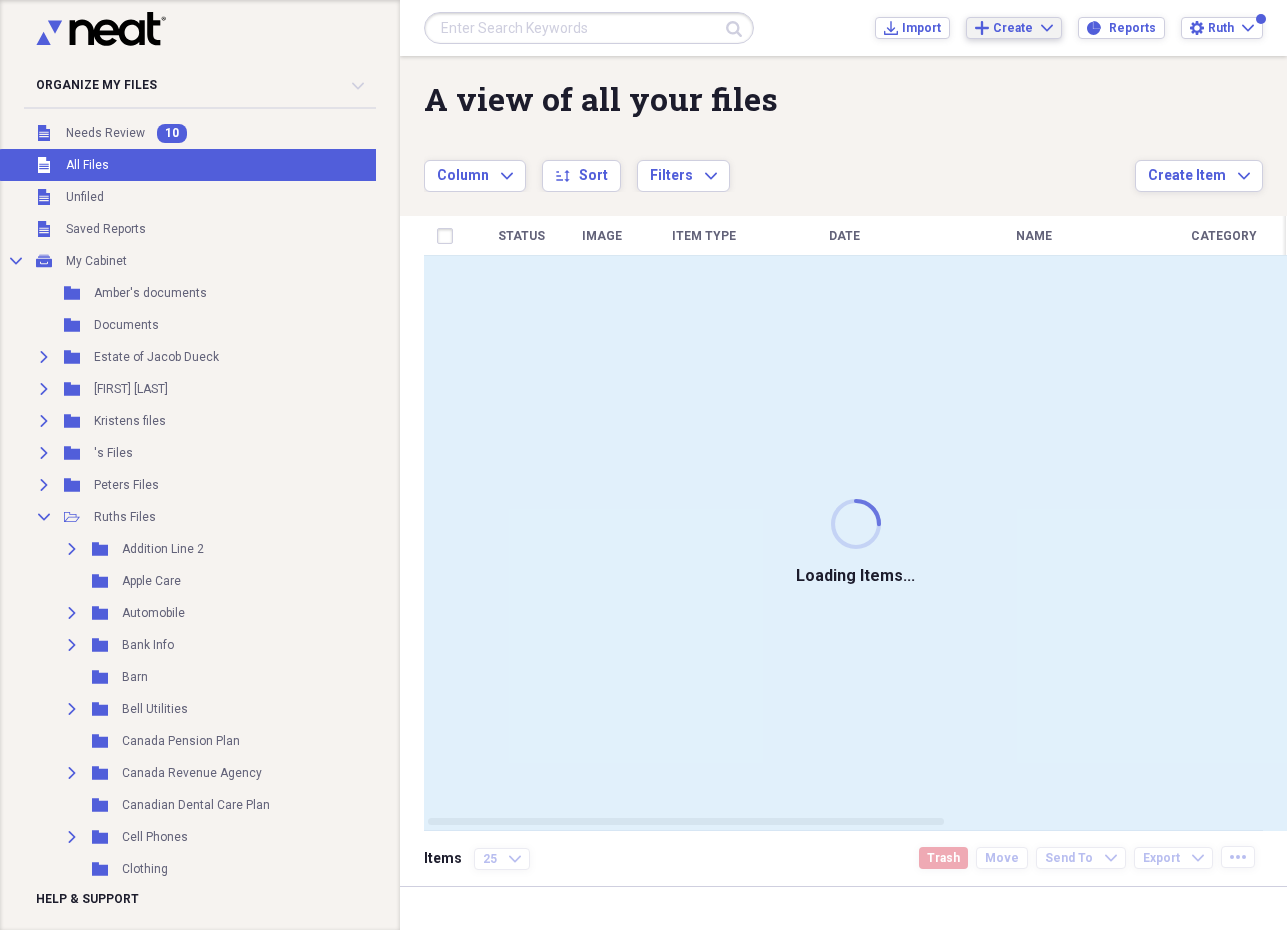 click on "Create" at bounding box center [1013, 28] 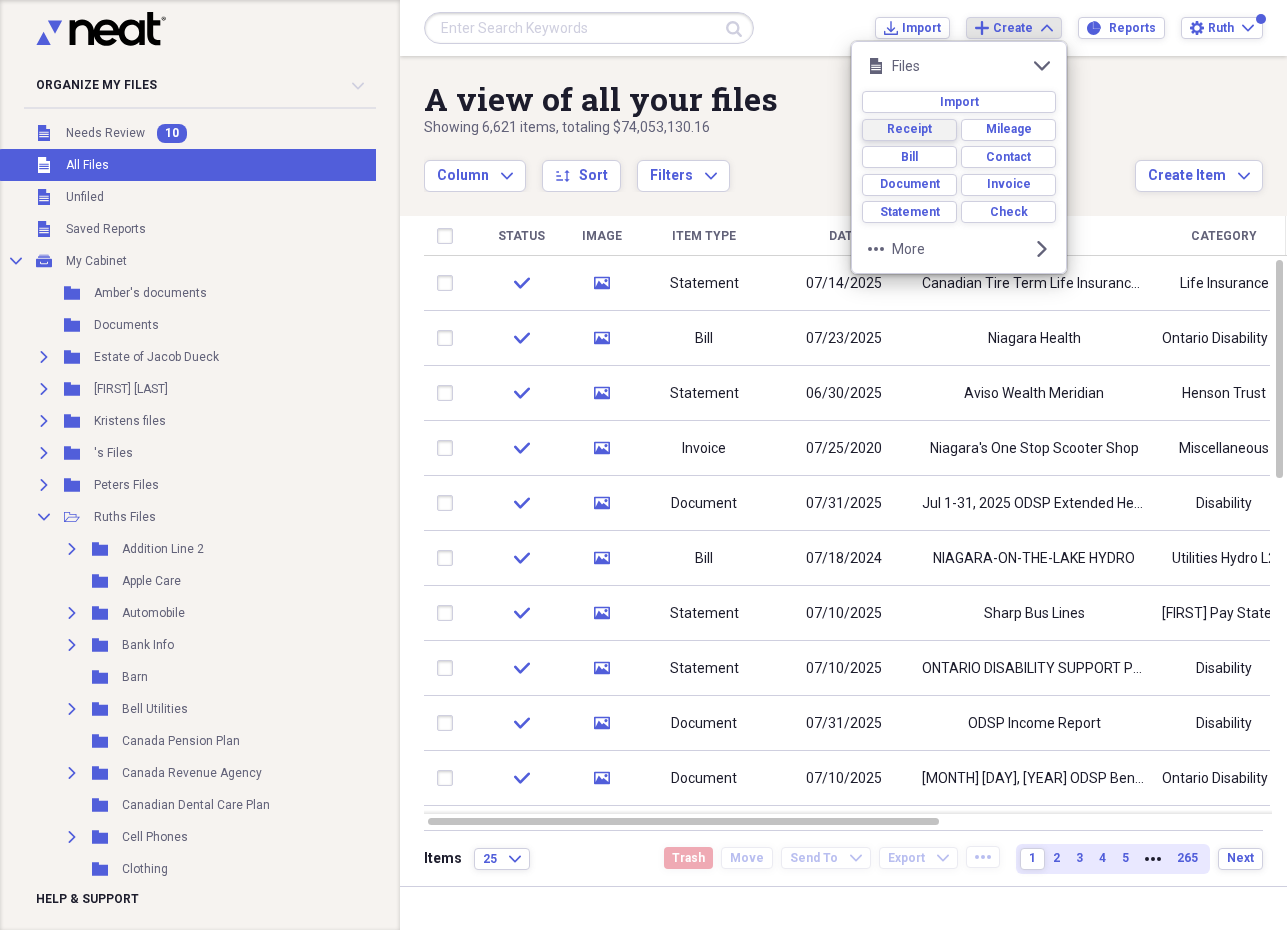 click on "Receipt" at bounding box center [909, 129] 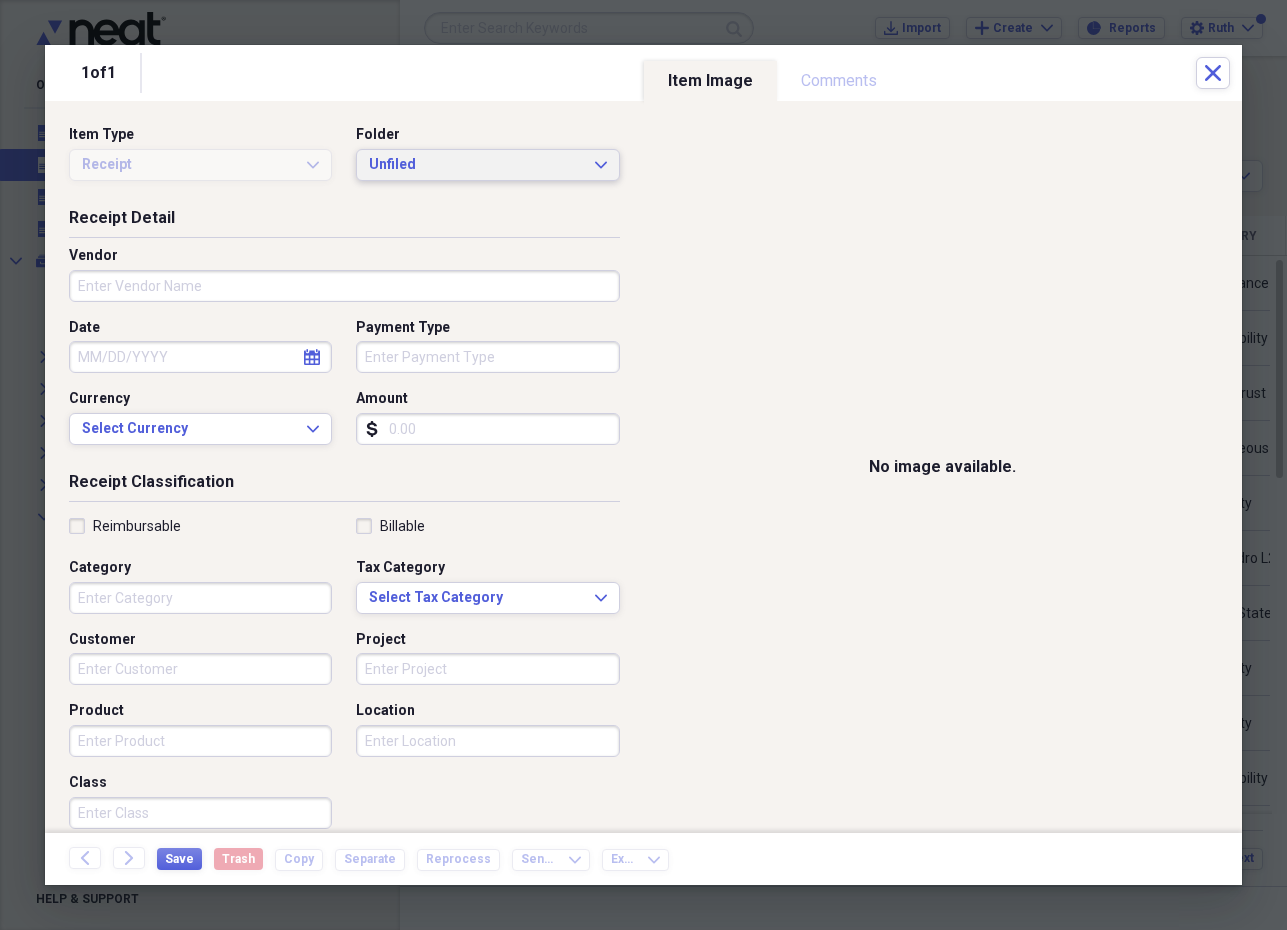 click 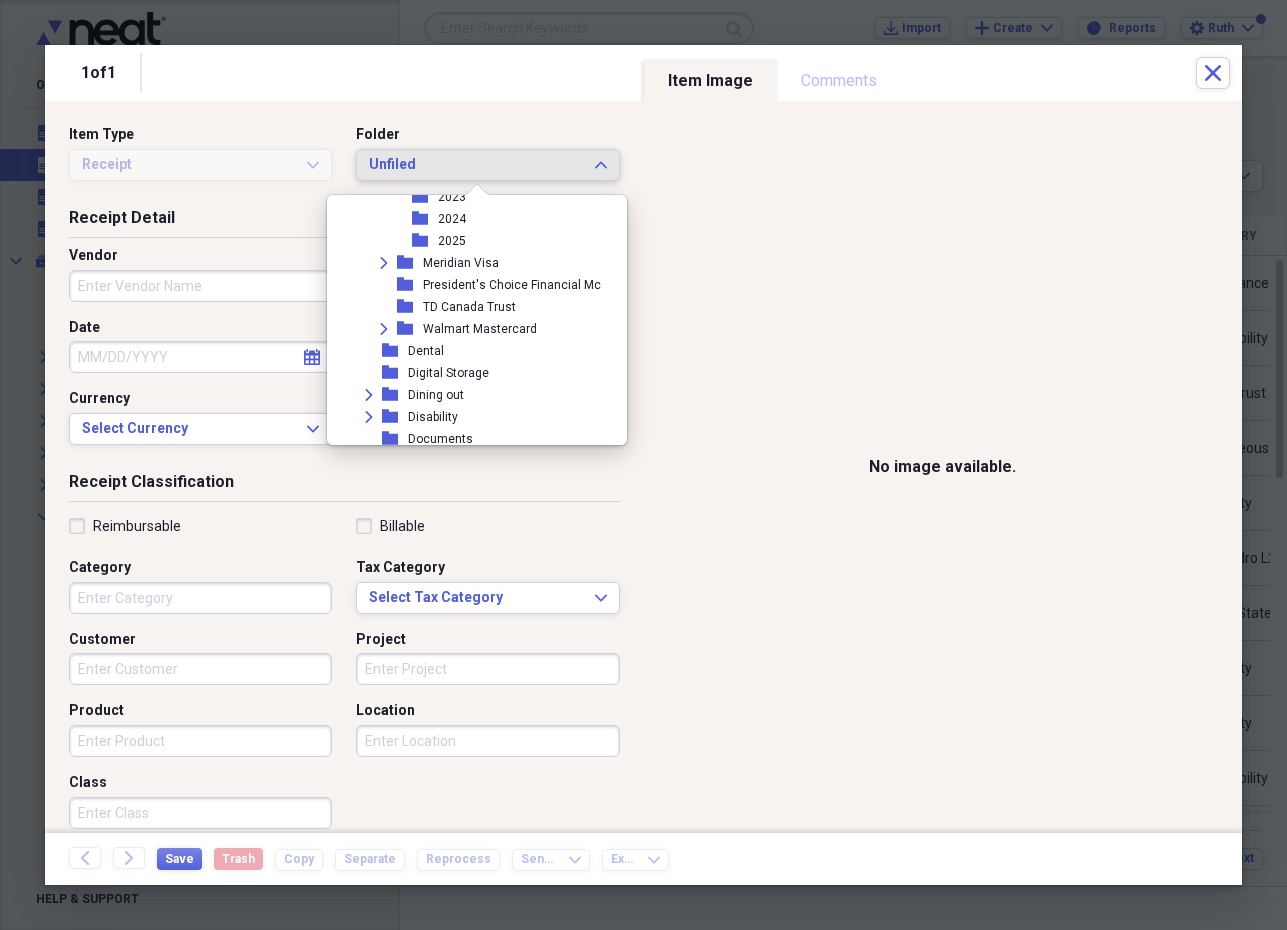 scroll, scrollTop: 793, scrollLeft: 0, axis: vertical 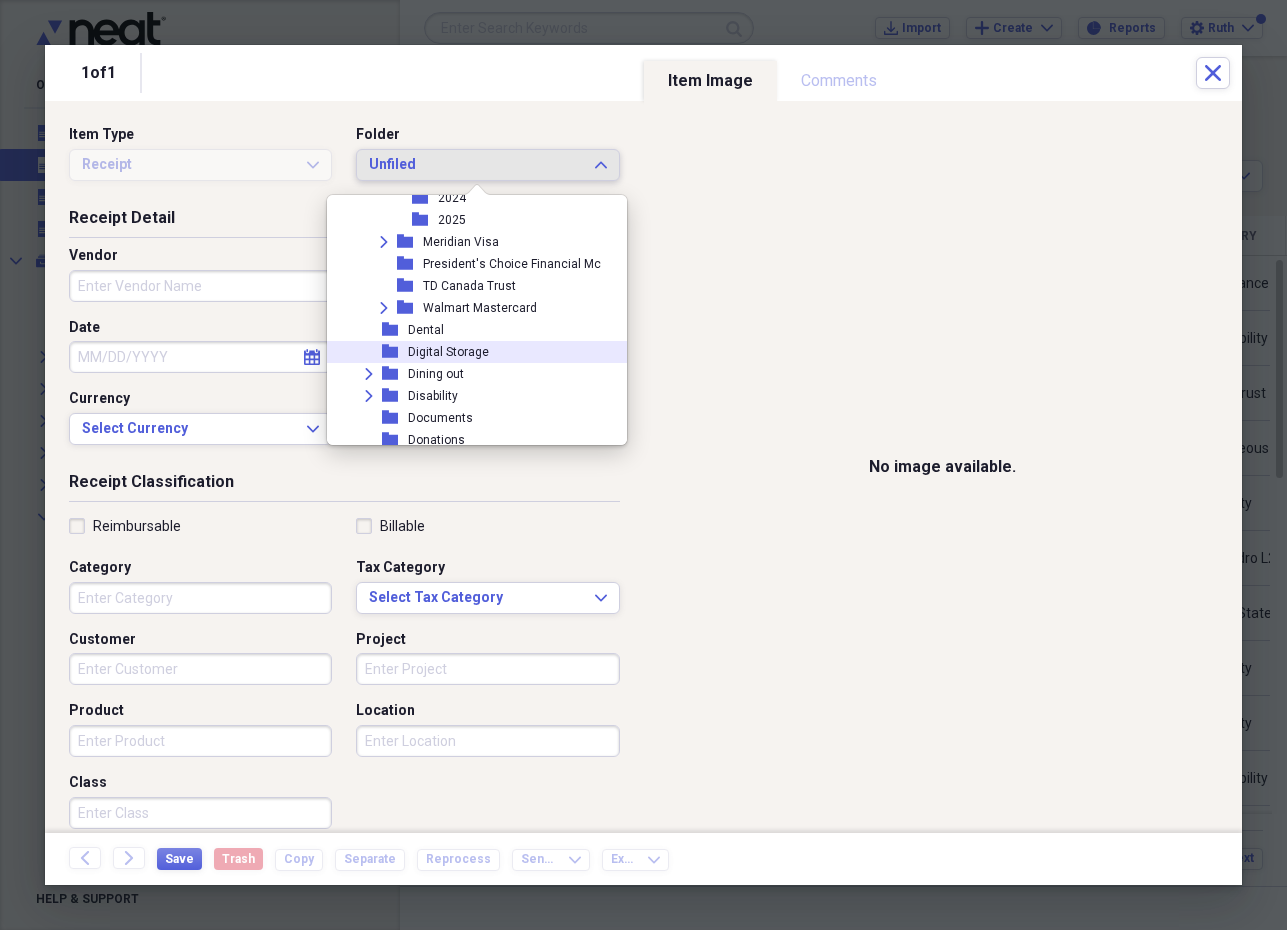 click on "folder Digital Storage" at bounding box center (469, 352) 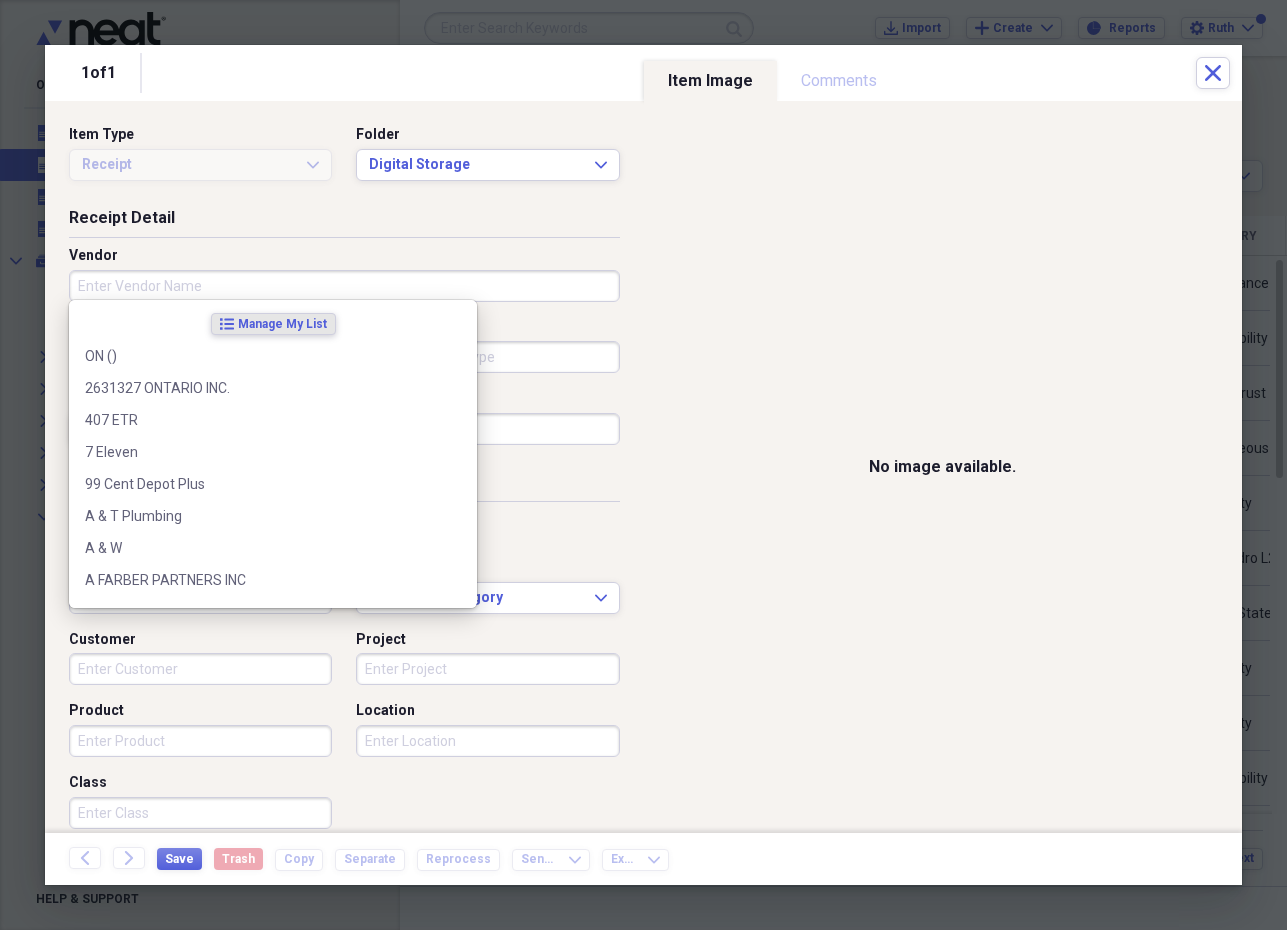 click on "Vendor" at bounding box center [344, 286] 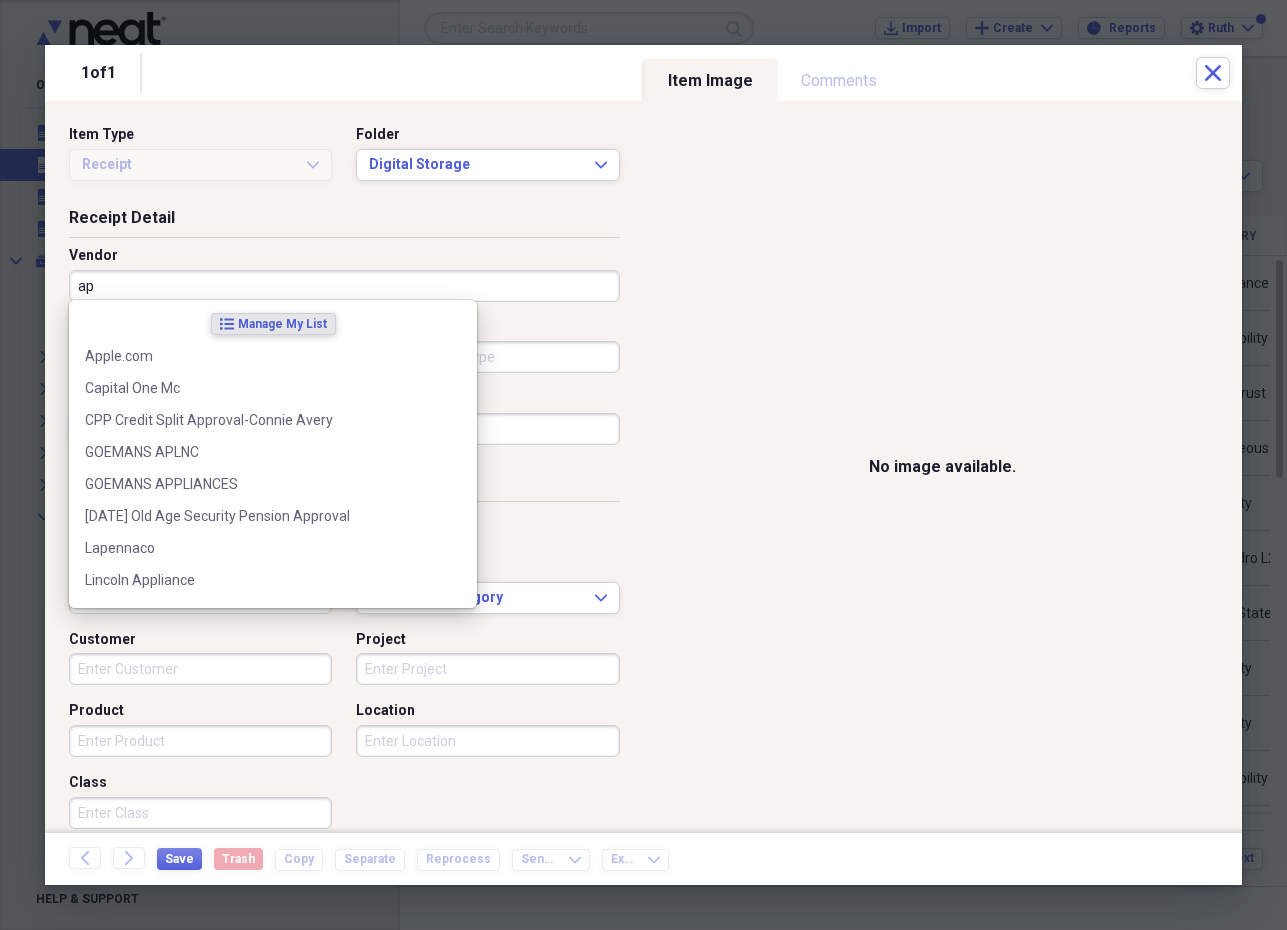 type on "a" 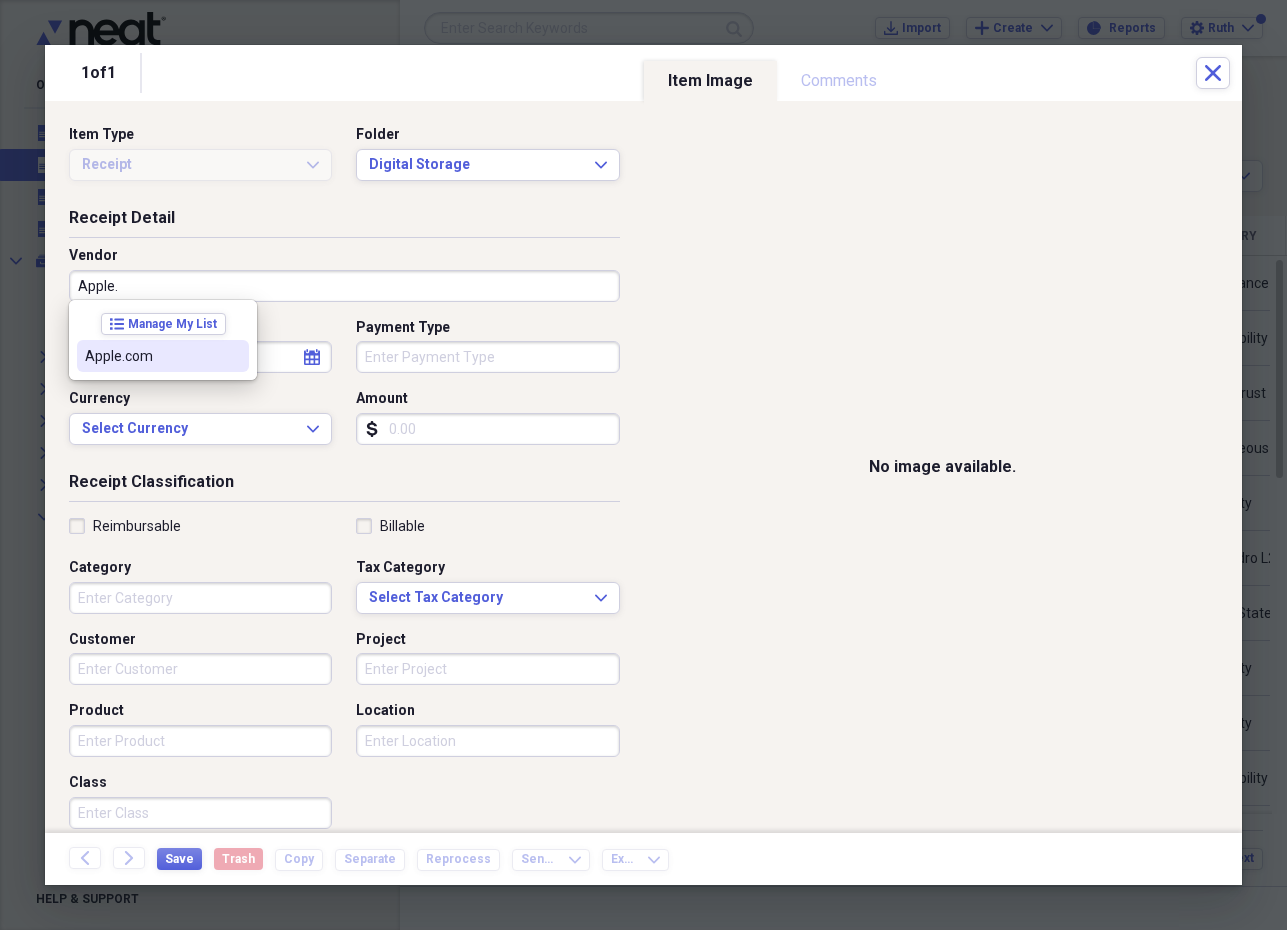 click on "Apple.com" at bounding box center [151, 356] 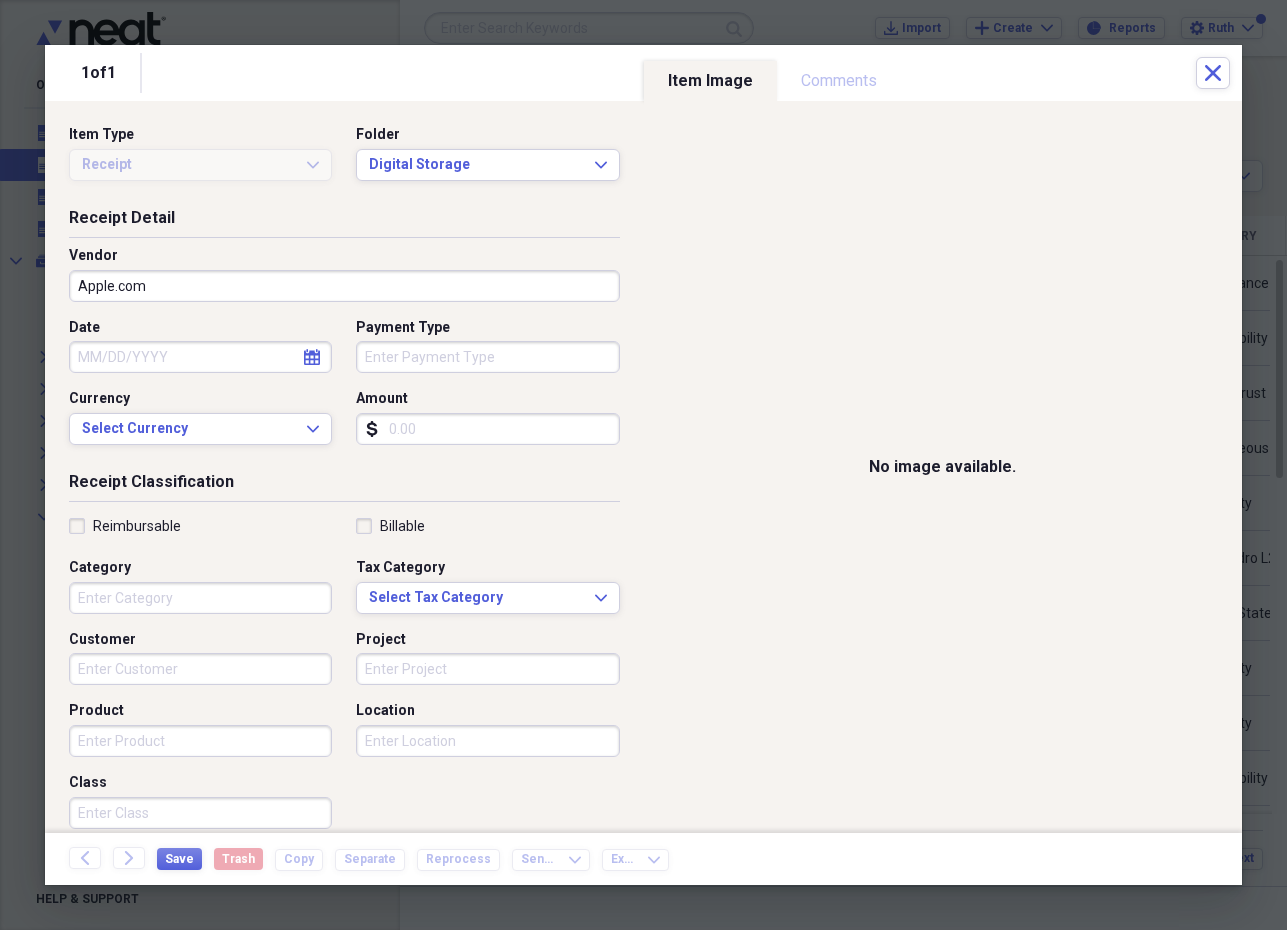 click 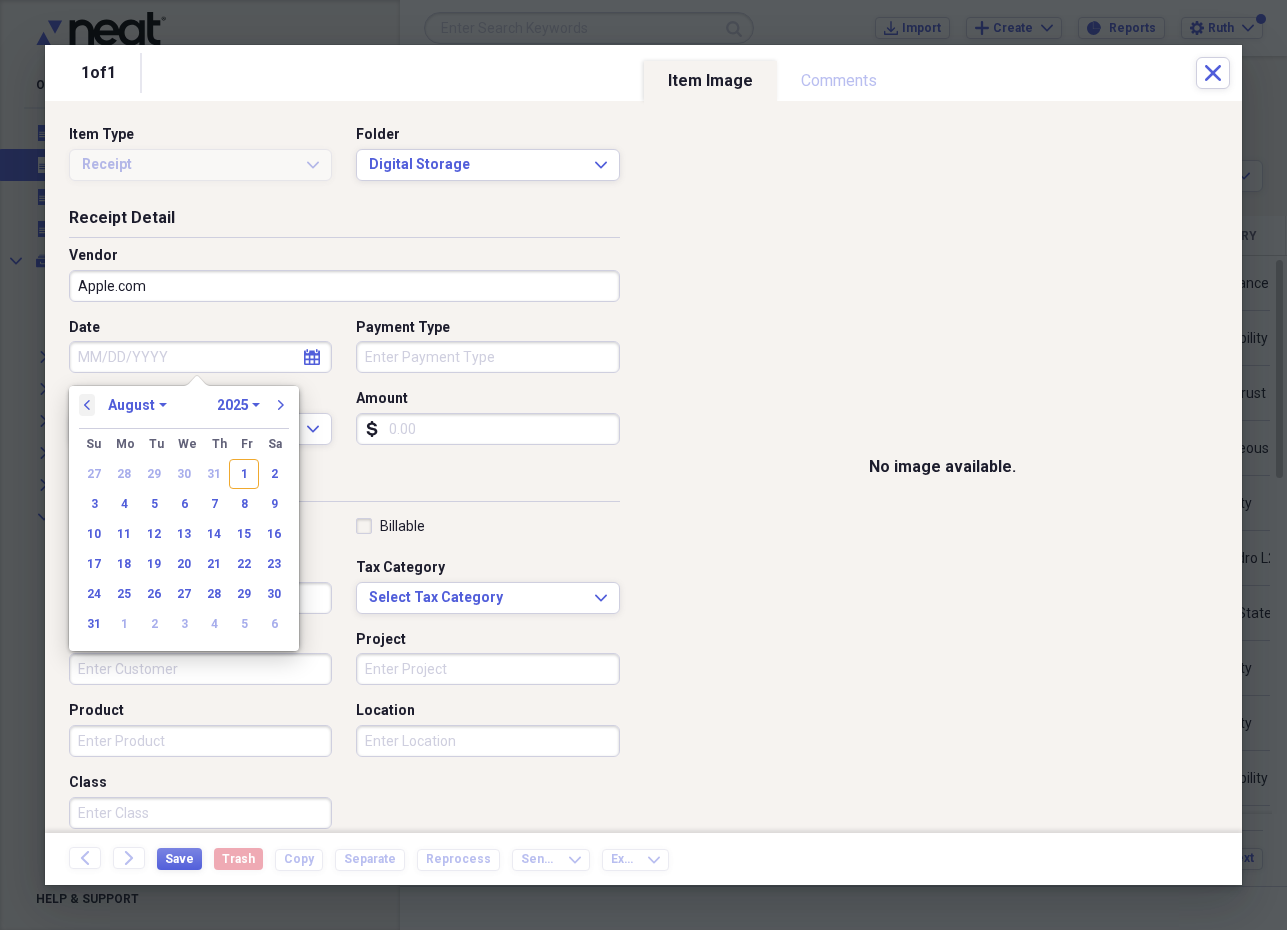 click on "previous" at bounding box center (87, 405) 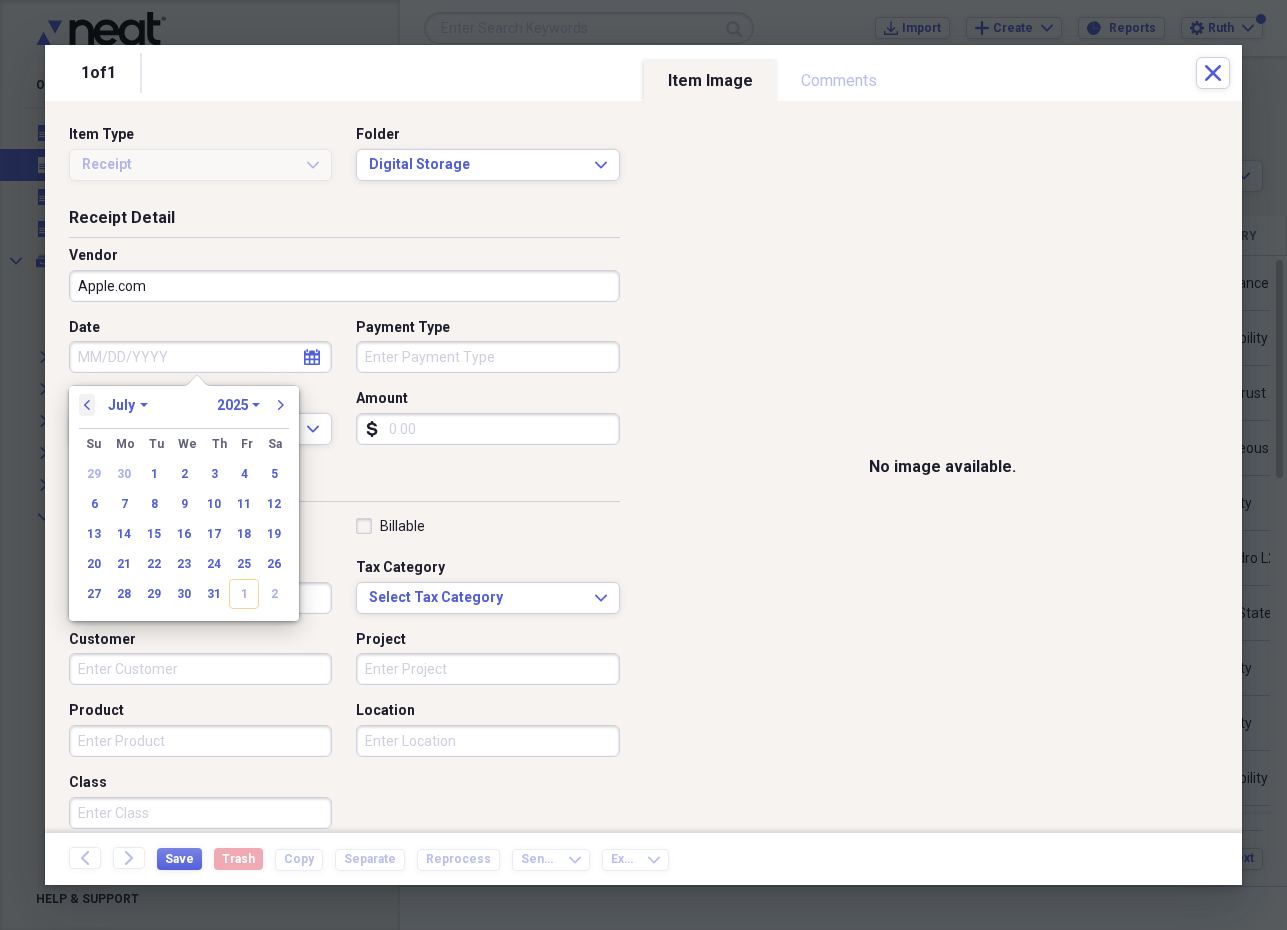 click on "previous" at bounding box center (87, 405) 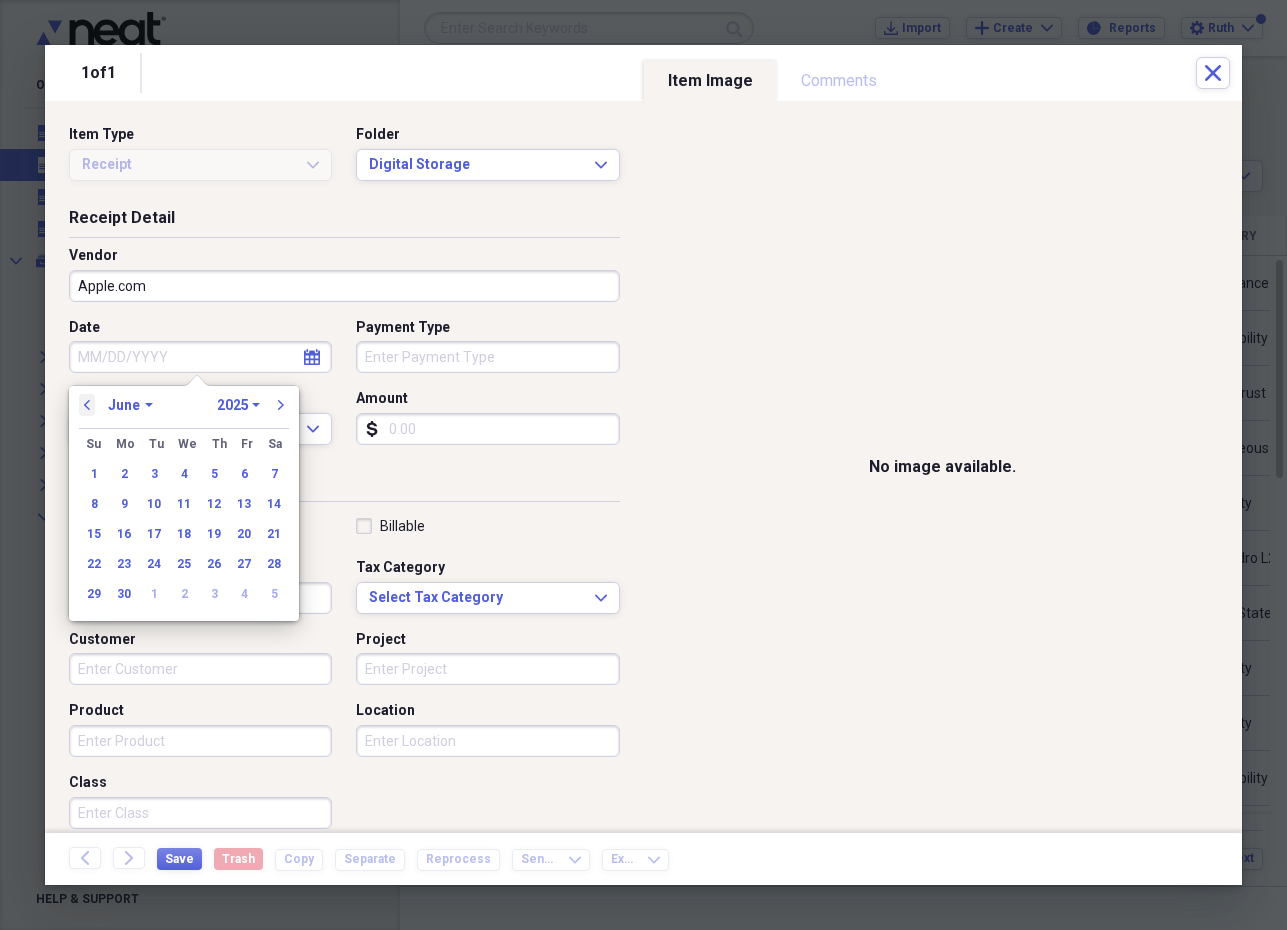 click on "previous" at bounding box center (87, 405) 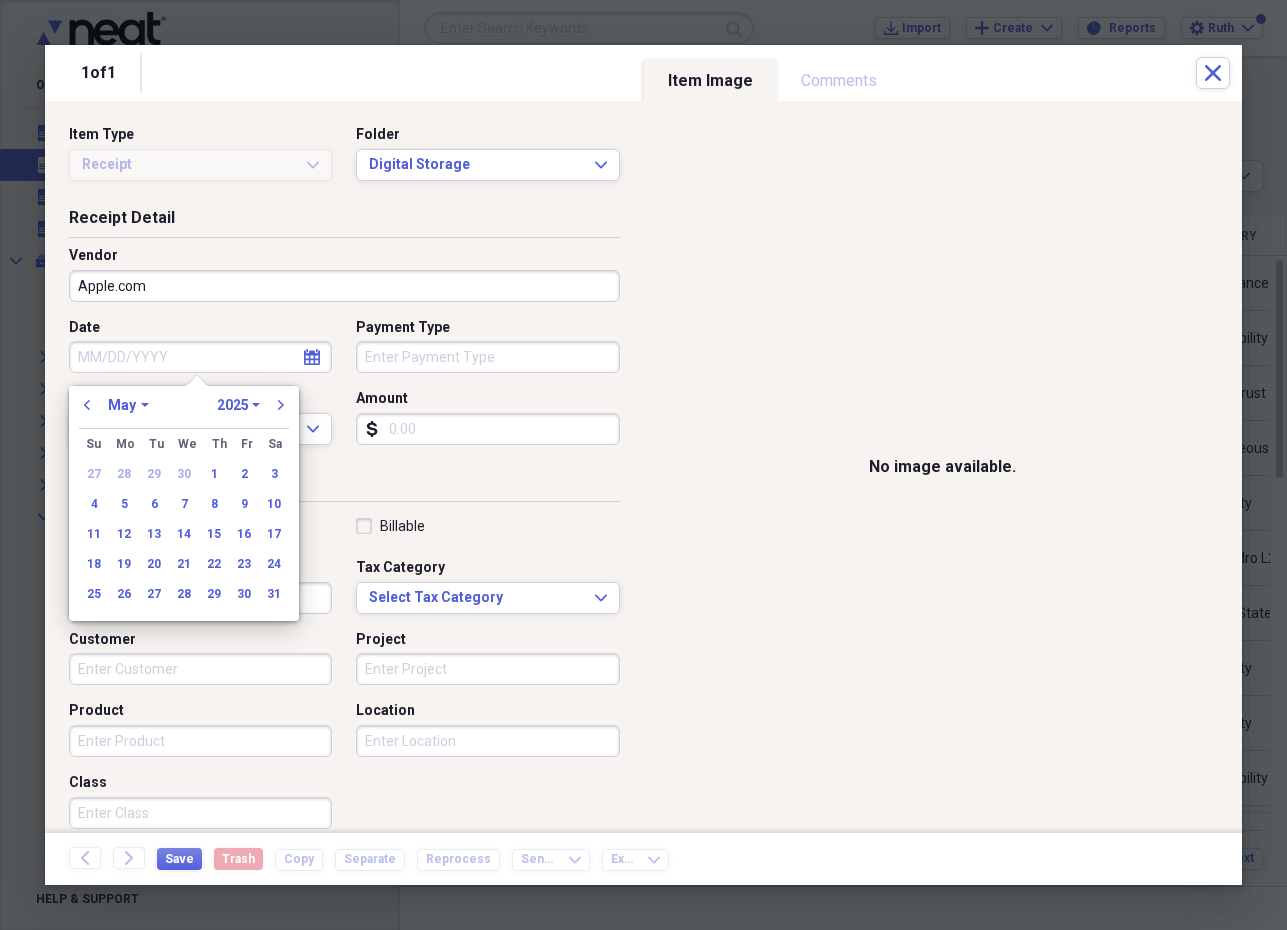 click on "18" at bounding box center (94, 564) 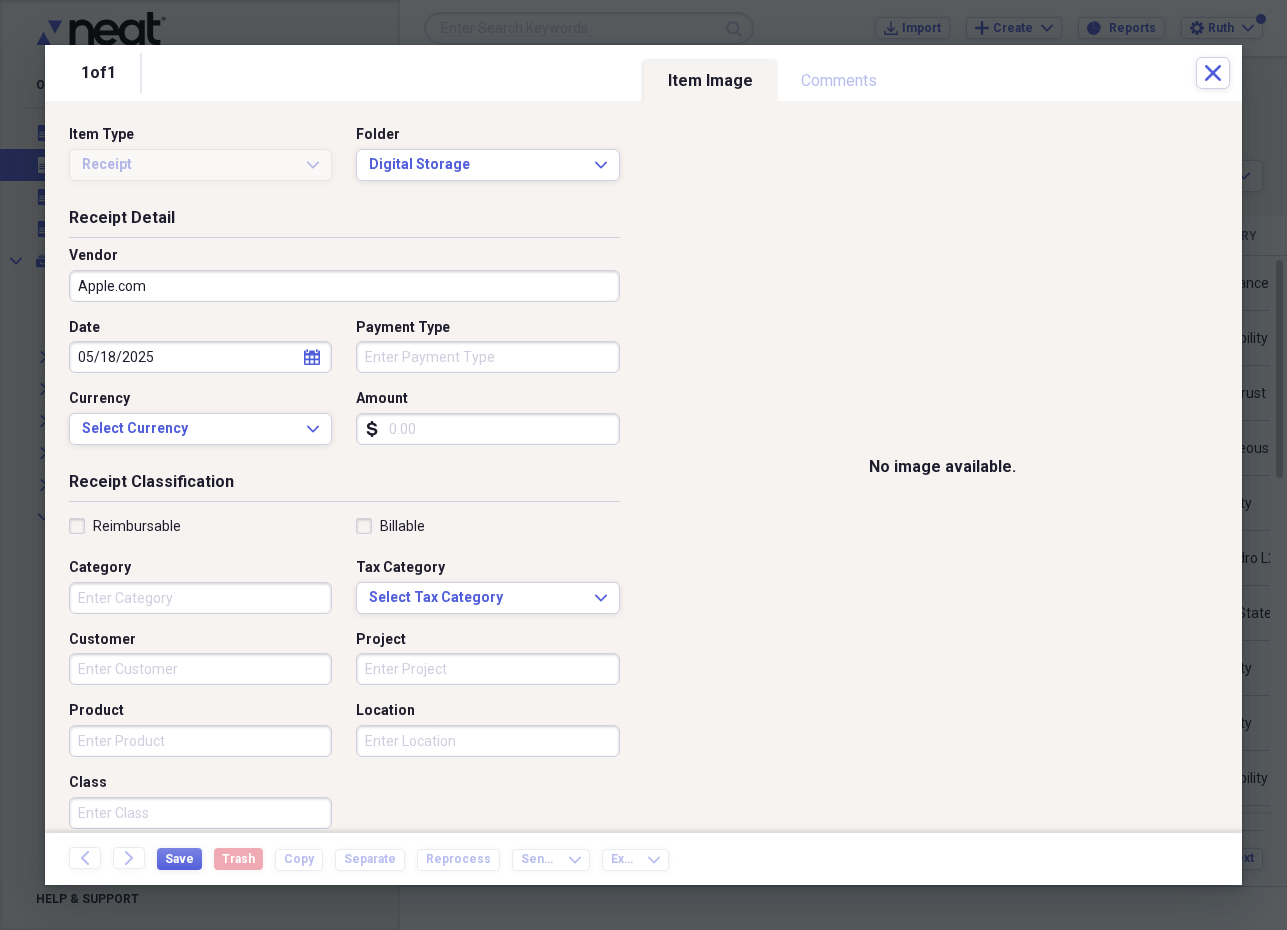 click on "Payment Type" at bounding box center [487, 357] 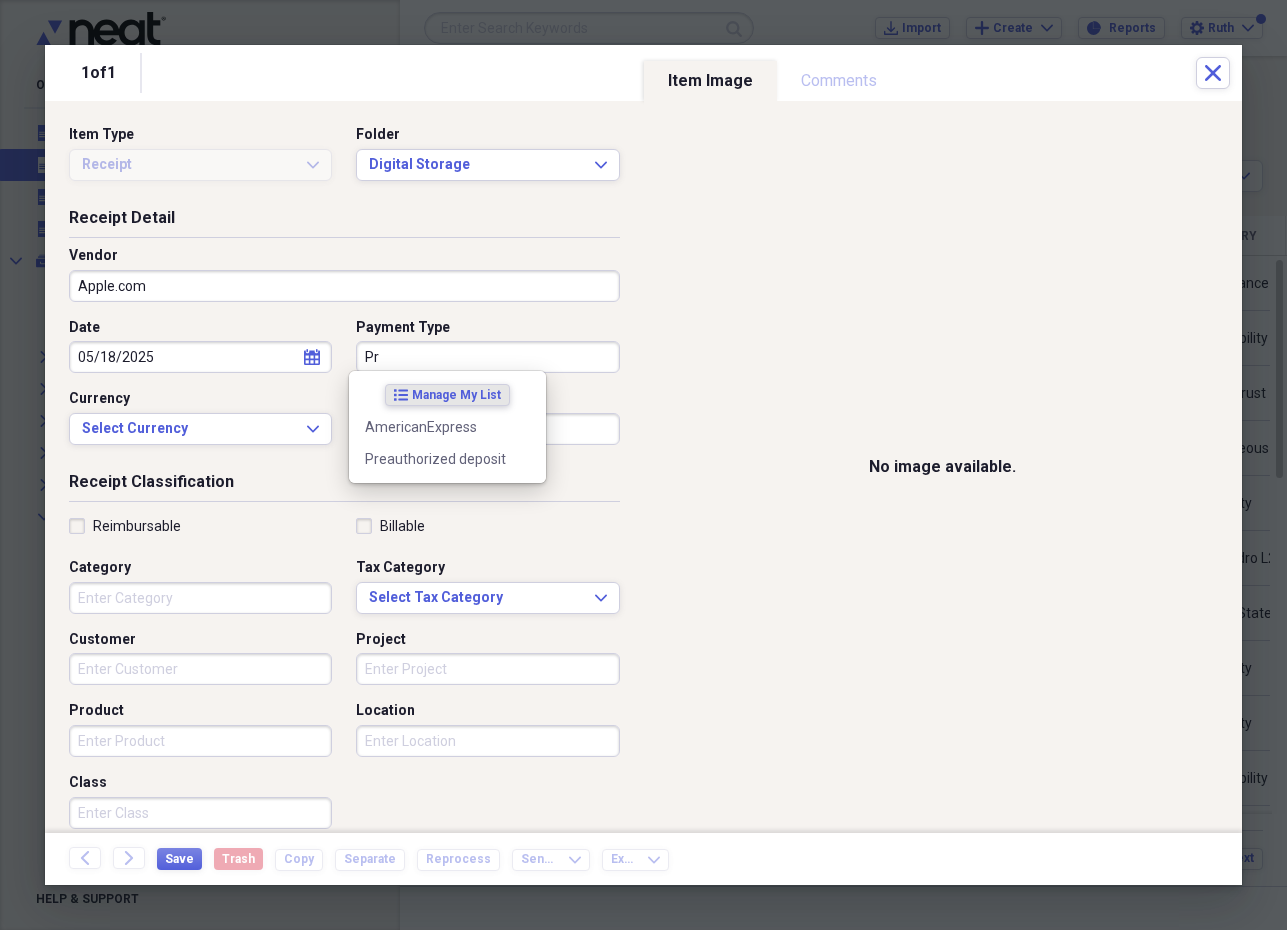 type on "P" 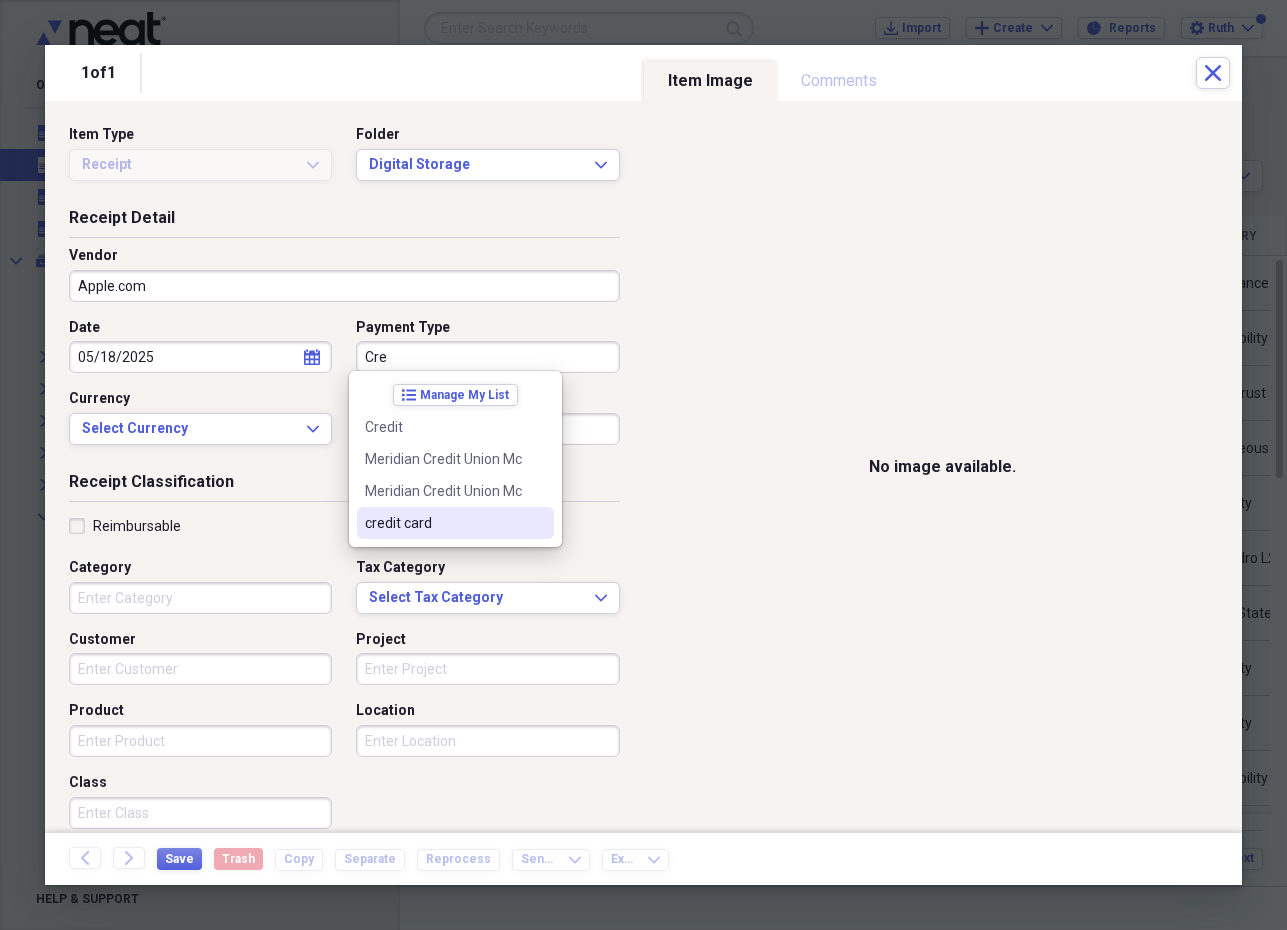 click on "credit card" at bounding box center [443, 523] 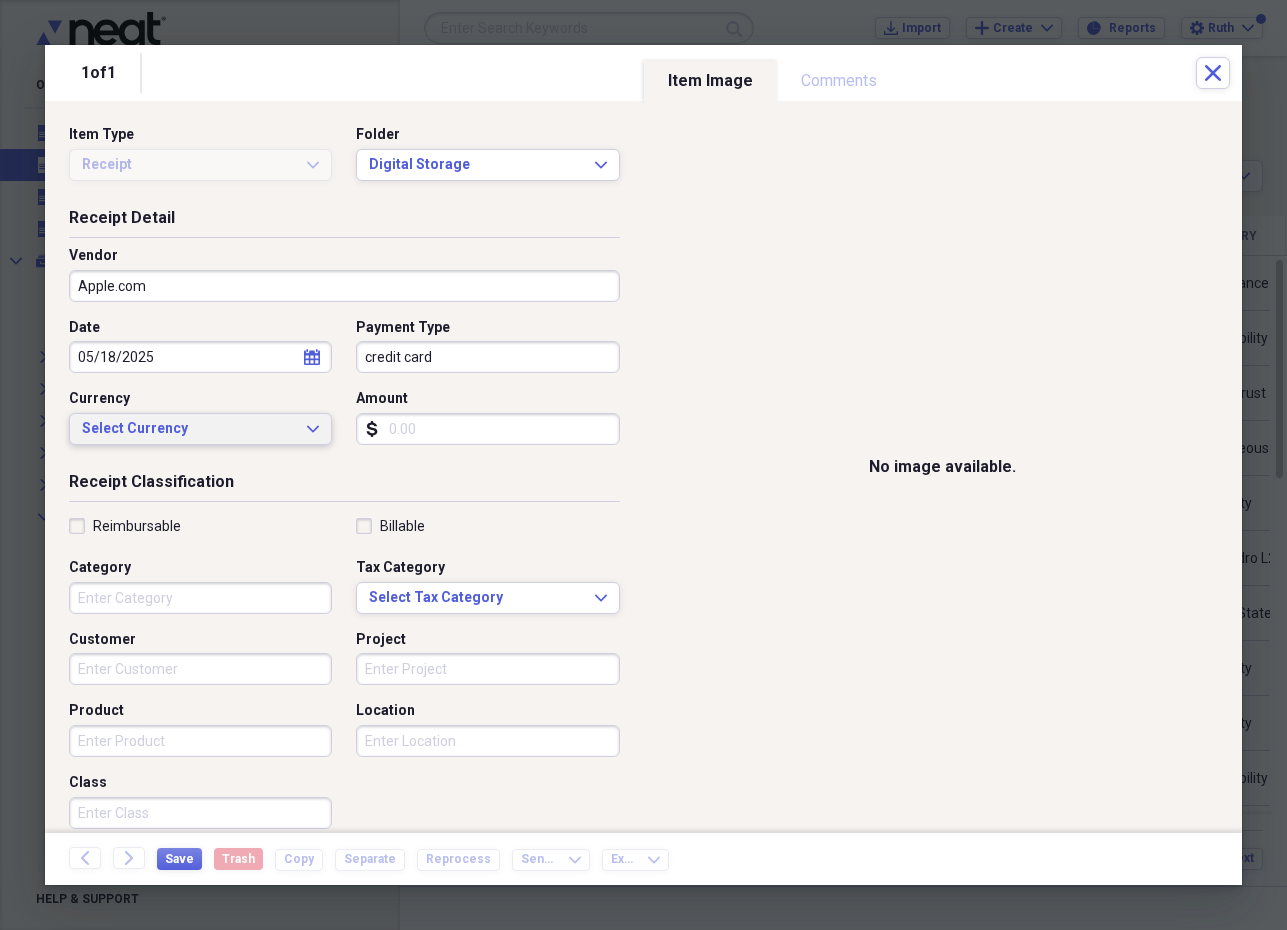 click on "Select Currency Expand" at bounding box center (200, 429) 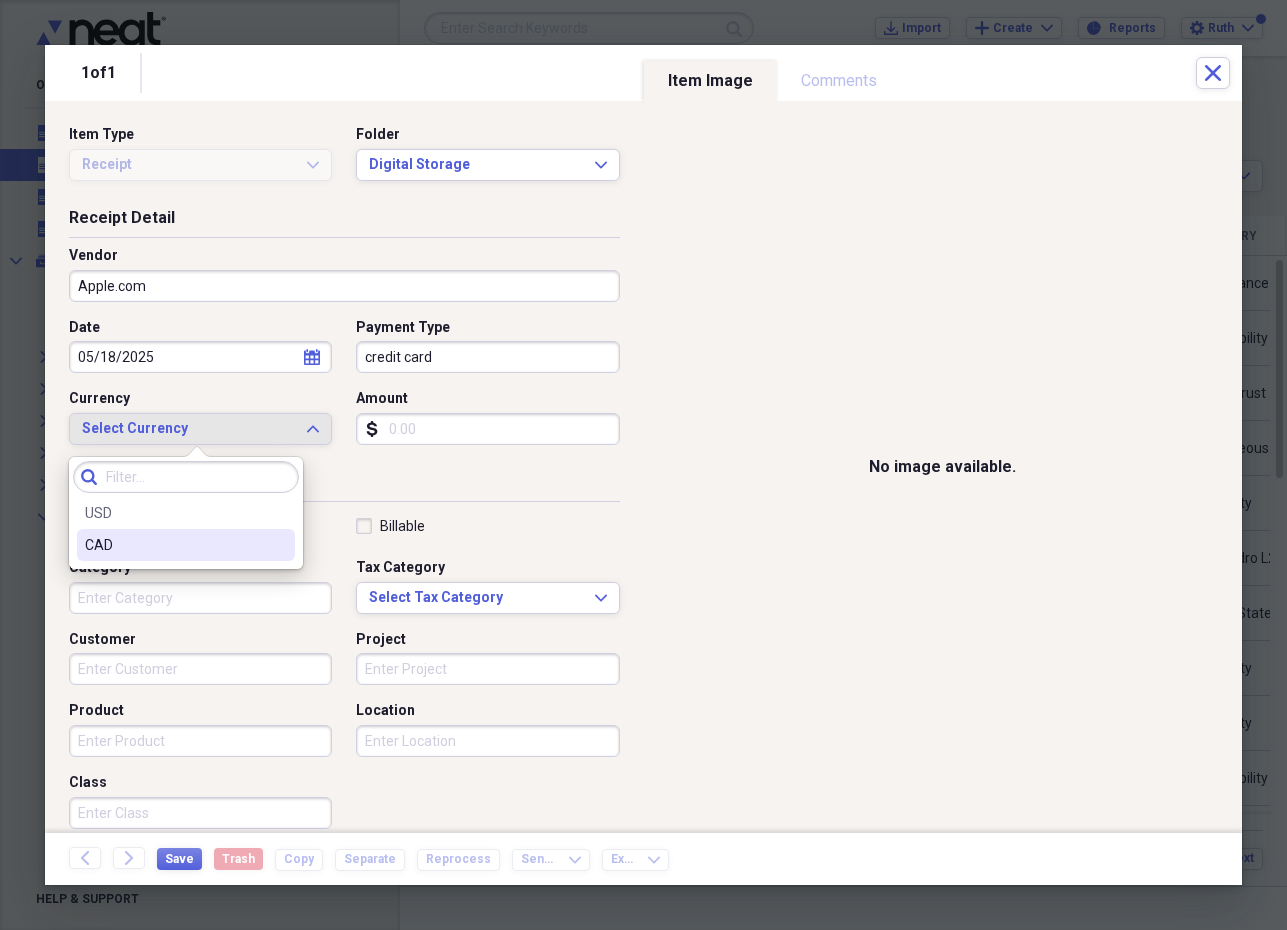 click on "CAD" at bounding box center [186, 545] 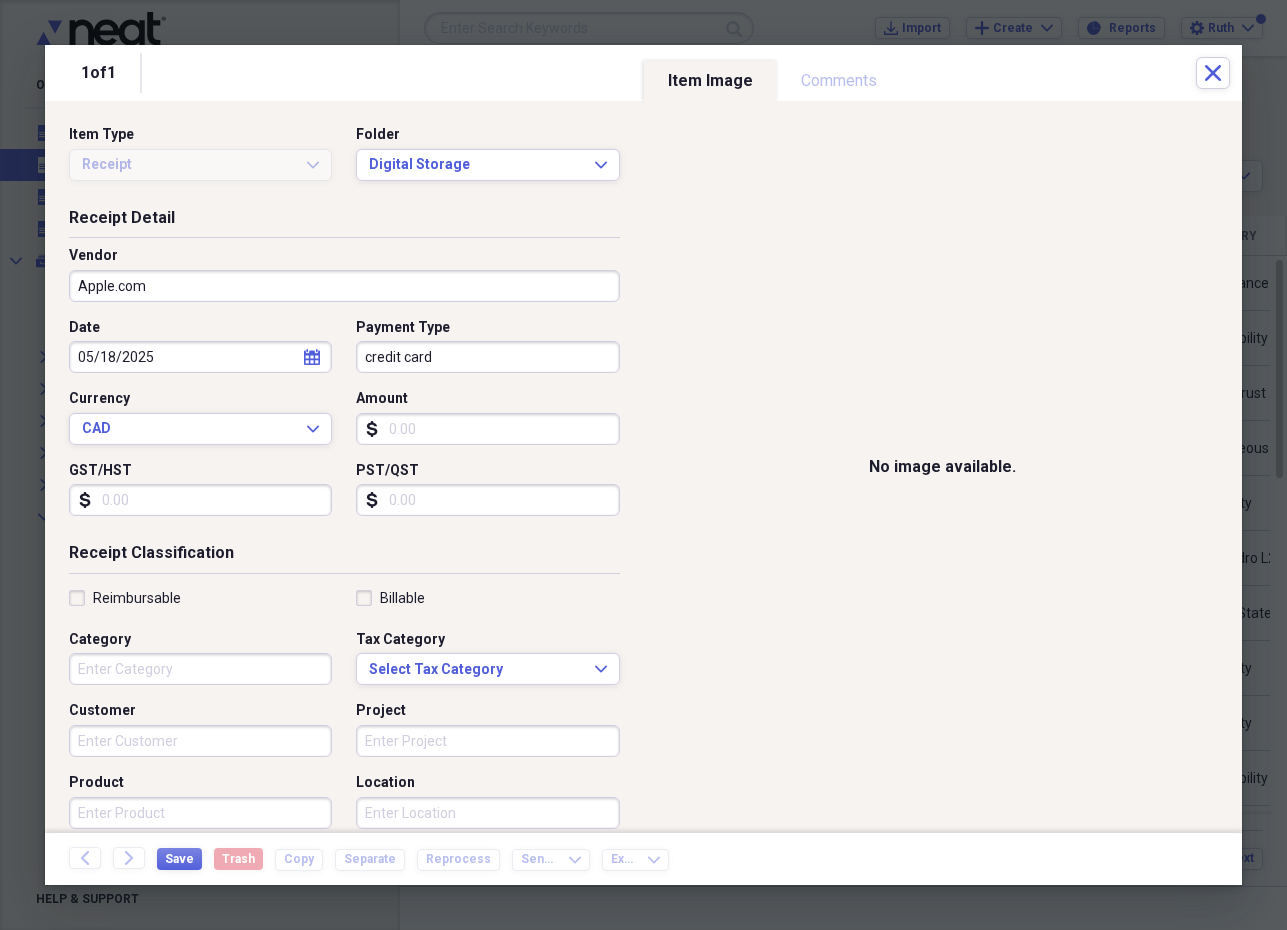 click on "Amount" at bounding box center [487, 429] 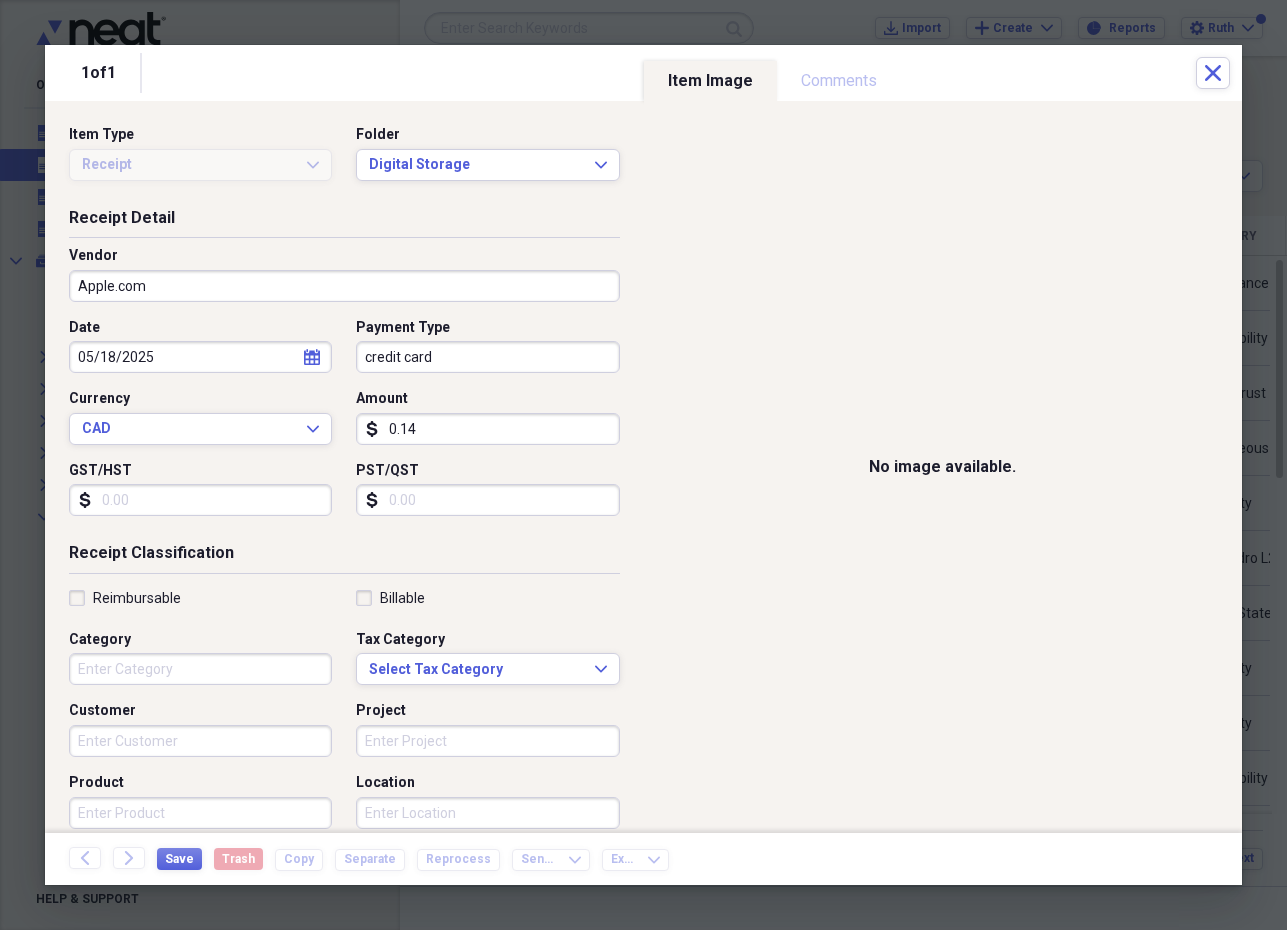 type on "1.46" 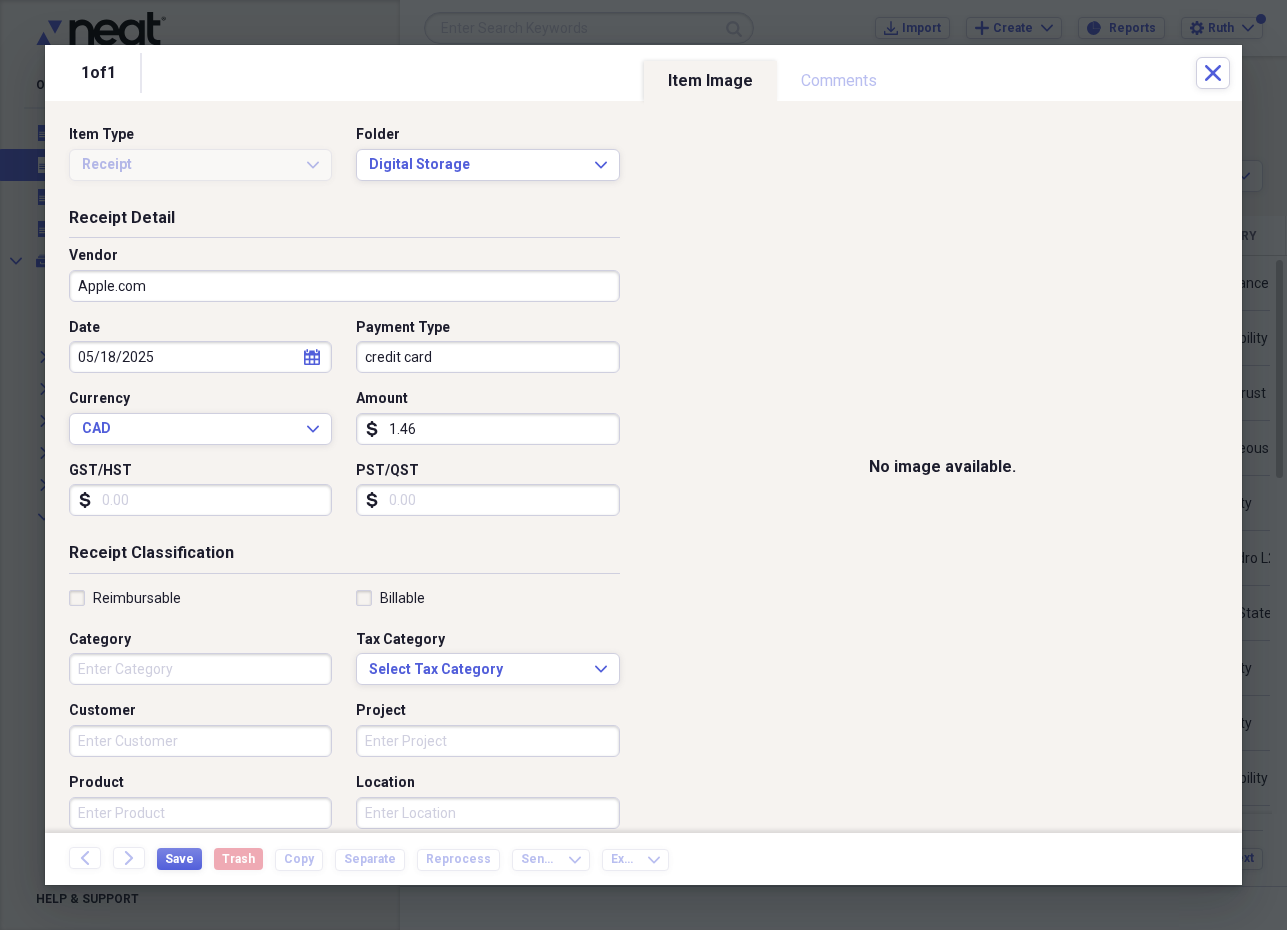 scroll, scrollTop: 2, scrollLeft: 0, axis: vertical 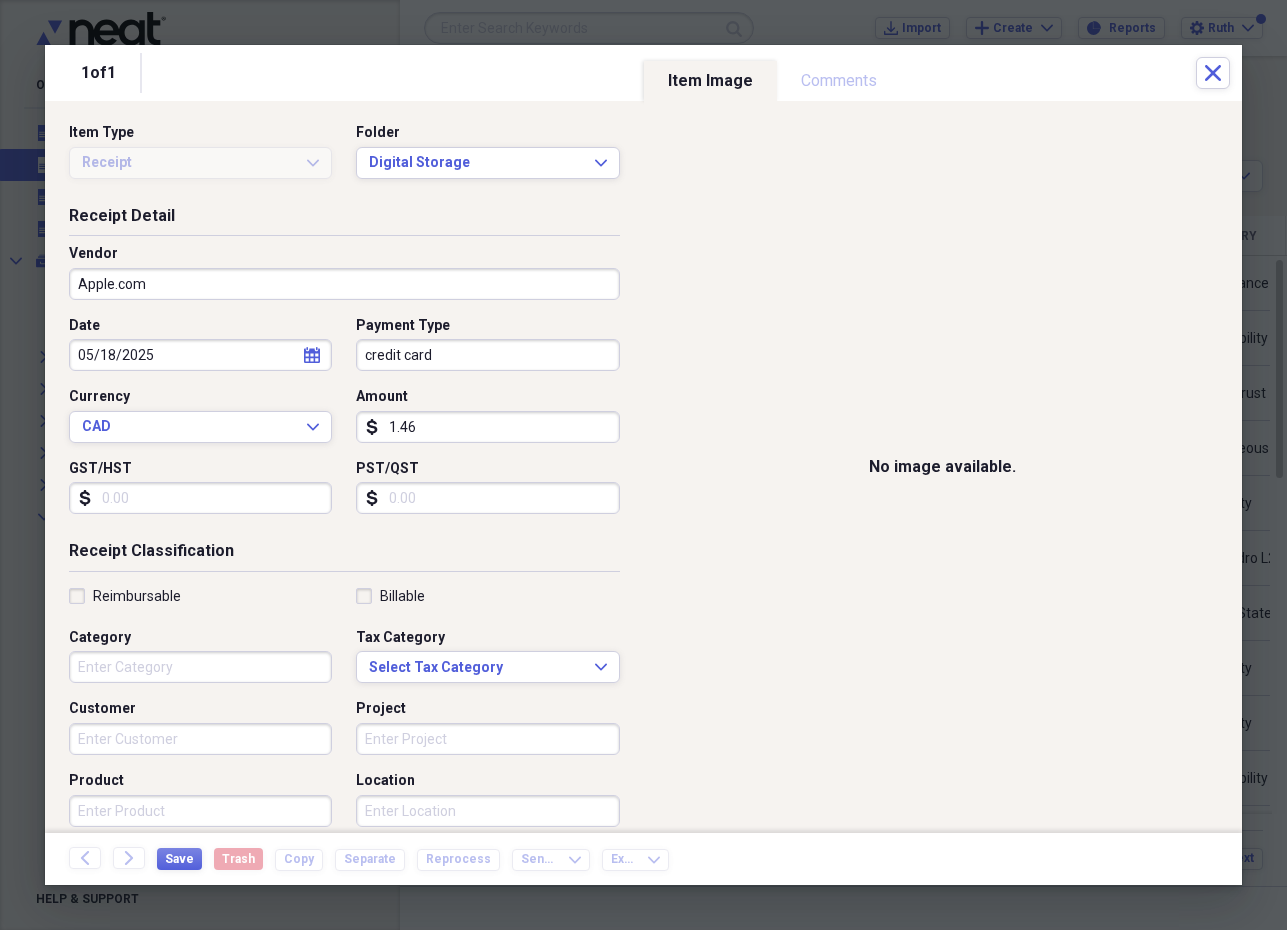 click on "Category" at bounding box center (200, 667) 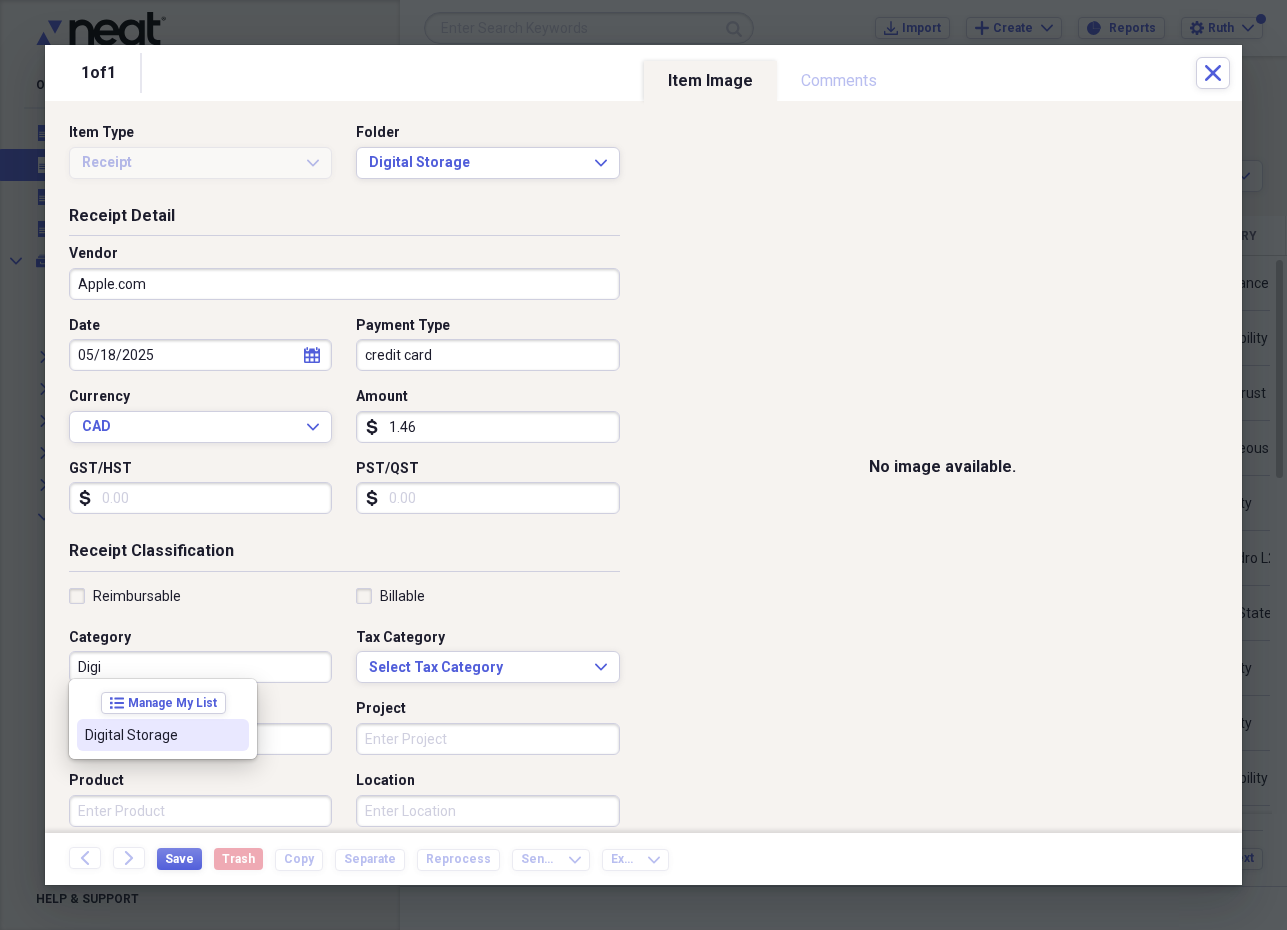 click on "Digital Storage" at bounding box center [163, 735] 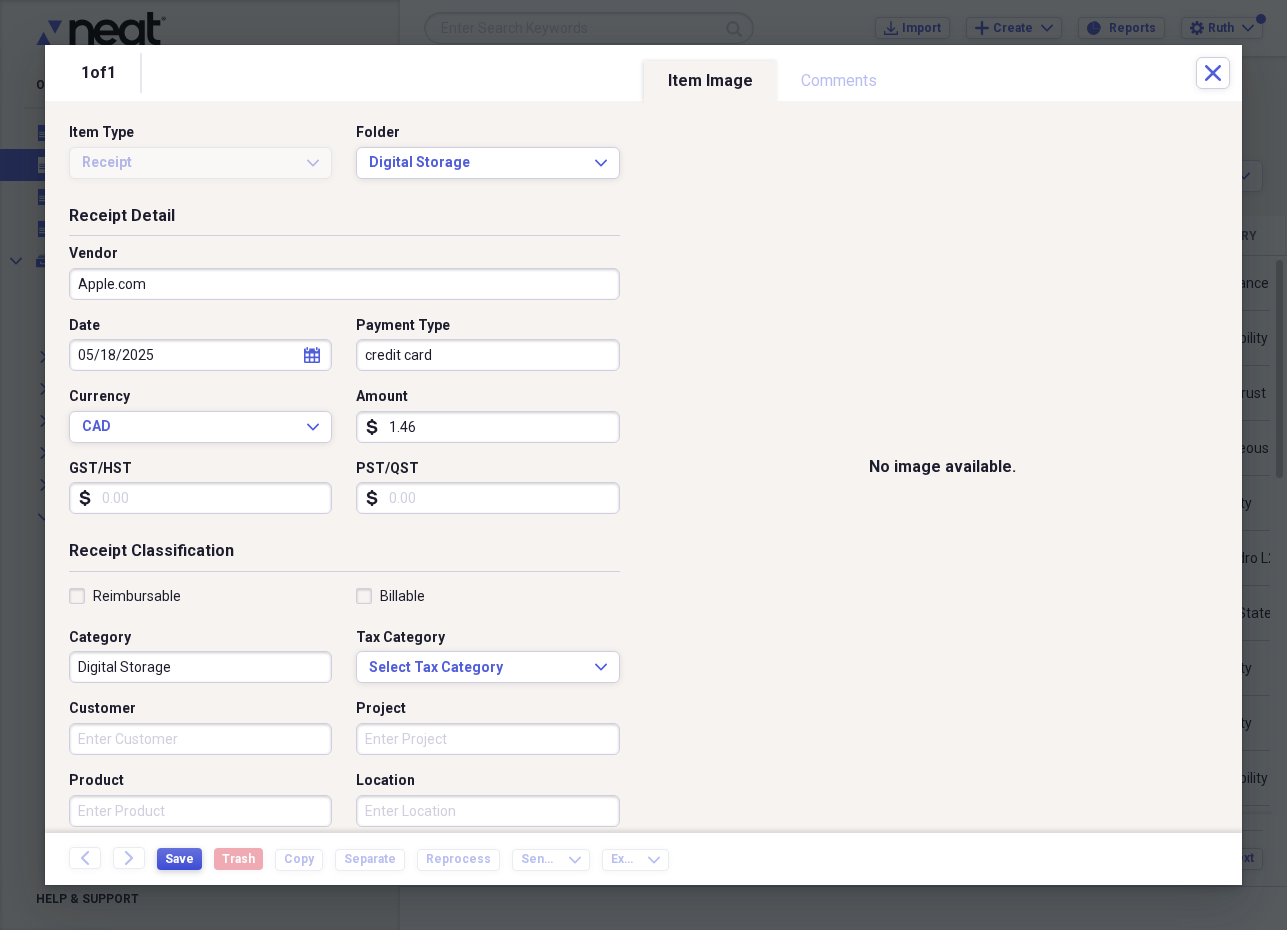 click on "Save" at bounding box center [179, 859] 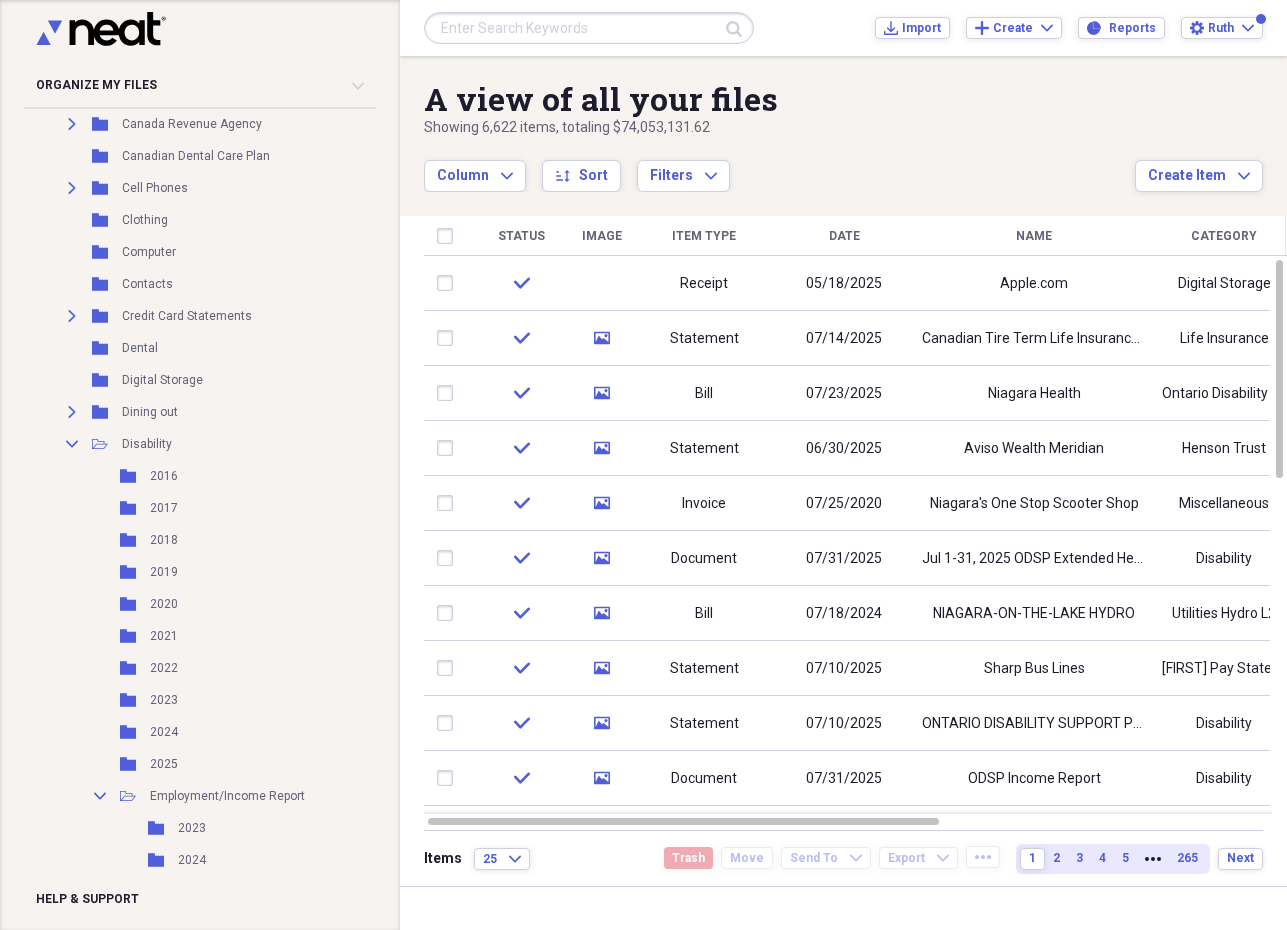 scroll, scrollTop: 656, scrollLeft: 0, axis: vertical 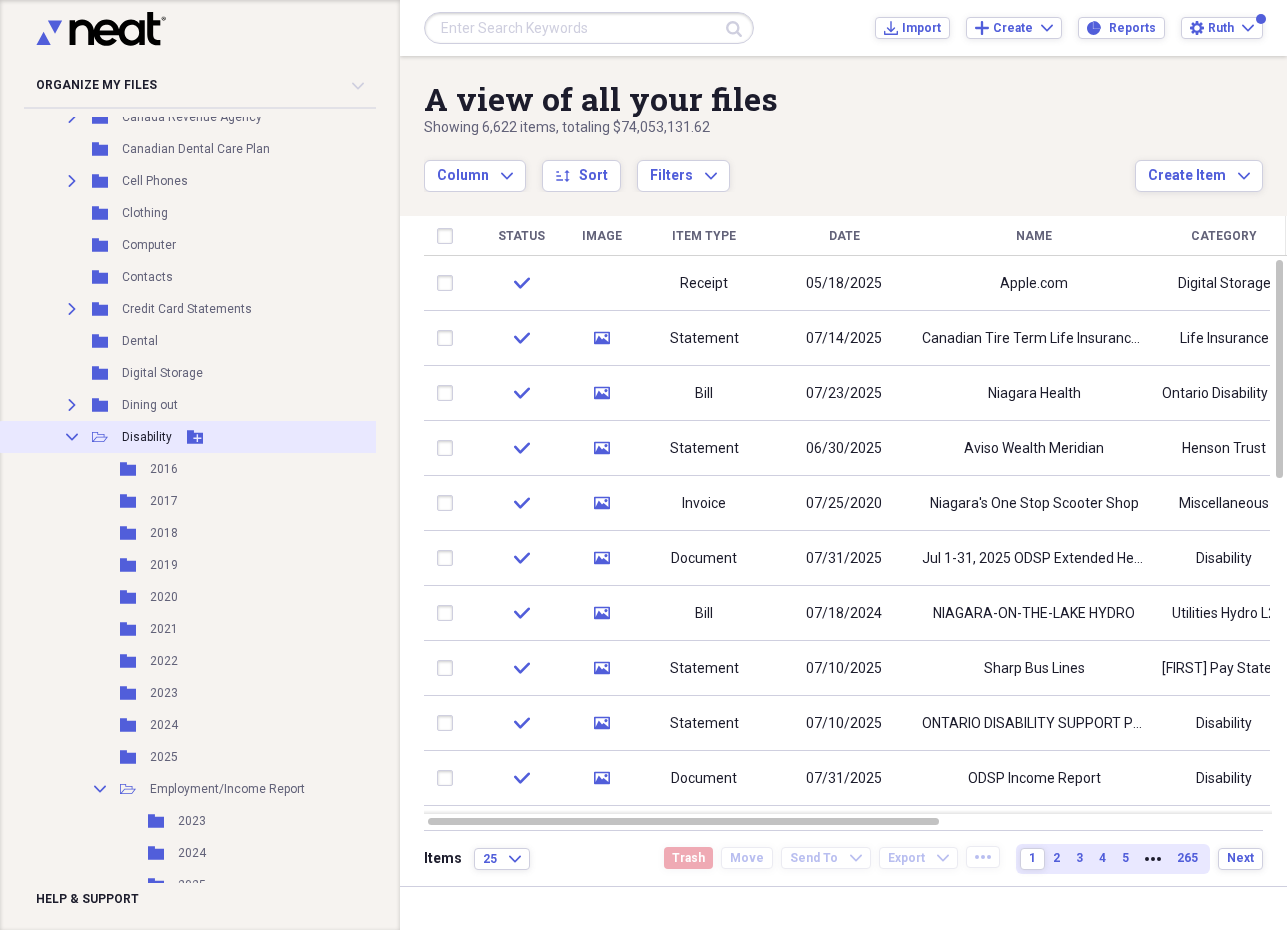 click on "Collapse" at bounding box center (72, 437) 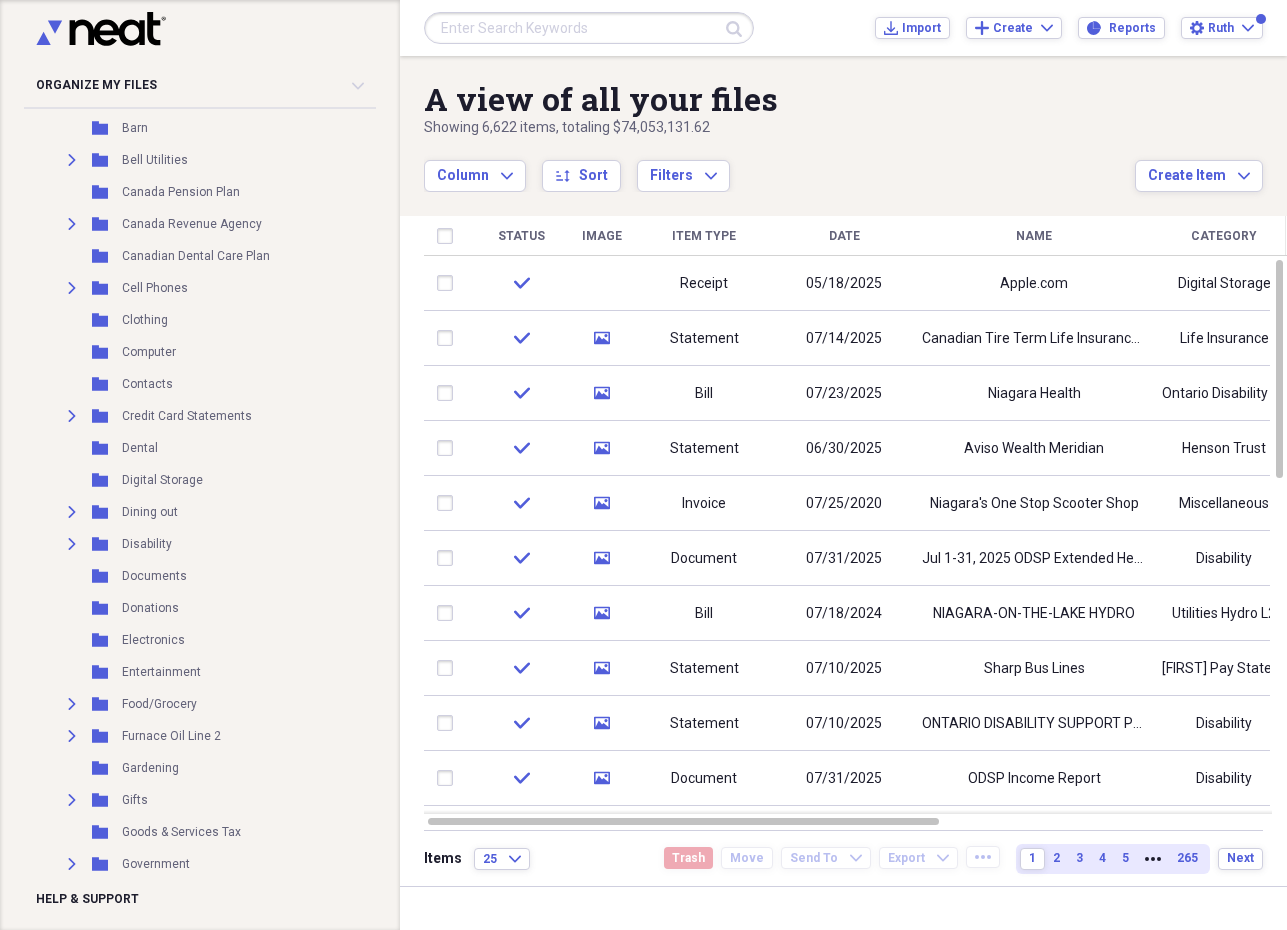 scroll, scrollTop: 524, scrollLeft: 0, axis: vertical 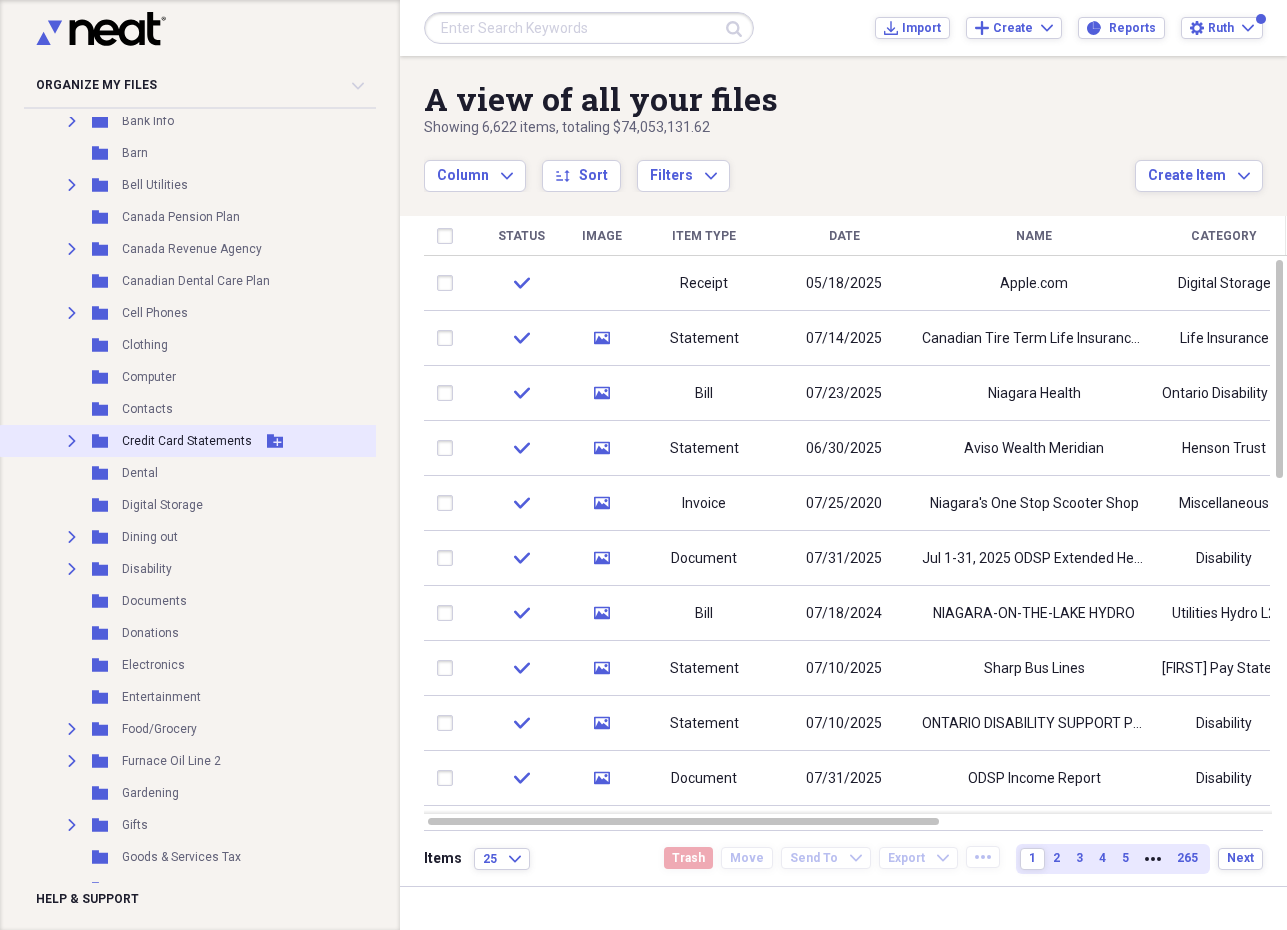 click on "Expand" 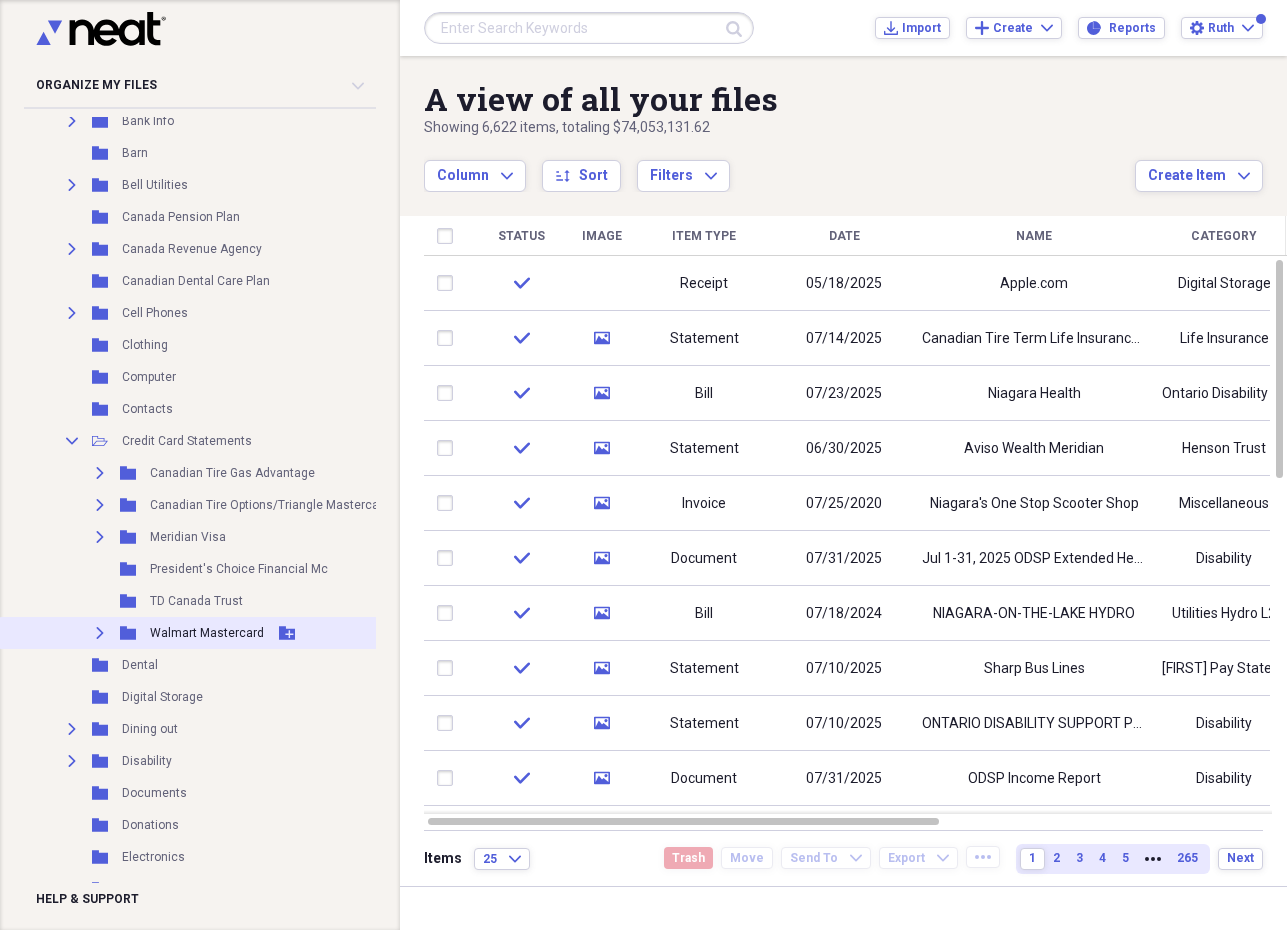 click on "Expand" 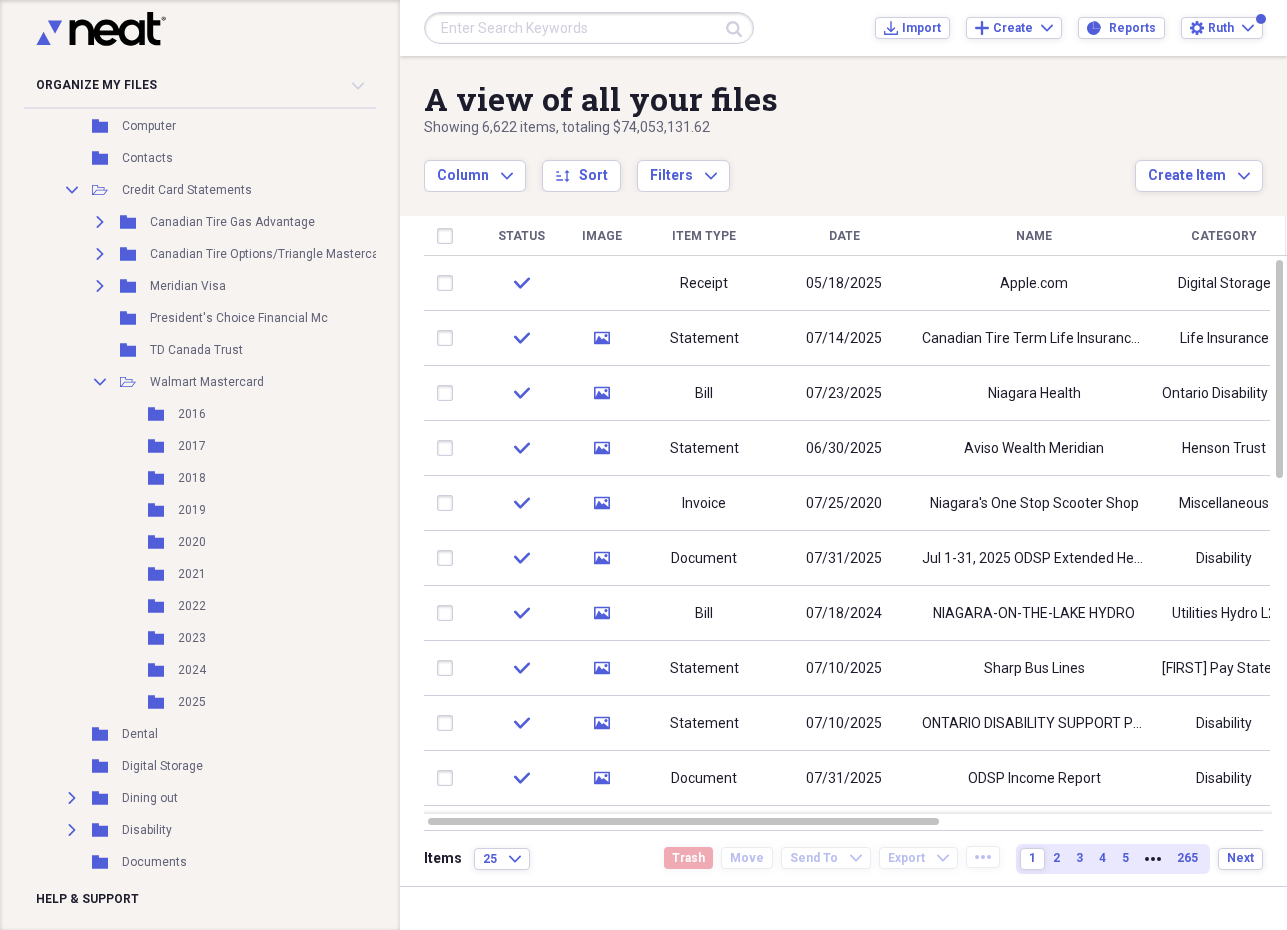 scroll, scrollTop: 830, scrollLeft: 0, axis: vertical 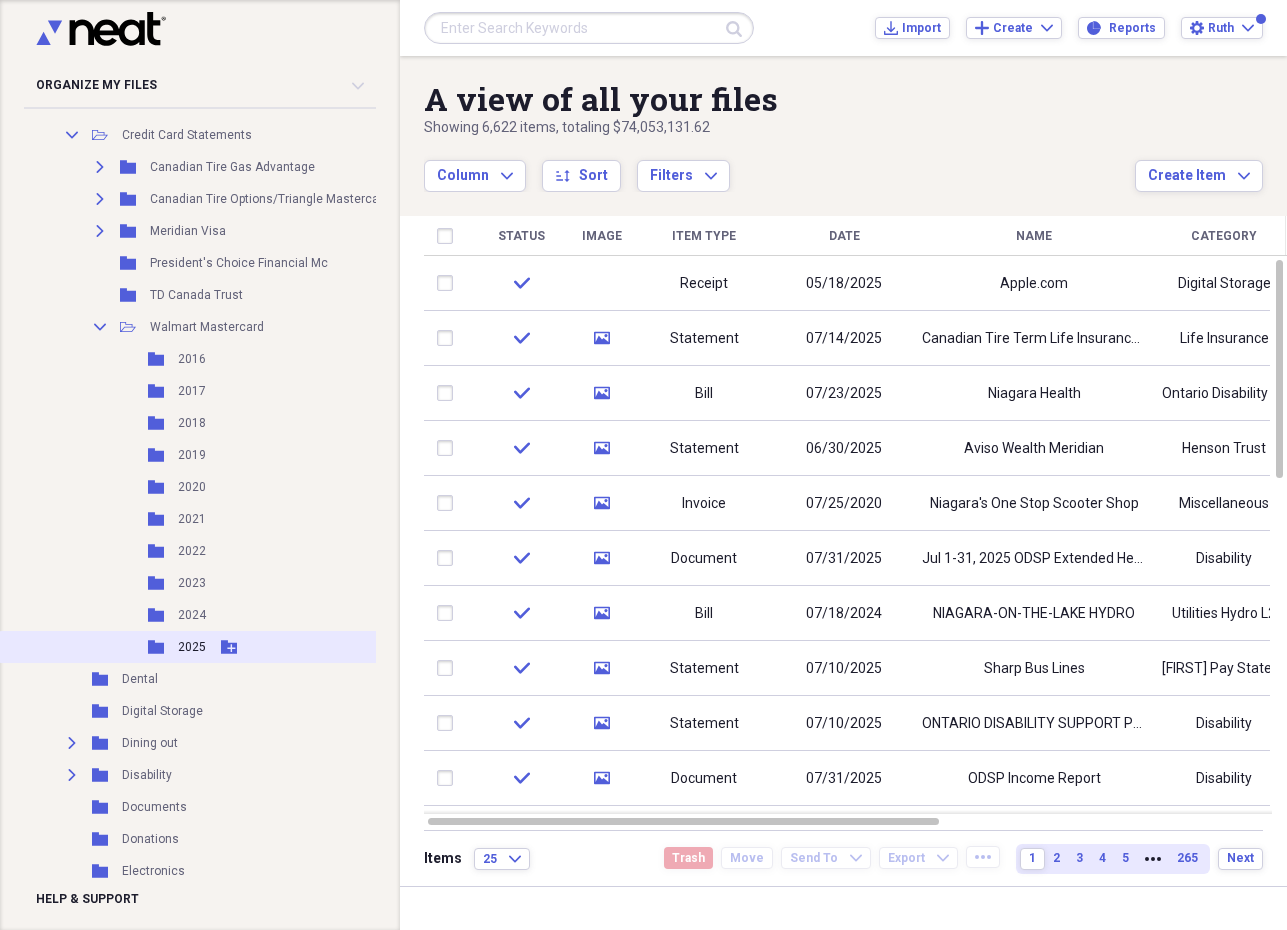 click on "Folder 2025 Add Folder" at bounding box center (225, 647) 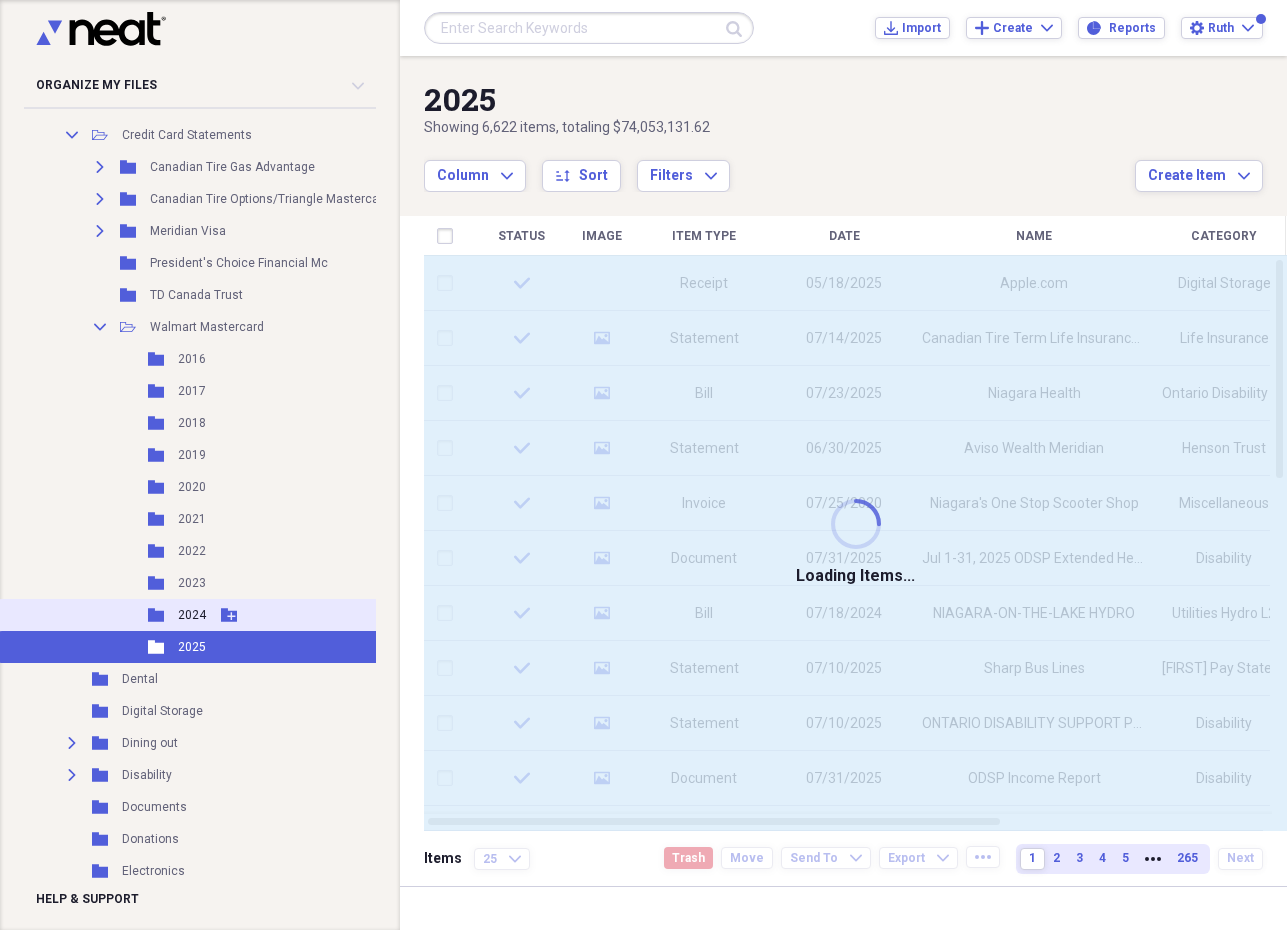 scroll, scrollTop: 823, scrollLeft: 0, axis: vertical 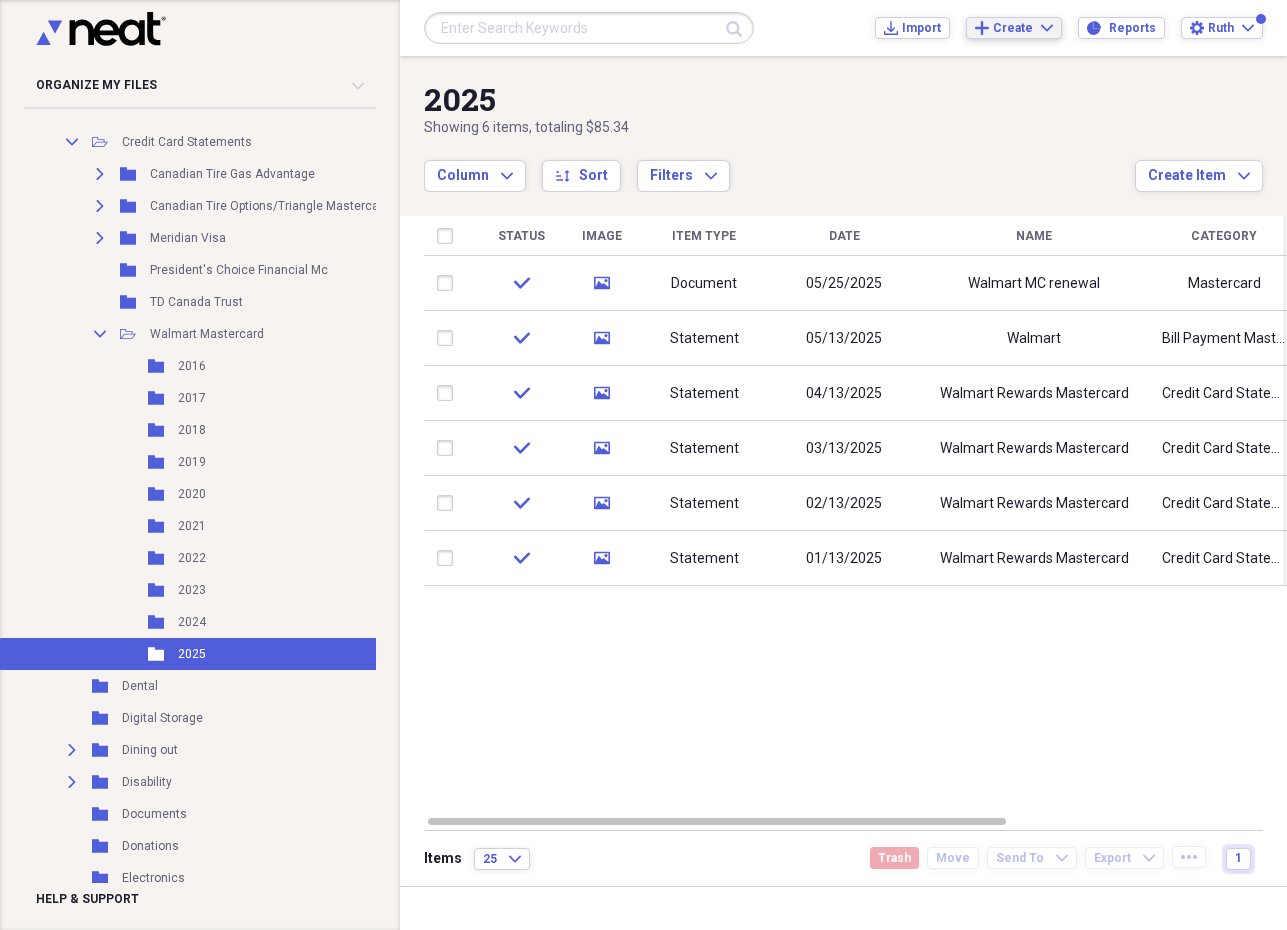 click on "Create" at bounding box center [1013, 28] 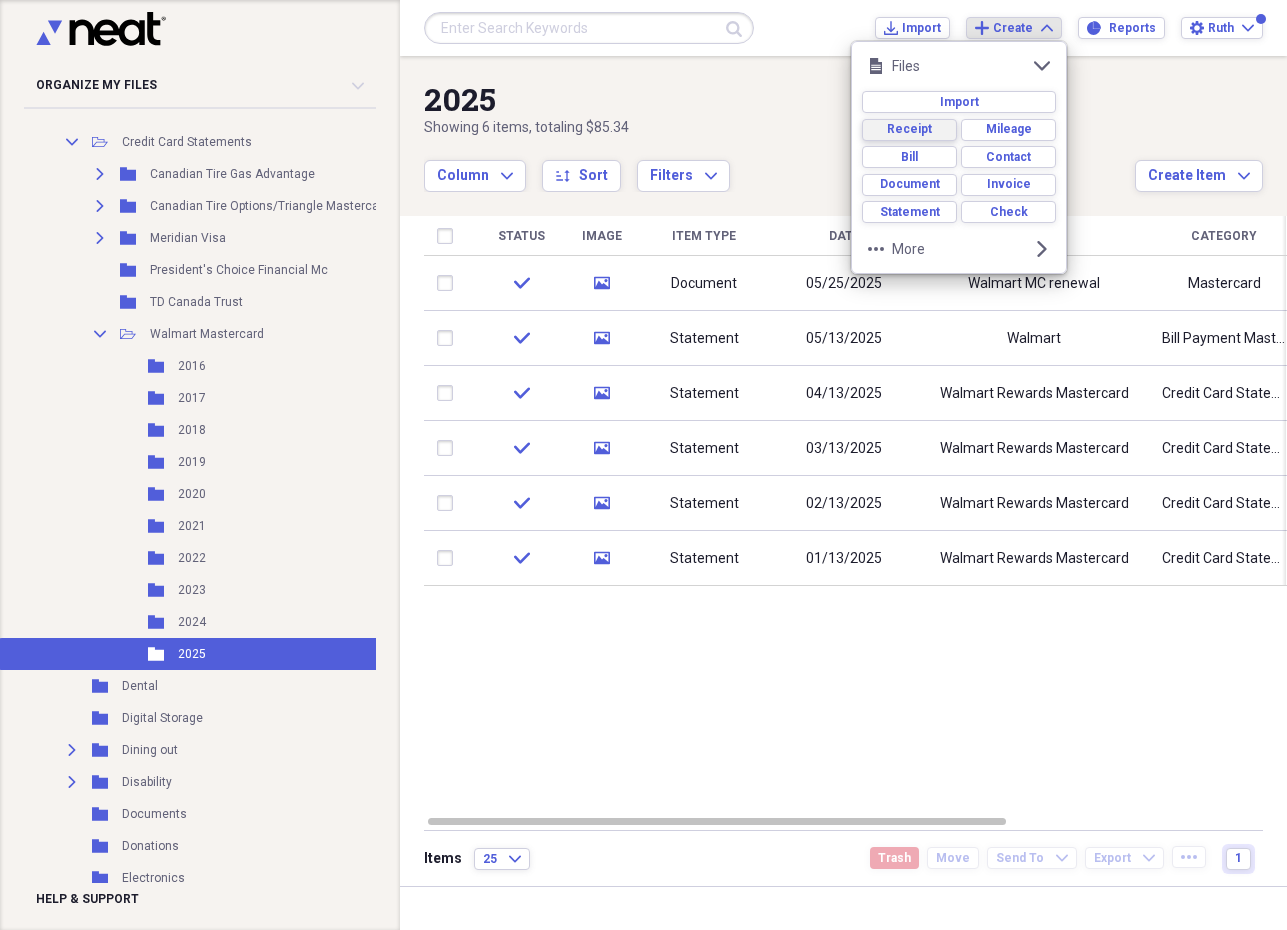 click on "Receipt" at bounding box center (909, 130) 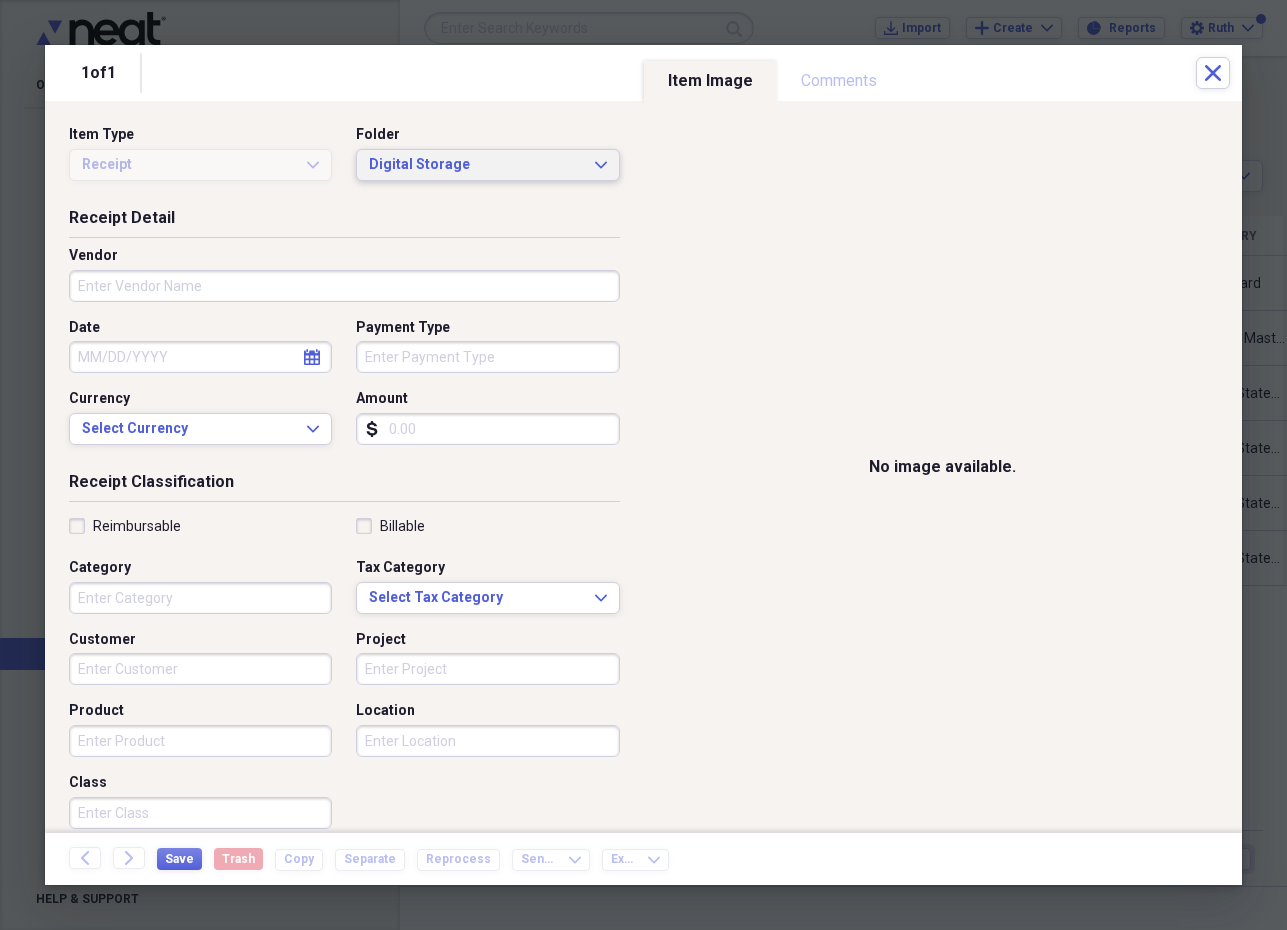click on "Digital Storage Expand" at bounding box center (487, 165) 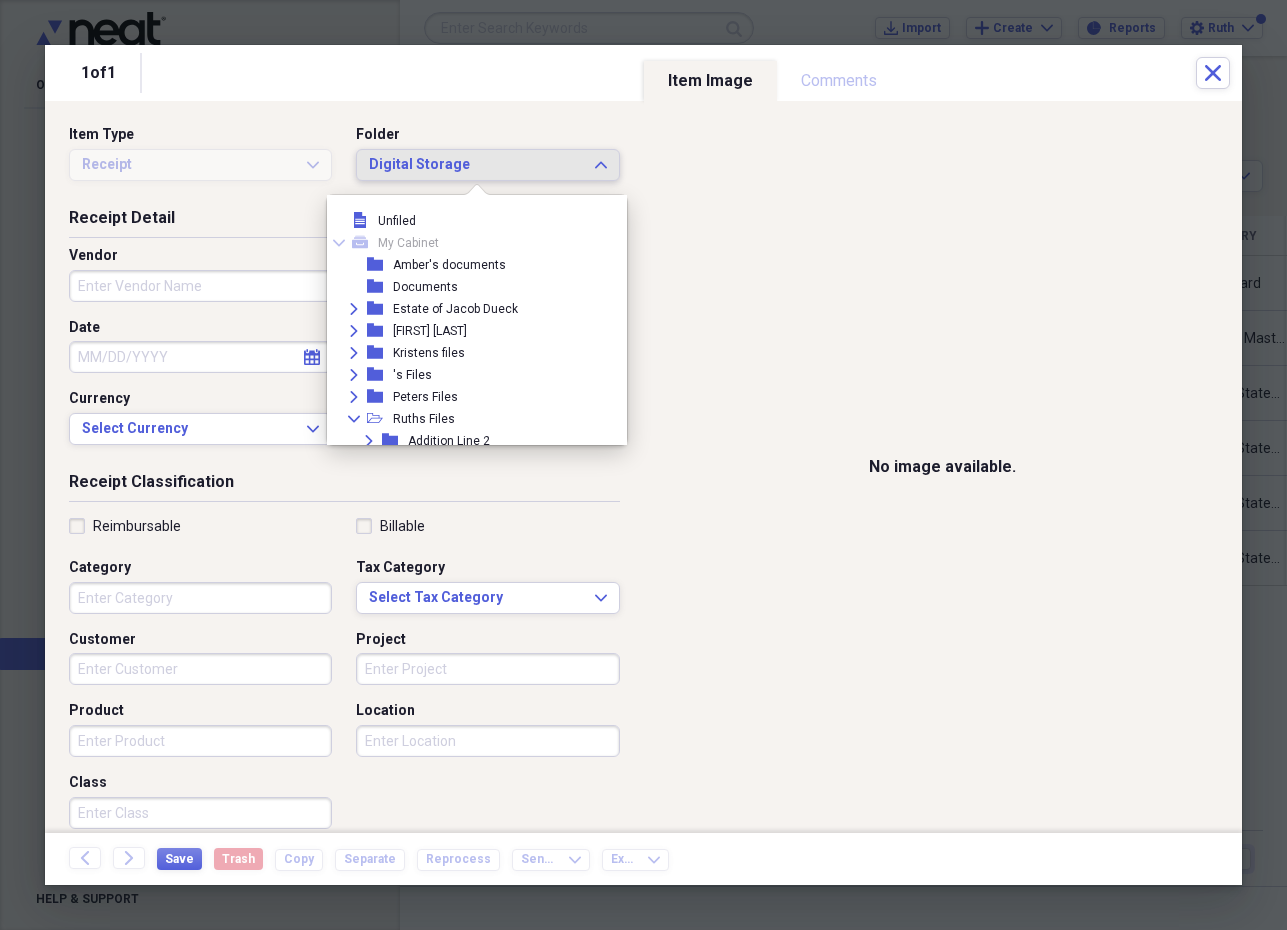 scroll, scrollTop: 833, scrollLeft: 0, axis: vertical 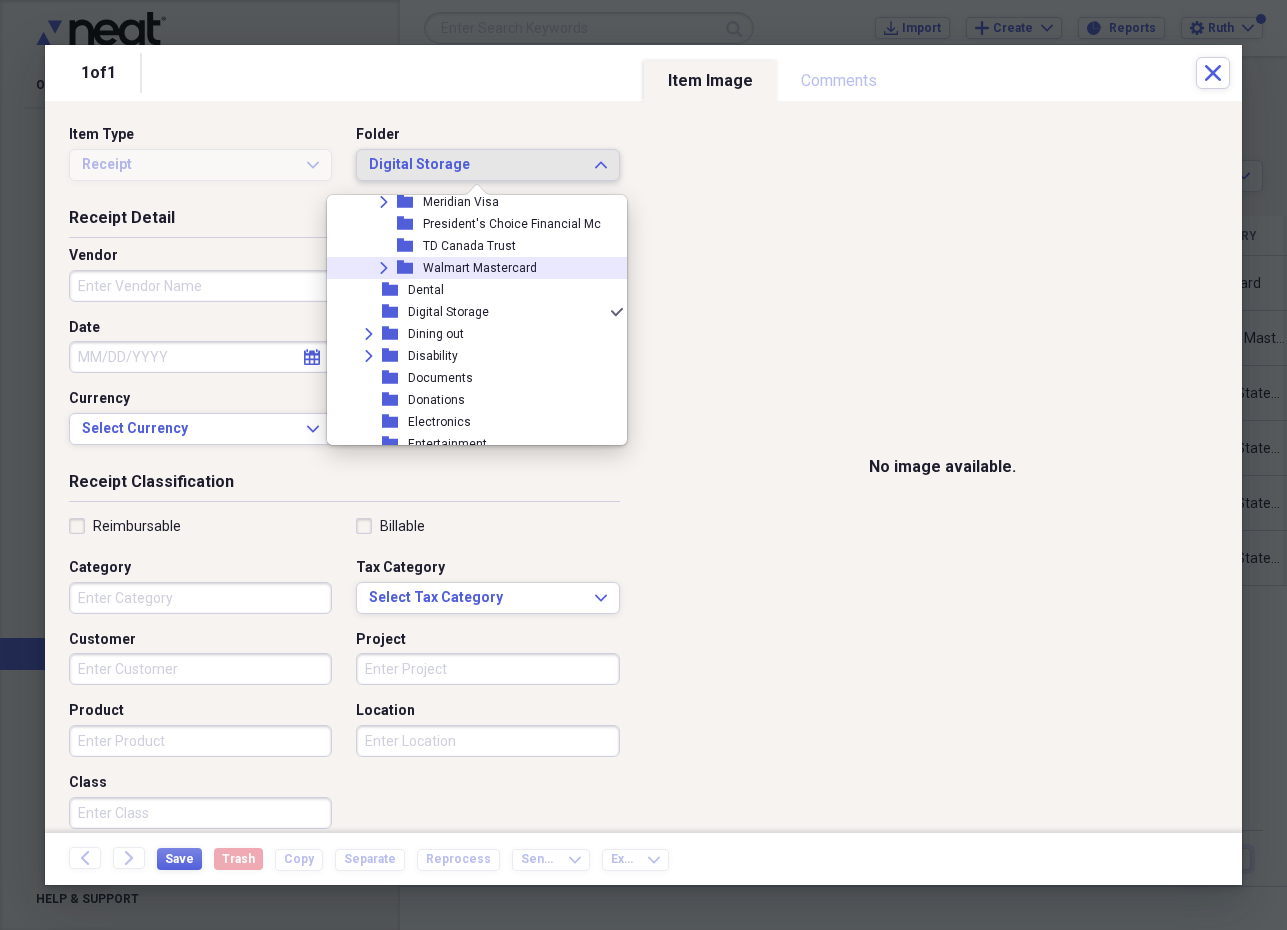 click on "Expand" 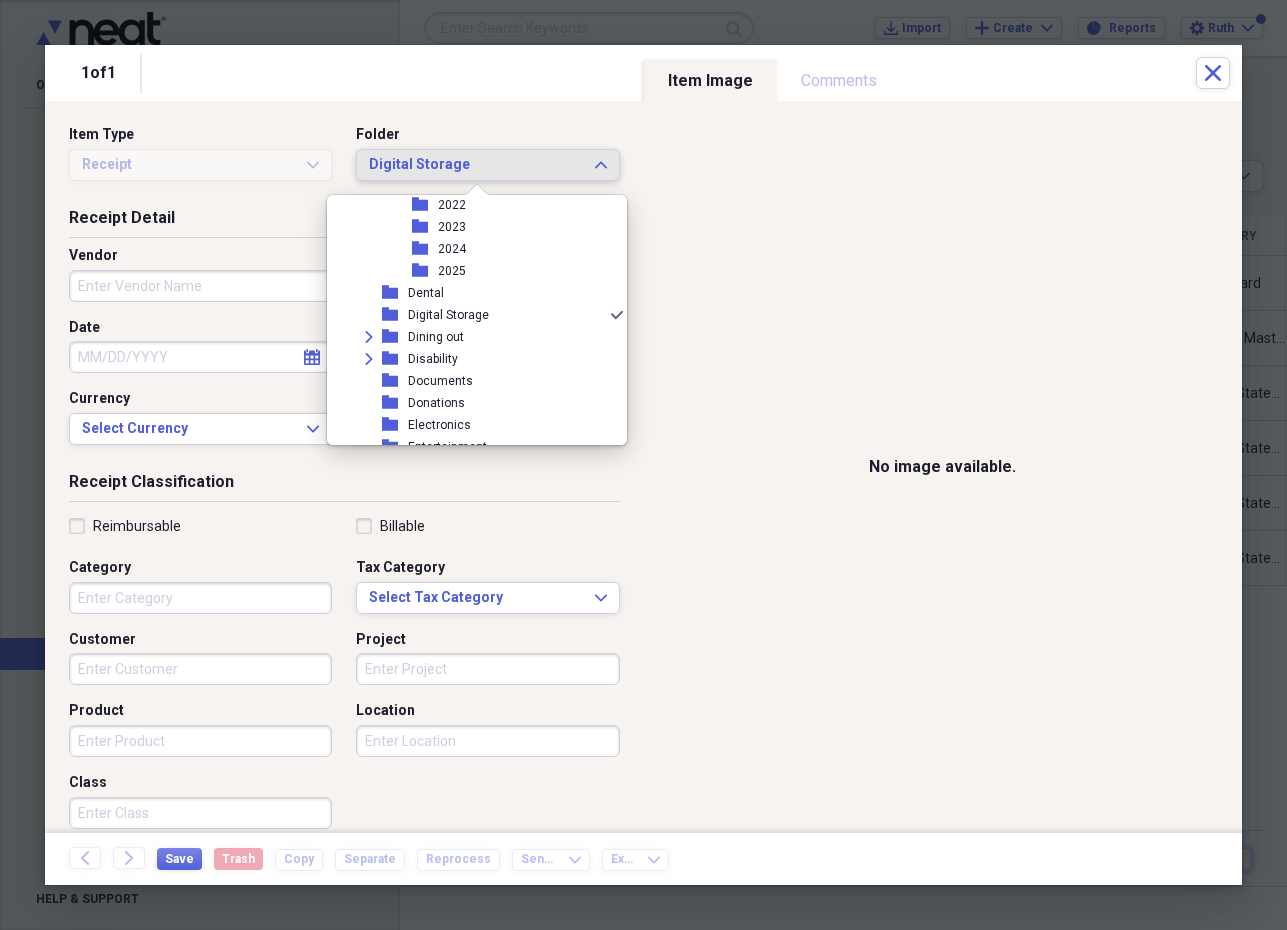 scroll, scrollTop: 1061, scrollLeft: 0, axis: vertical 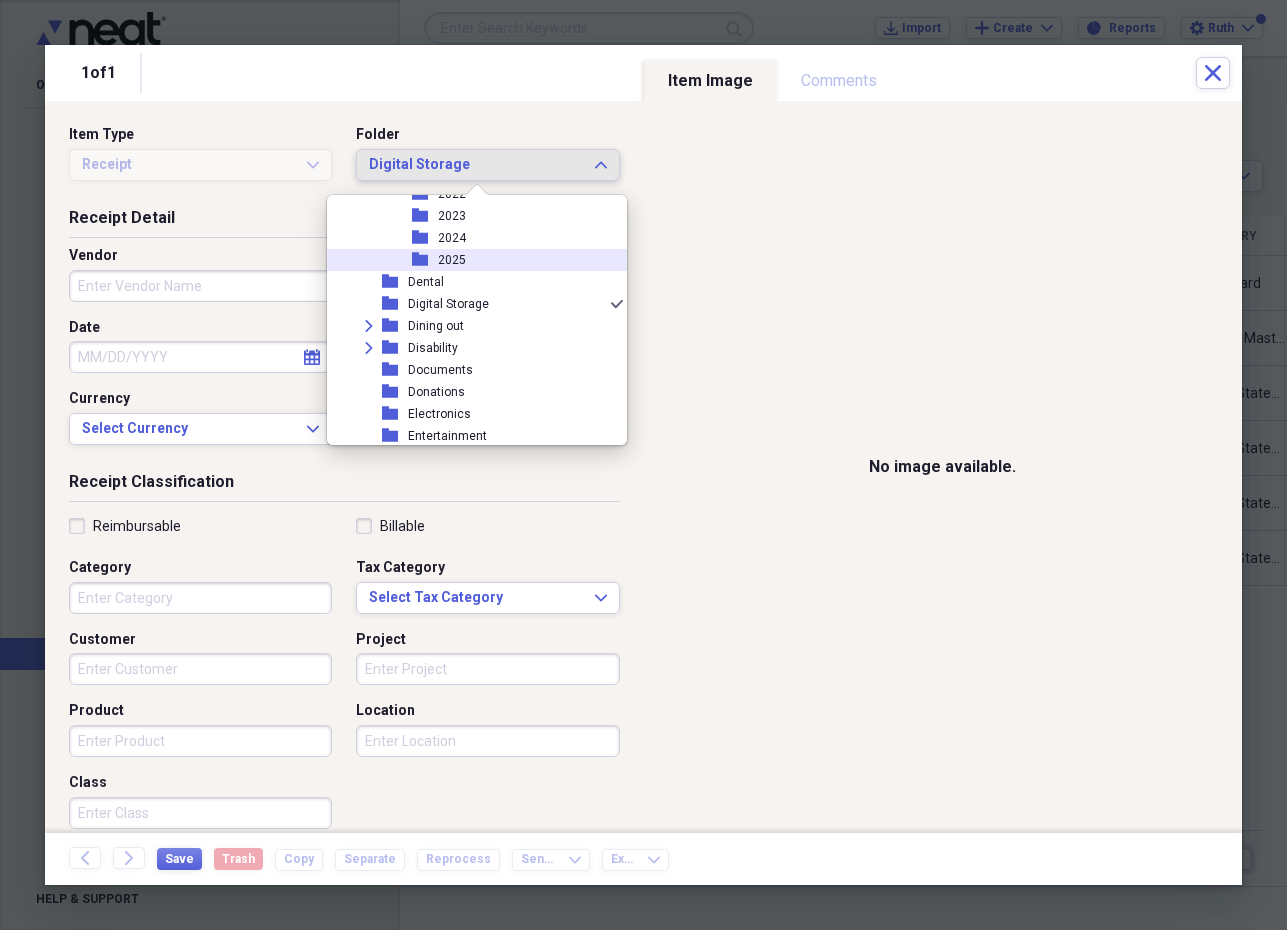click on "folder 2025" at bounding box center (469, 260) 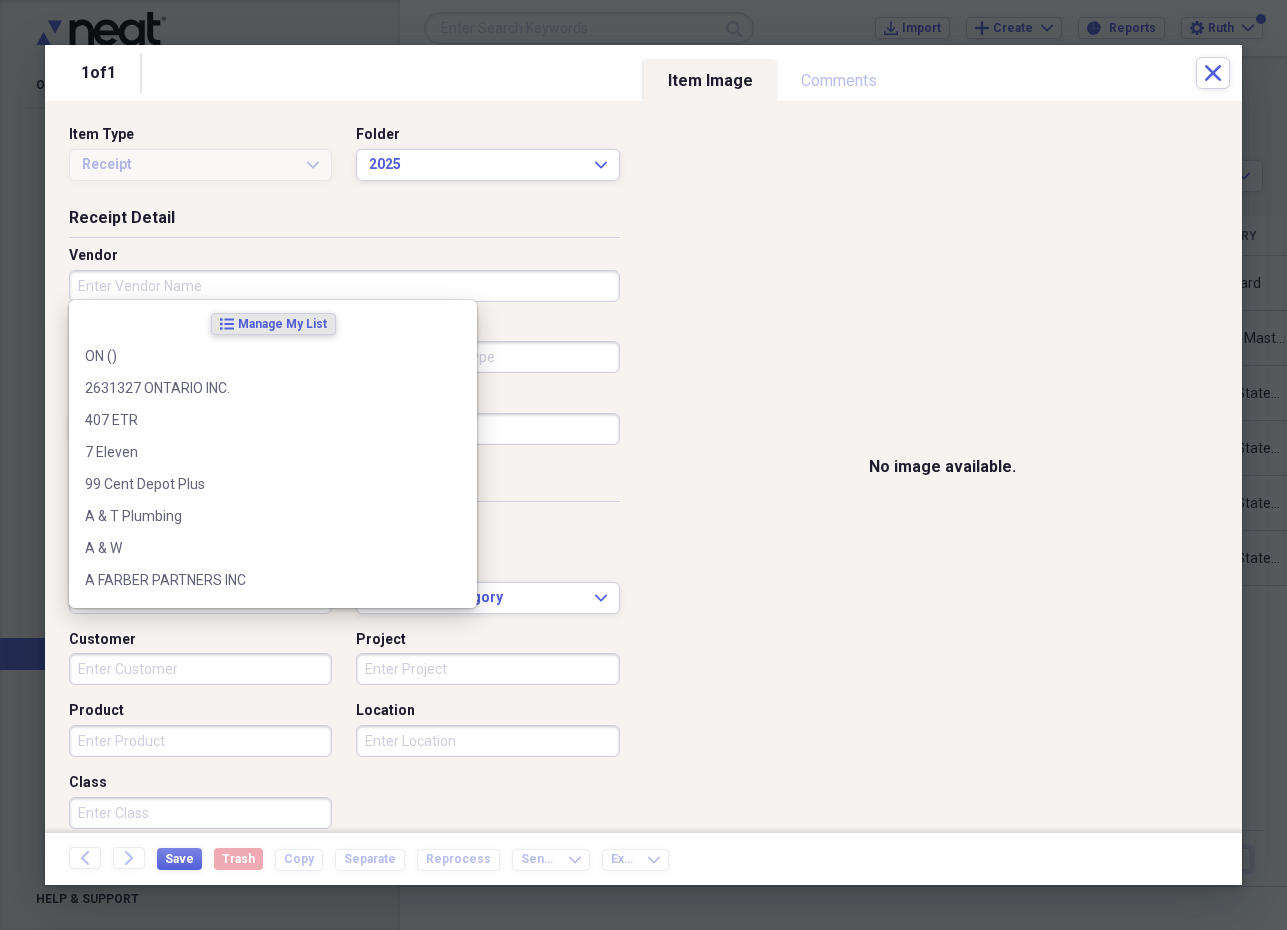 click on "Vendor" at bounding box center [344, 286] 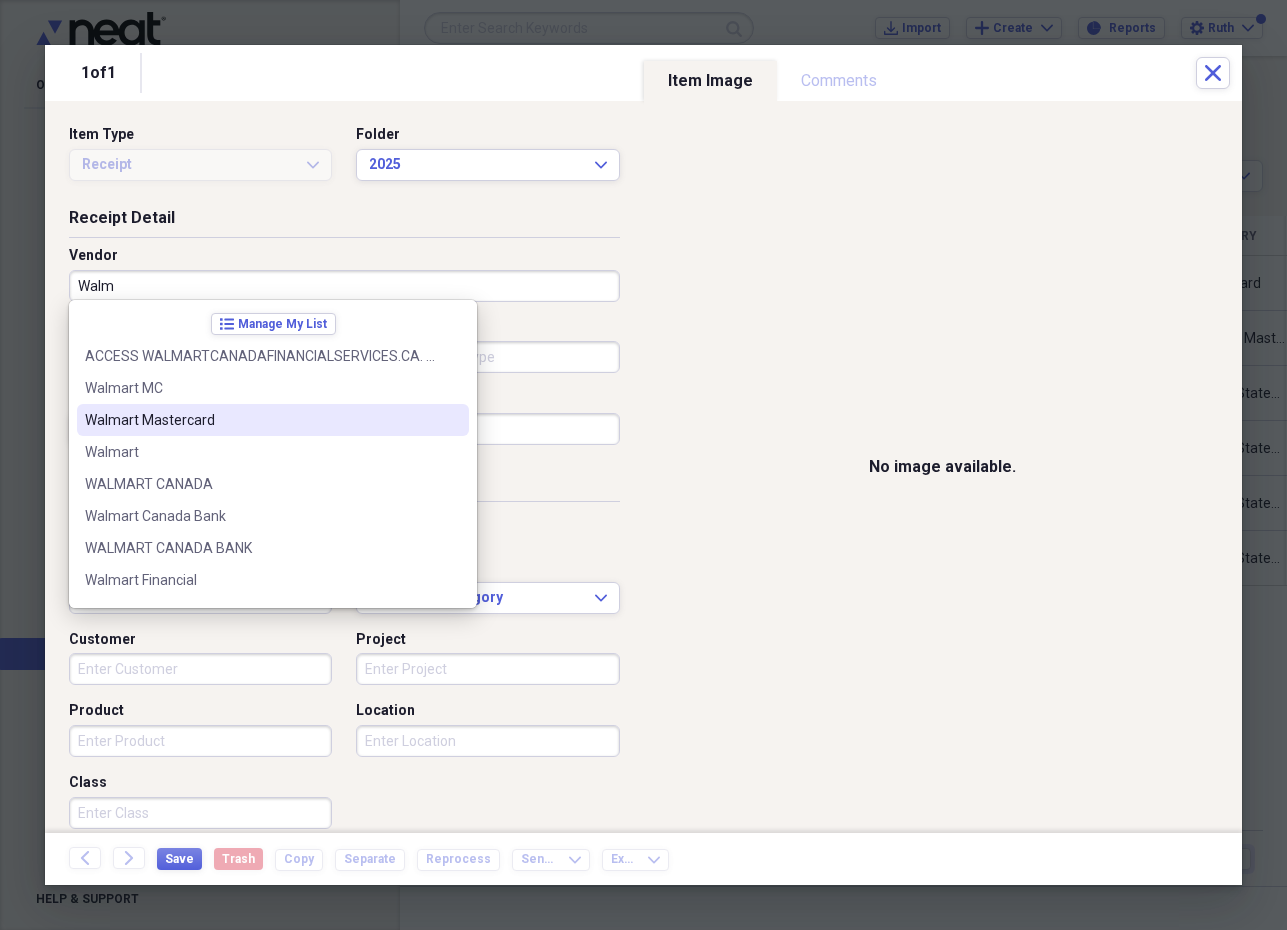 click on "[FIRST] Walmart Mastercard" at bounding box center [261, 420] 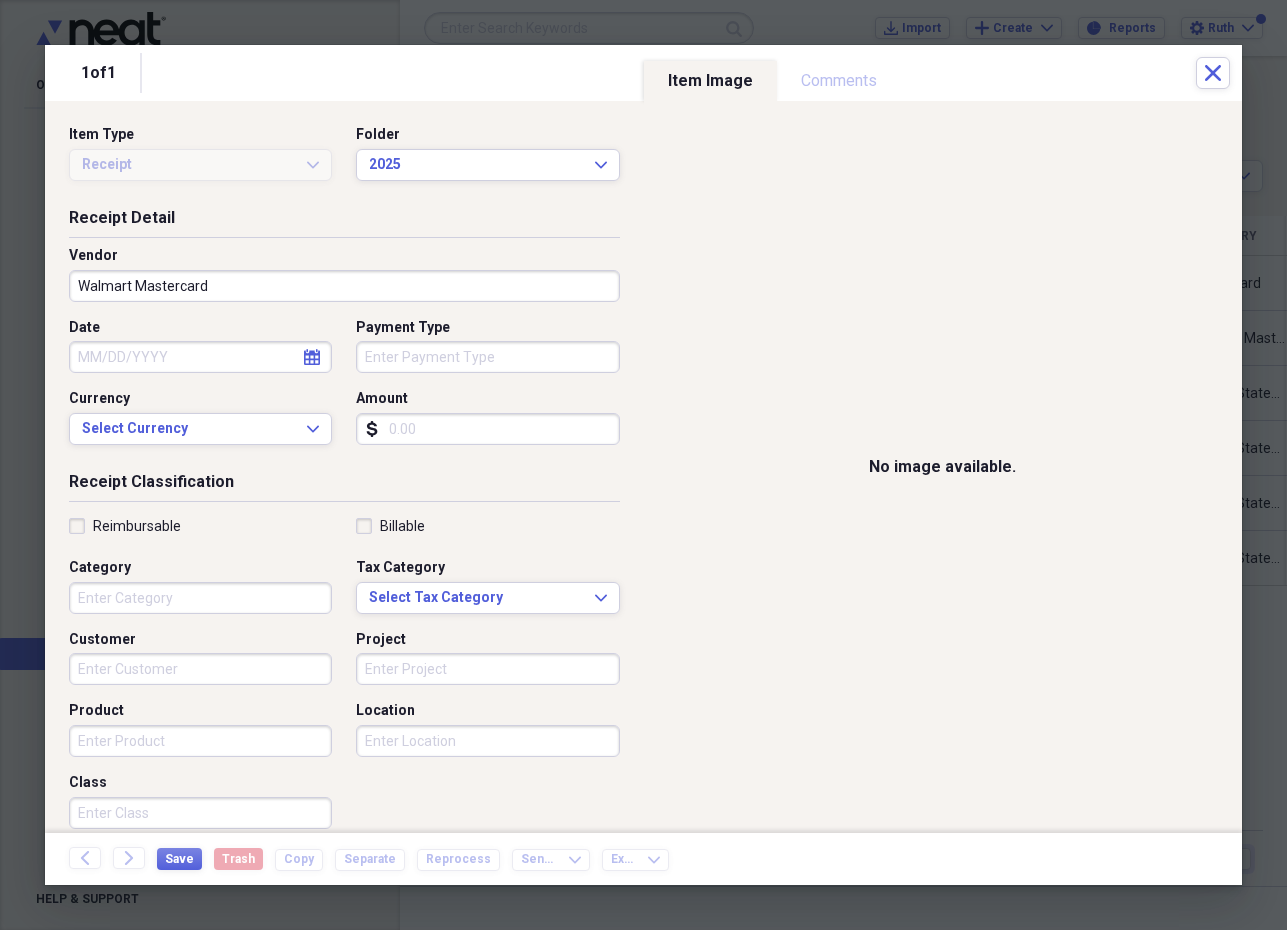 click on "calendar" 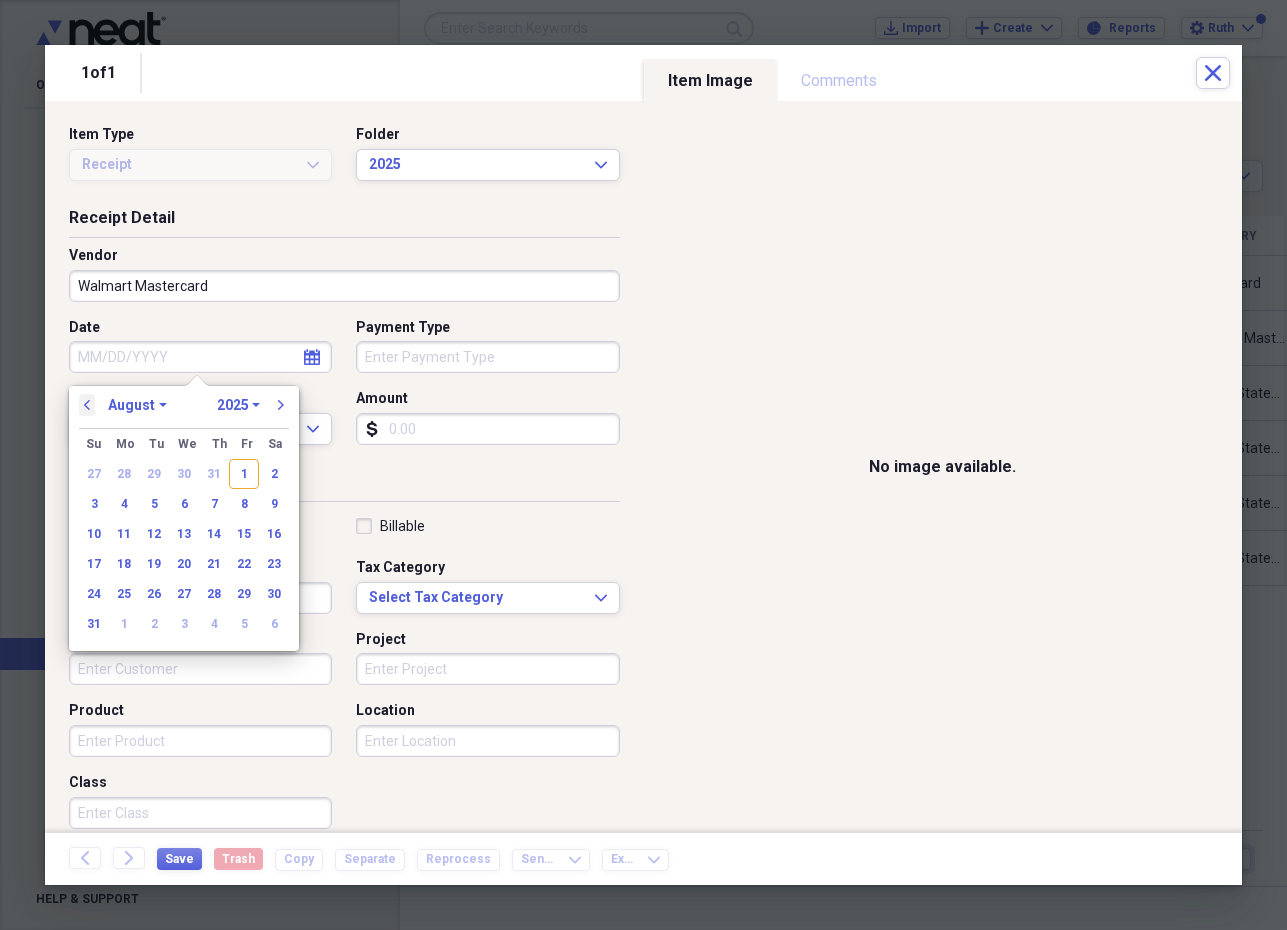 click on "previous" at bounding box center (87, 405) 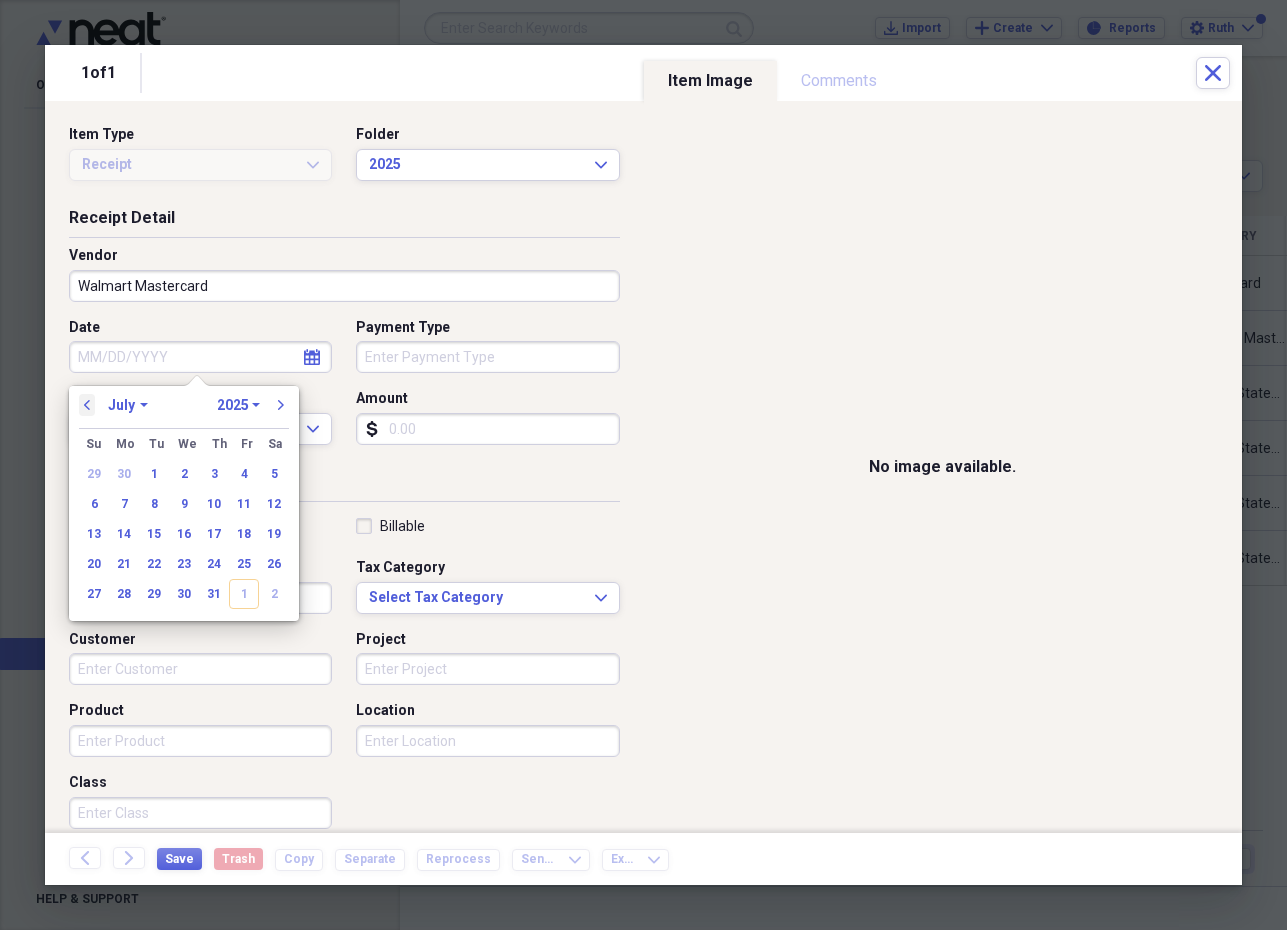 click on "previous" at bounding box center (87, 405) 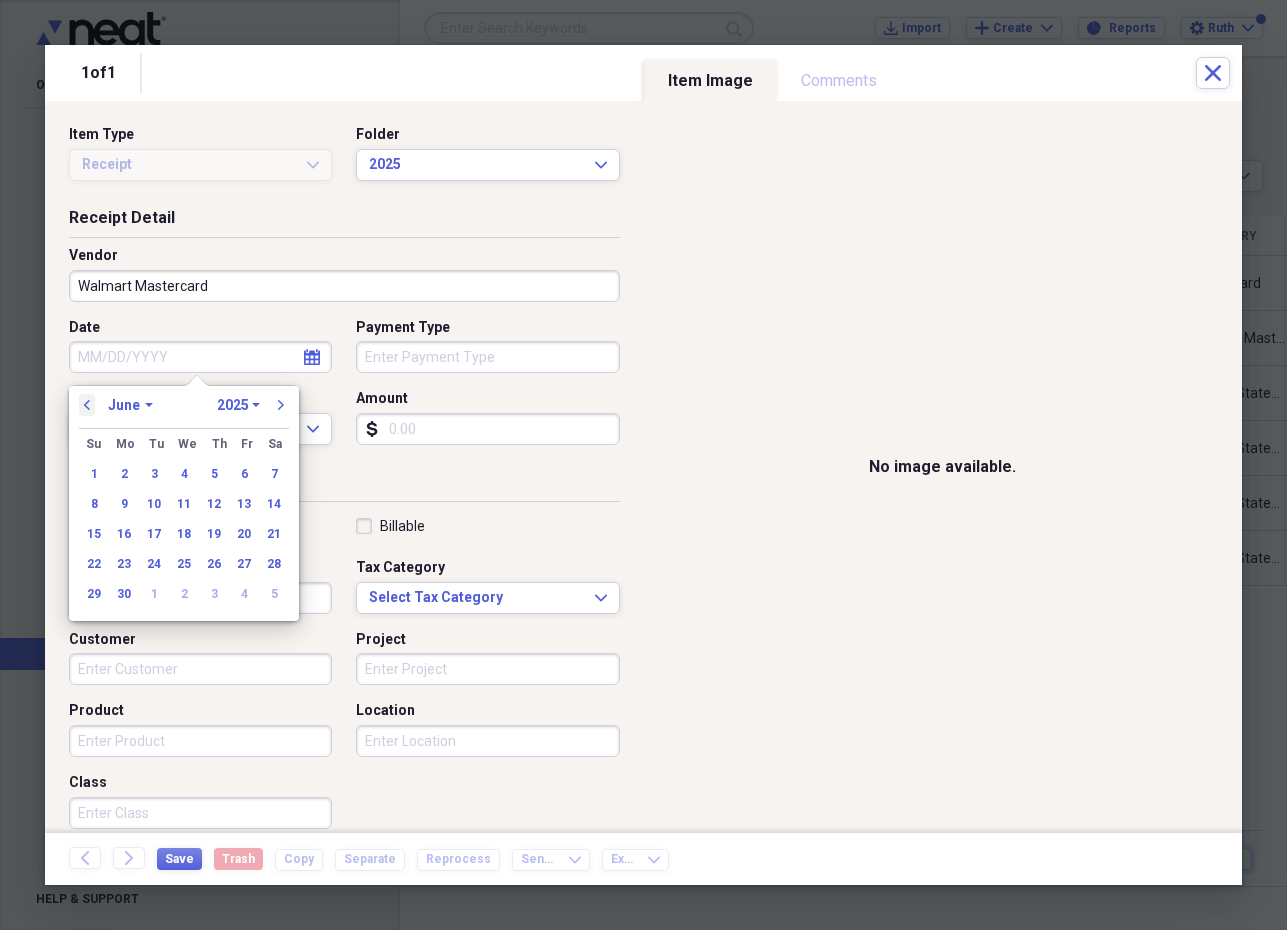 click on "previous" at bounding box center (87, 405) 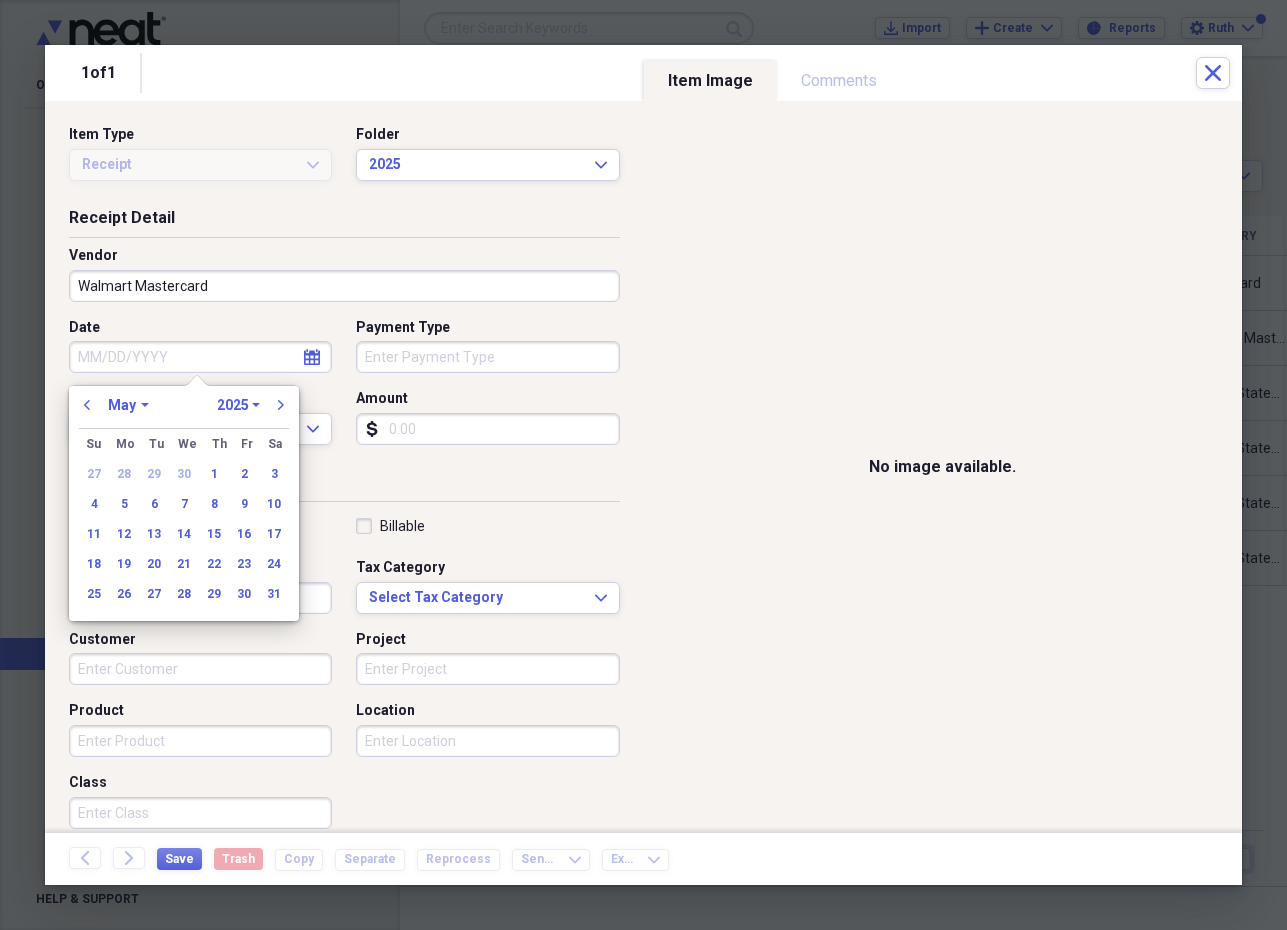 click on "20" at bounding box center [154, 564] 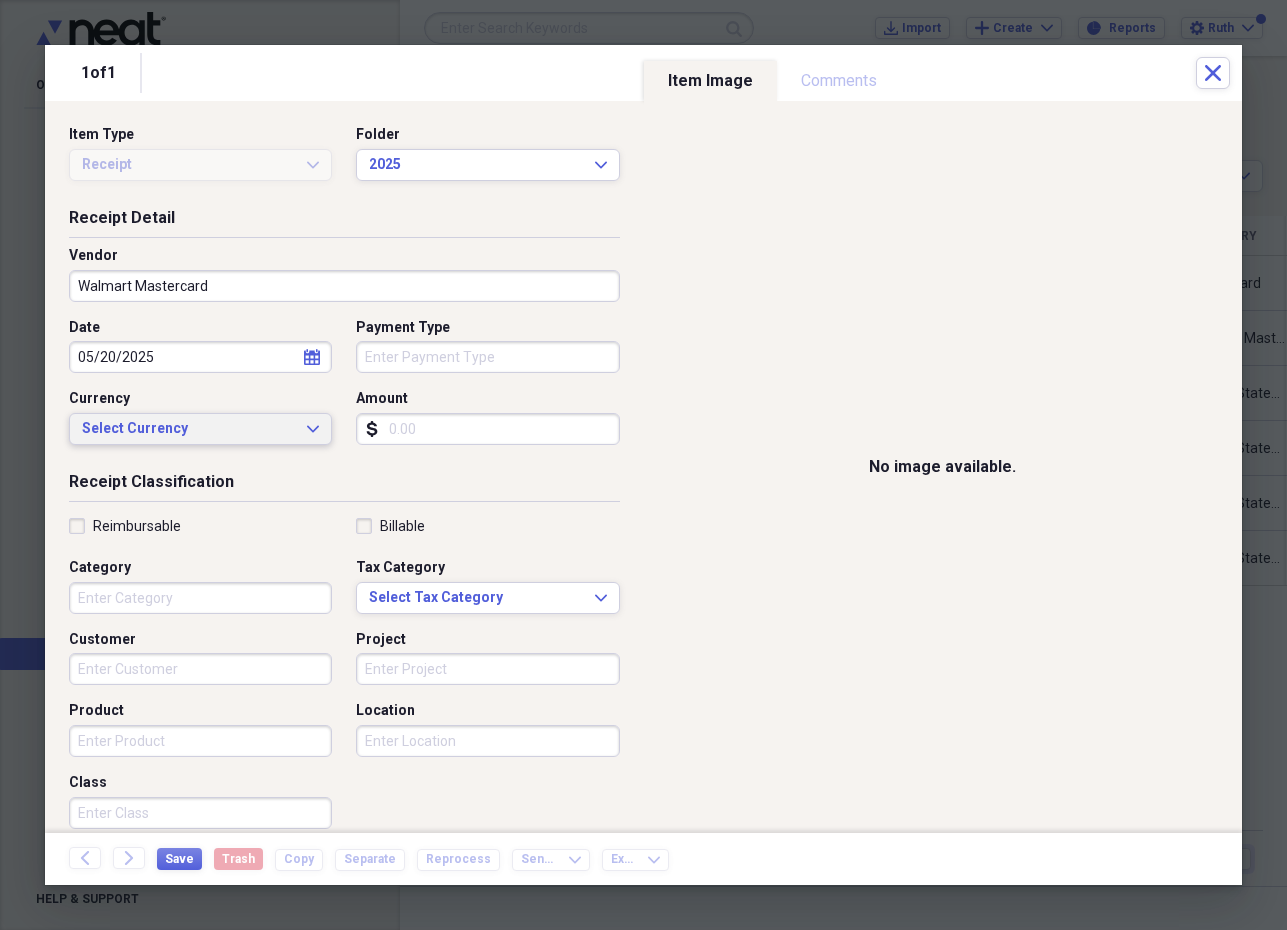 click on "Select Currency Expand" at bounding box center [200, 429] 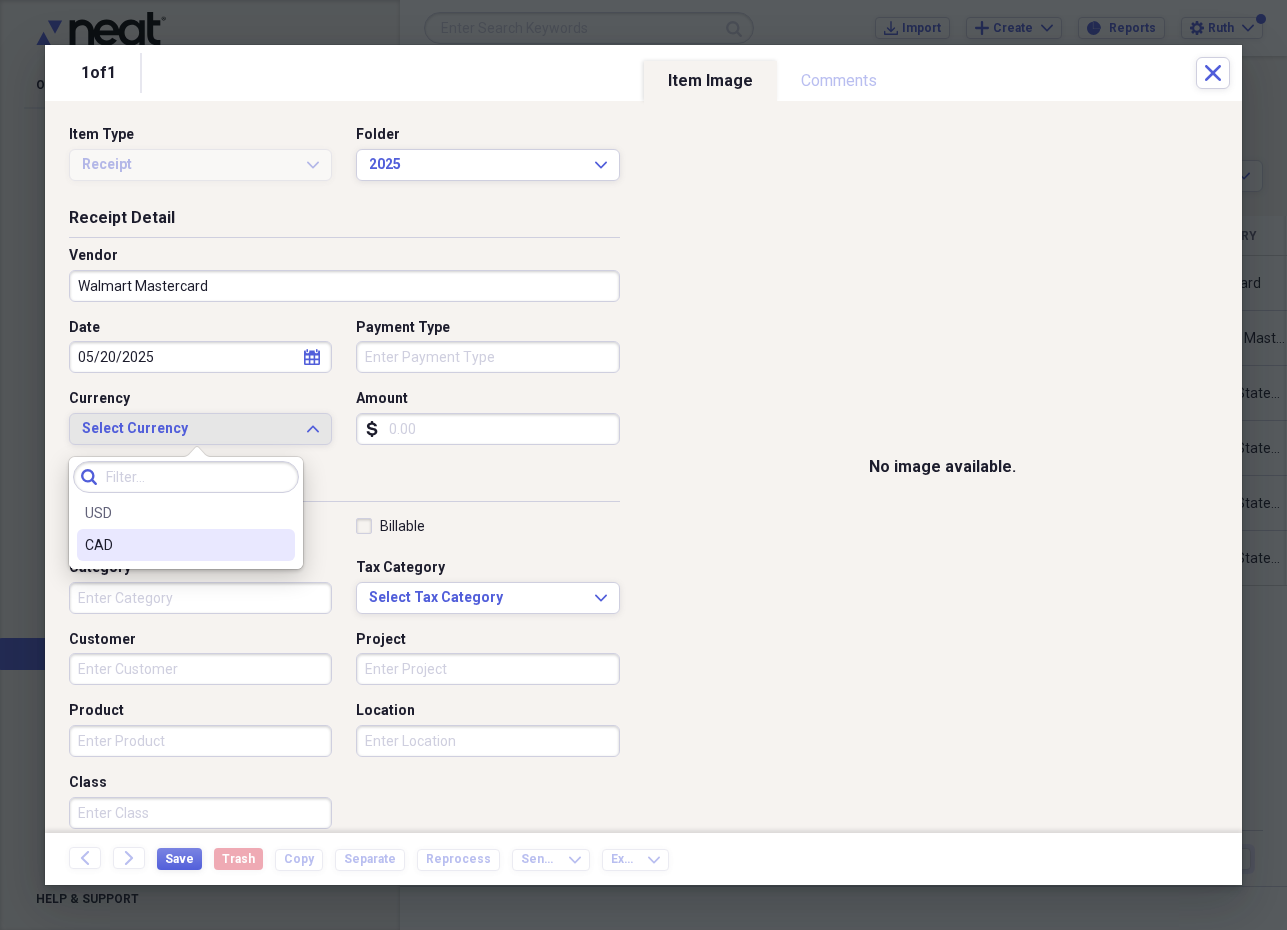 click on "CAD" at bounding box center [174, 545] 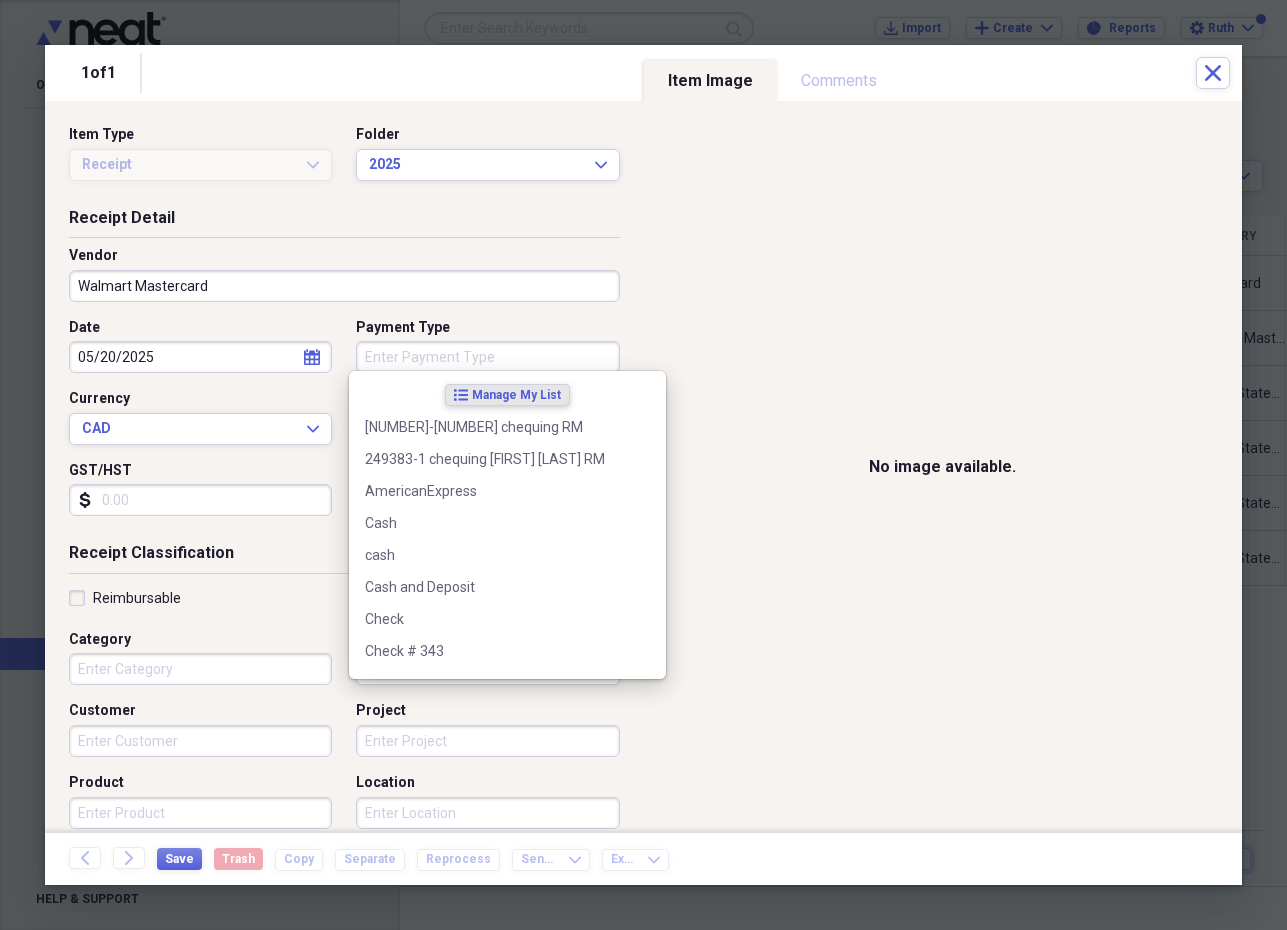 click on "Payment Type" at bounding box center (487, 357) 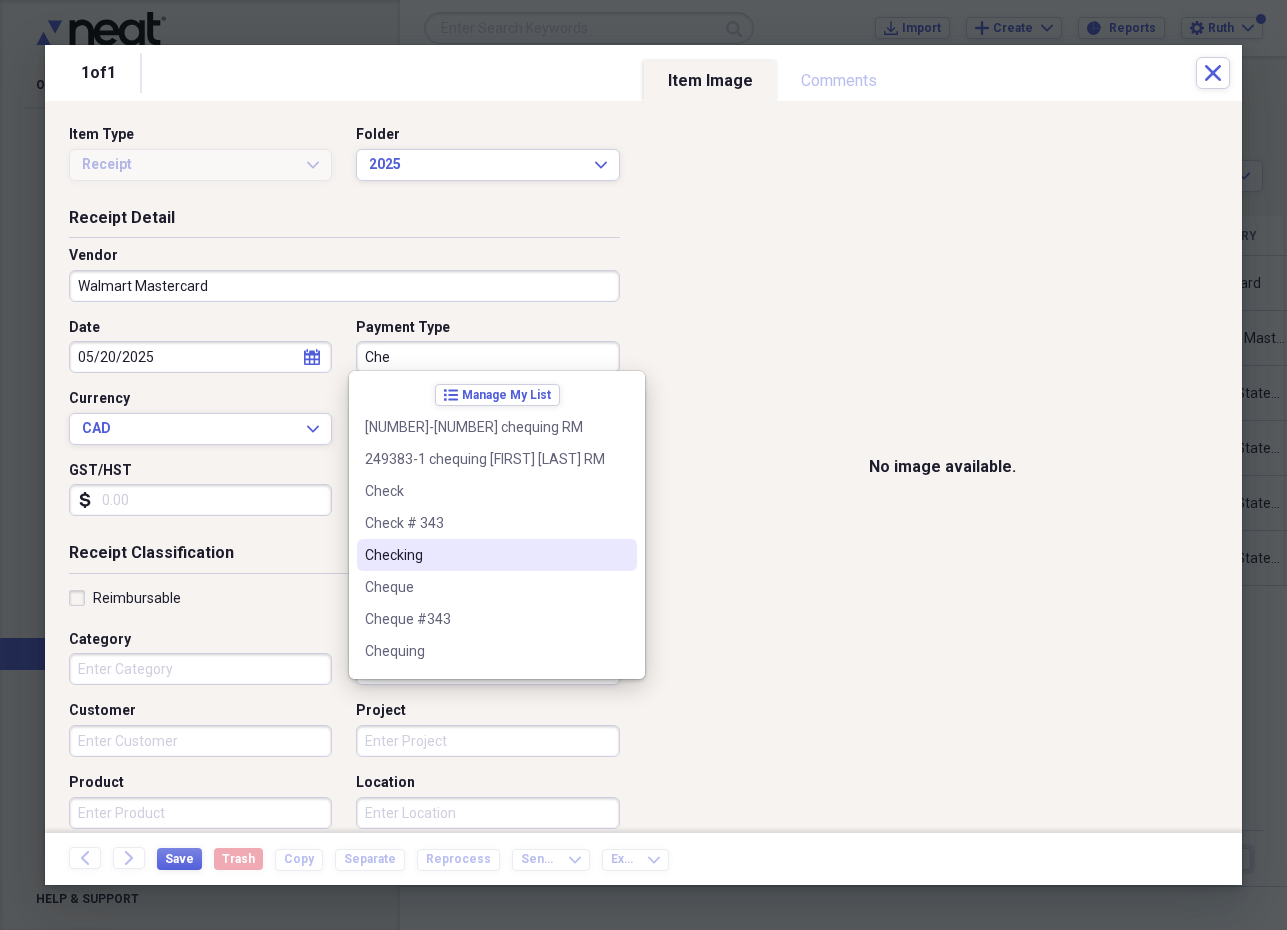 click on "Checking" at bounding box center (485, 555) 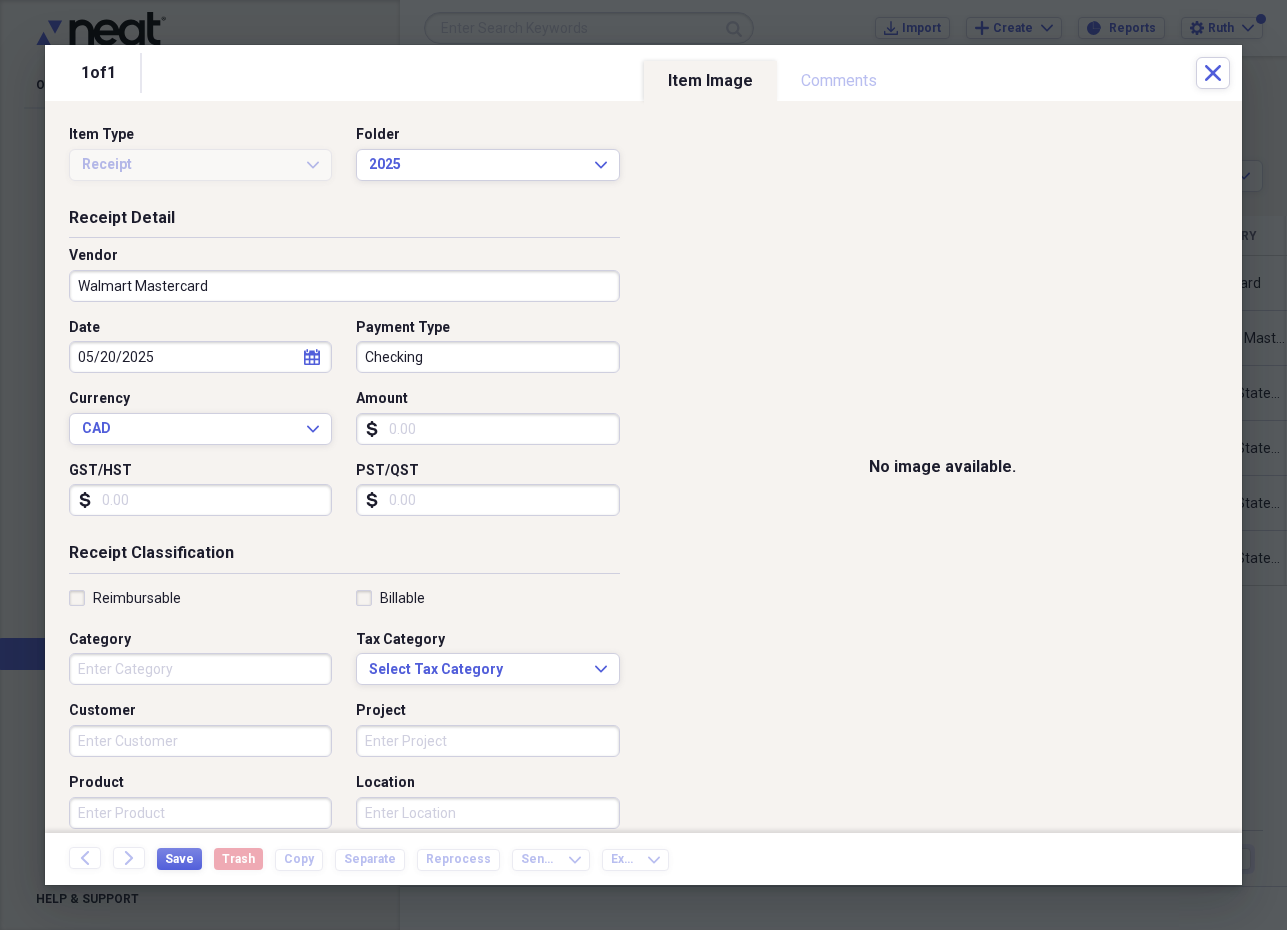 click on "Amount" at bounding box center [487, 429] 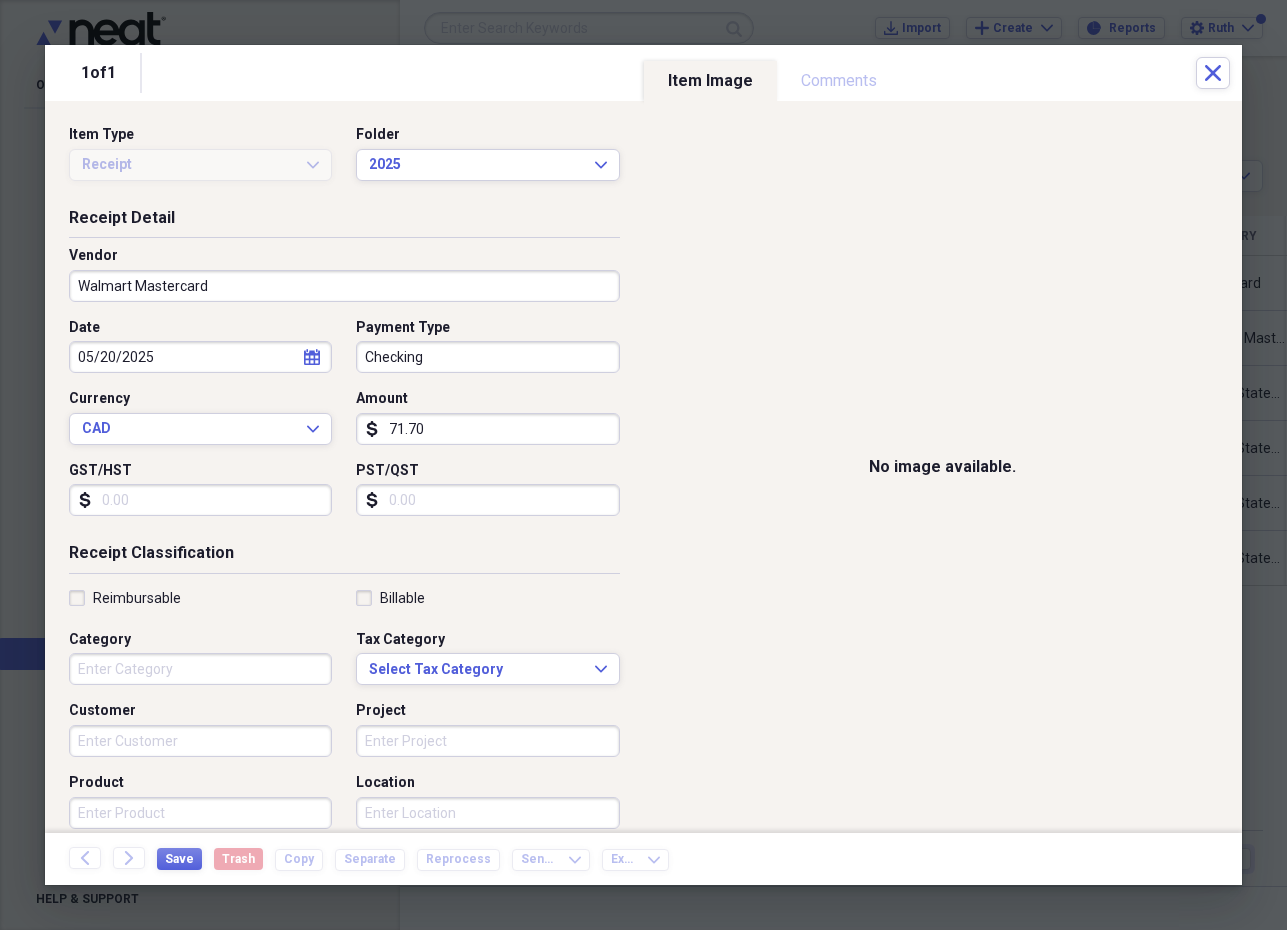 type on "(71.70)" 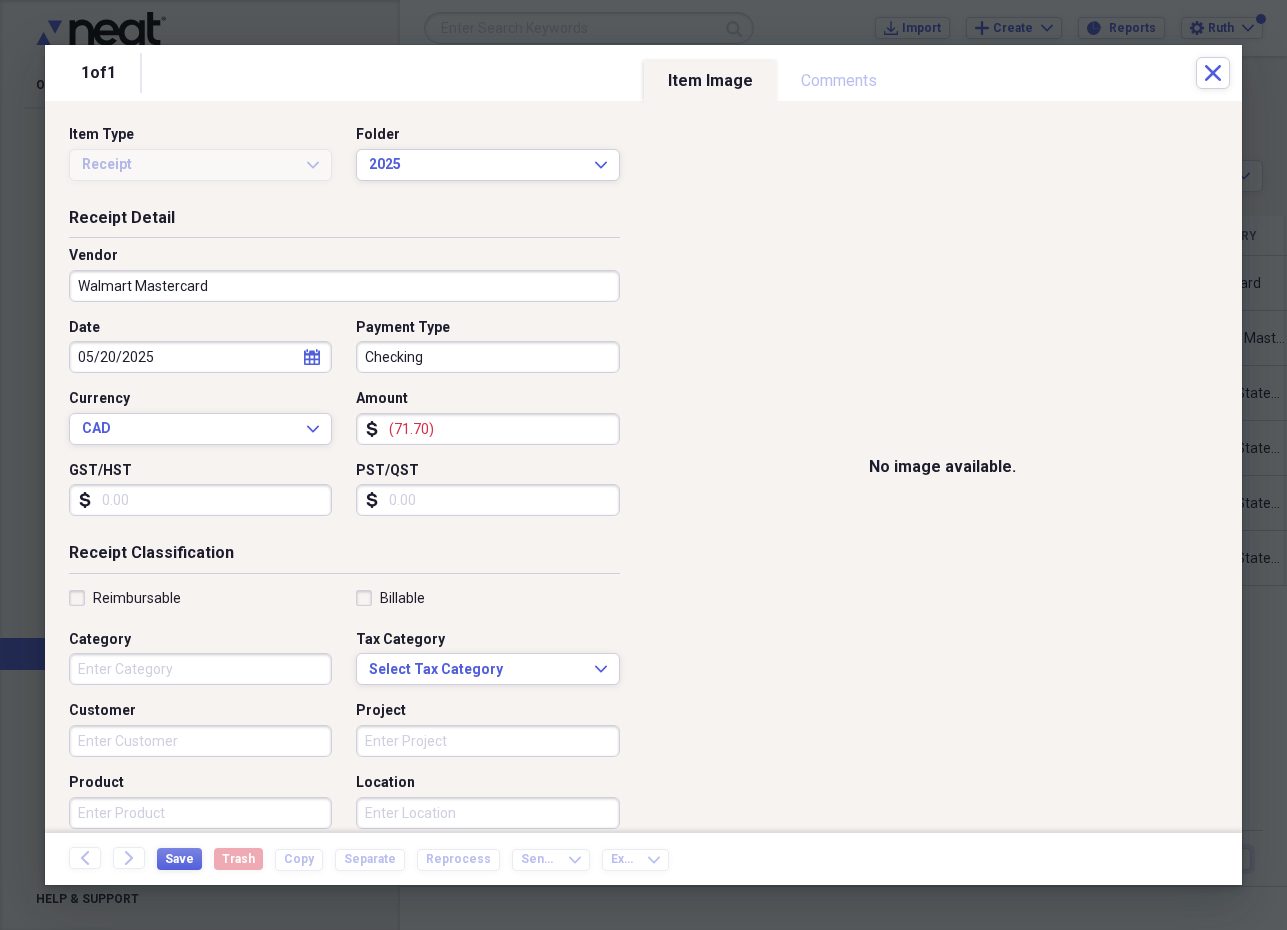 click on "Category" at bounding box center [200, 669] 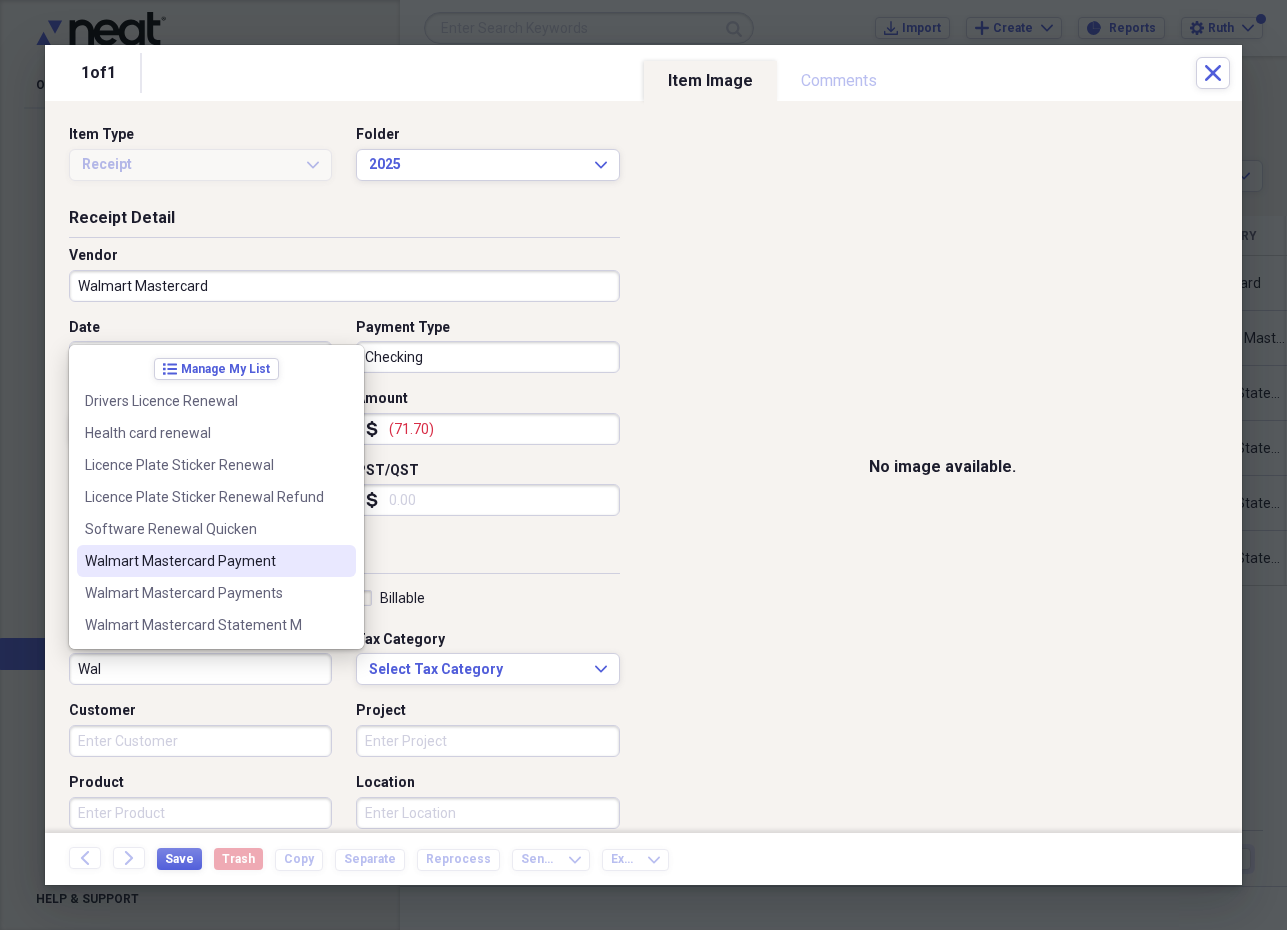 click on "Walmart Mastercard Payment" at bounding box center (204, 561) 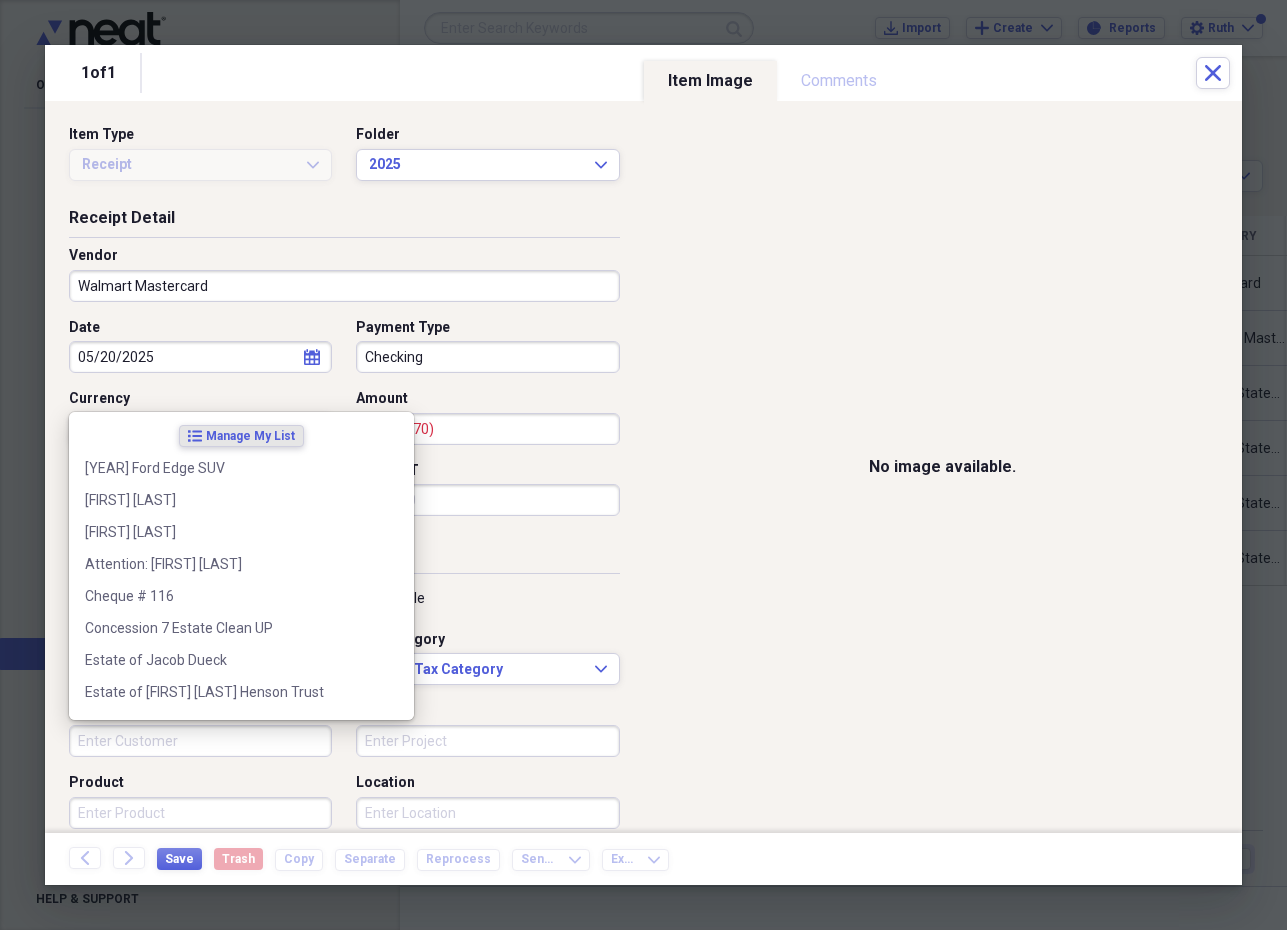 click on "Customer" at bounding box center [200, 741] 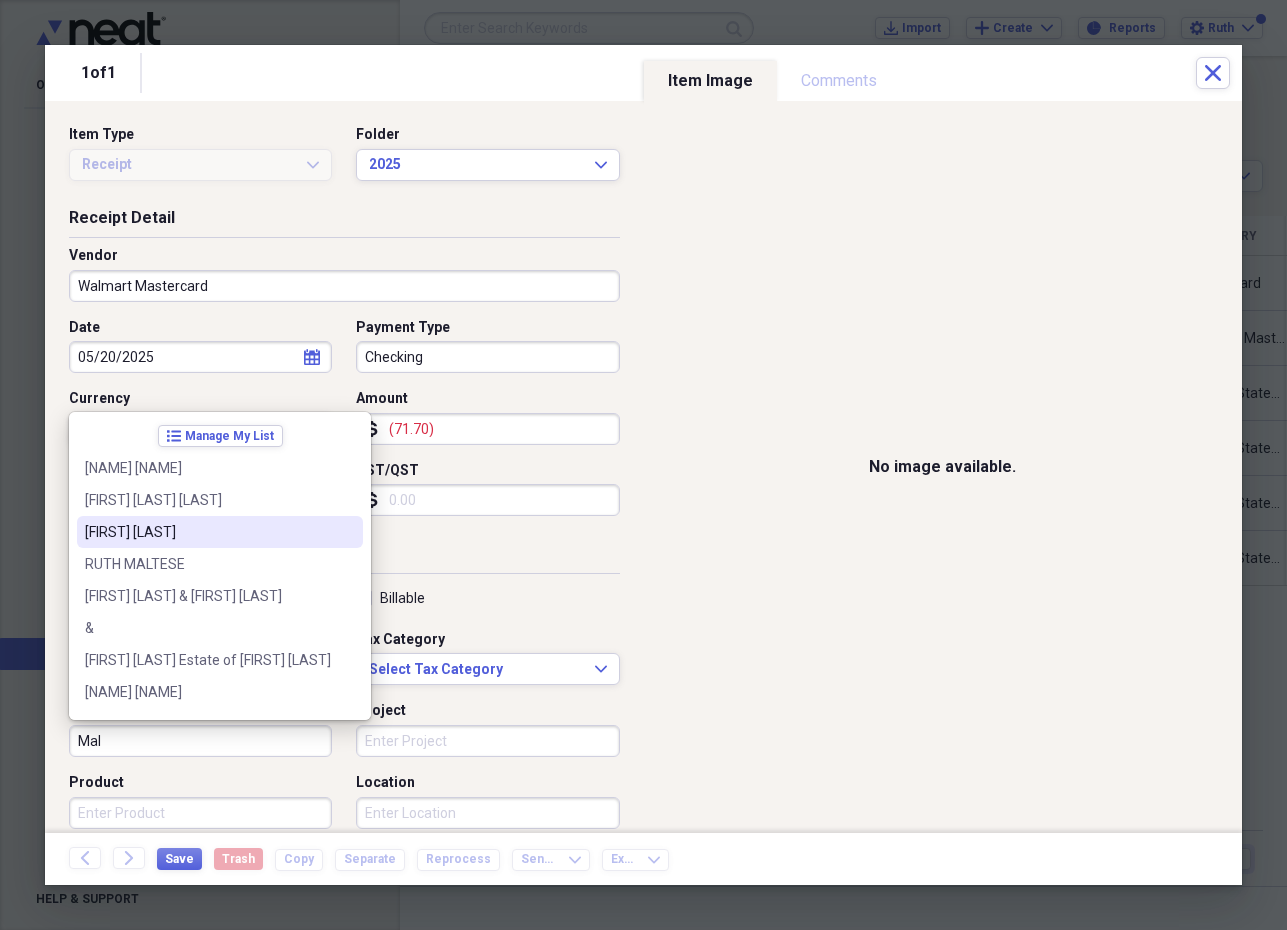 click on "[FIRST] [LAST]" at bounding box center (208, 532) 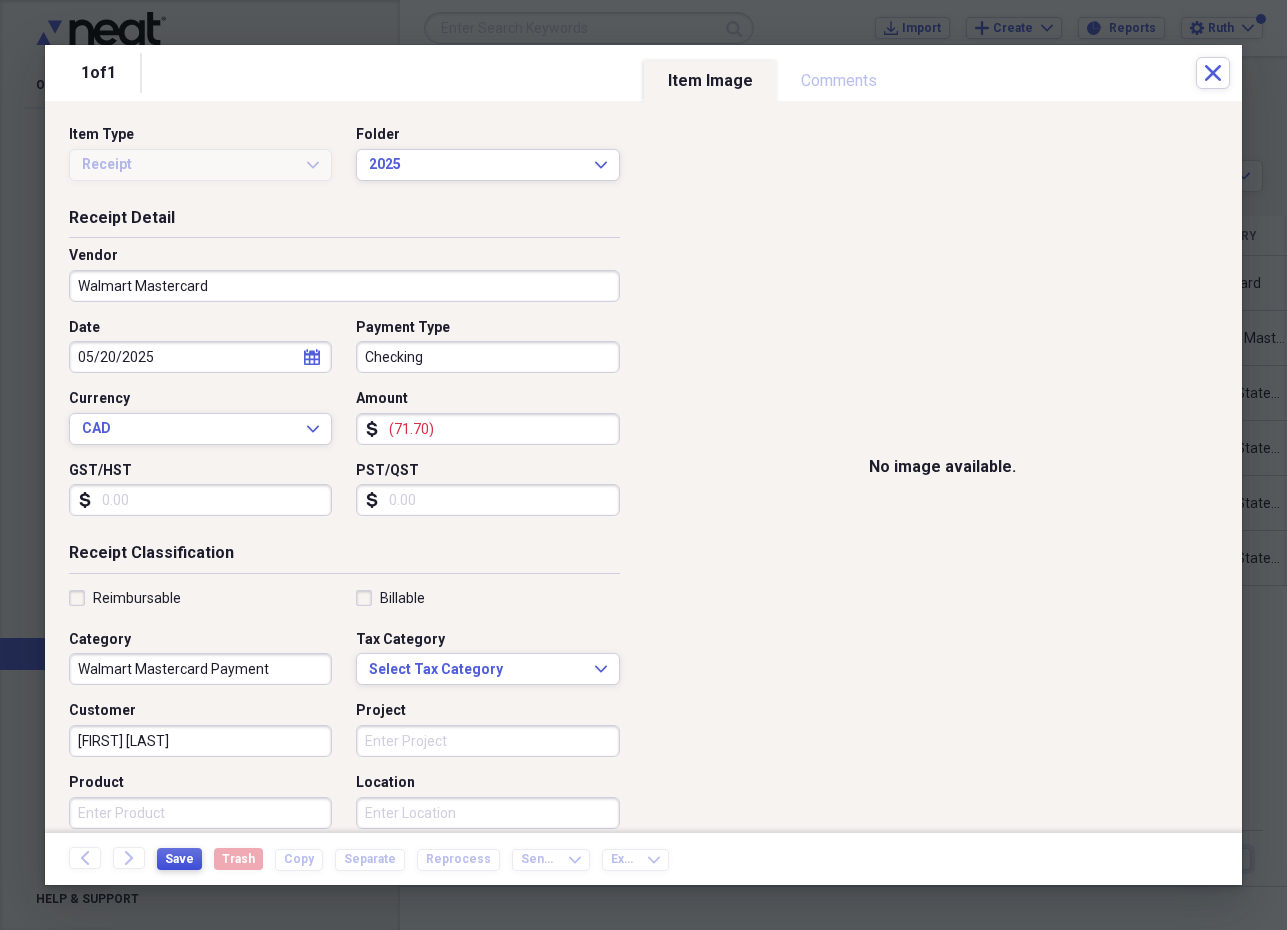 click on "Save" at bounding box center [179, 859] 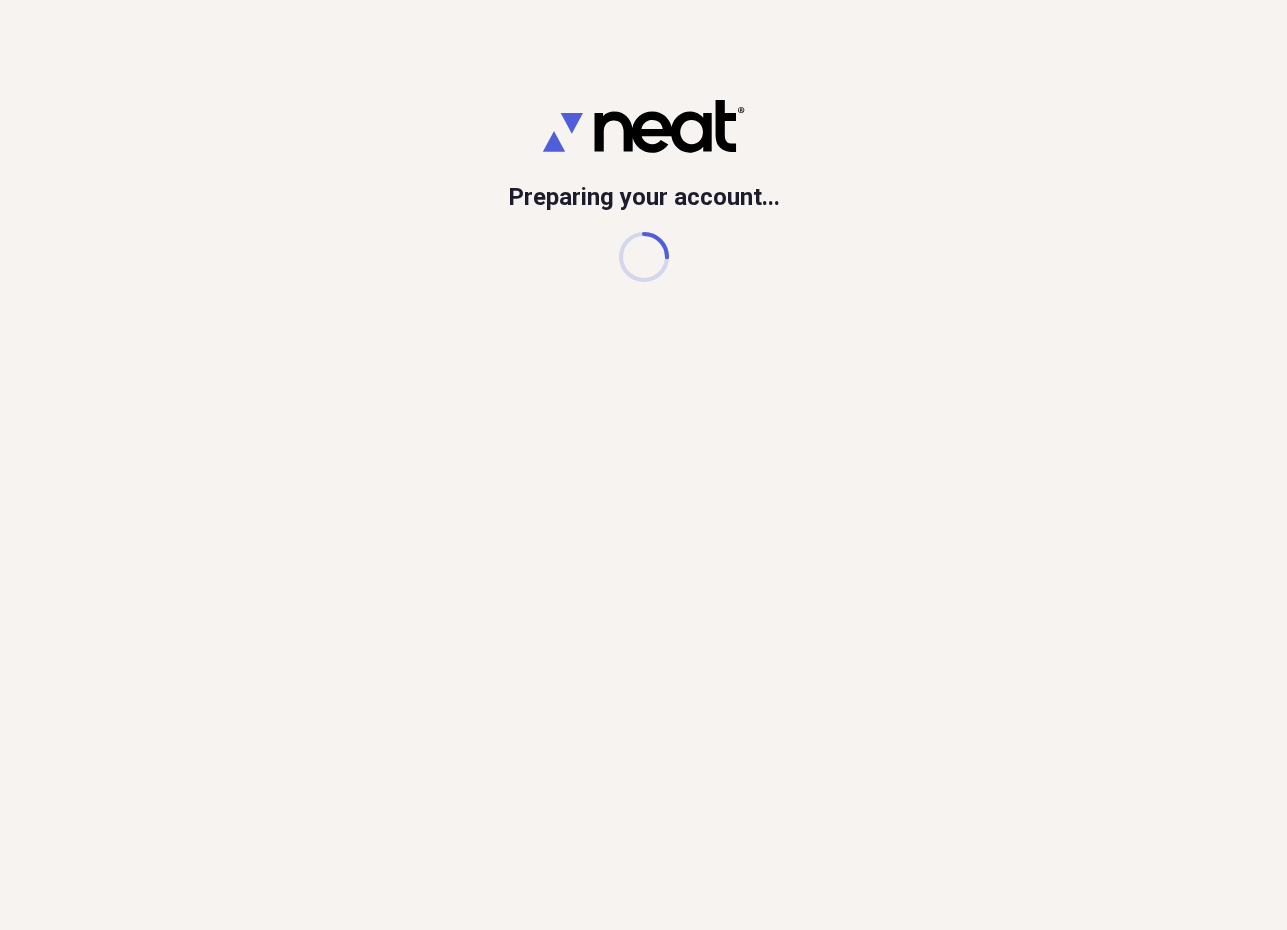 scroll, scrollTop: 0, scrollLeft: 0, axis: both 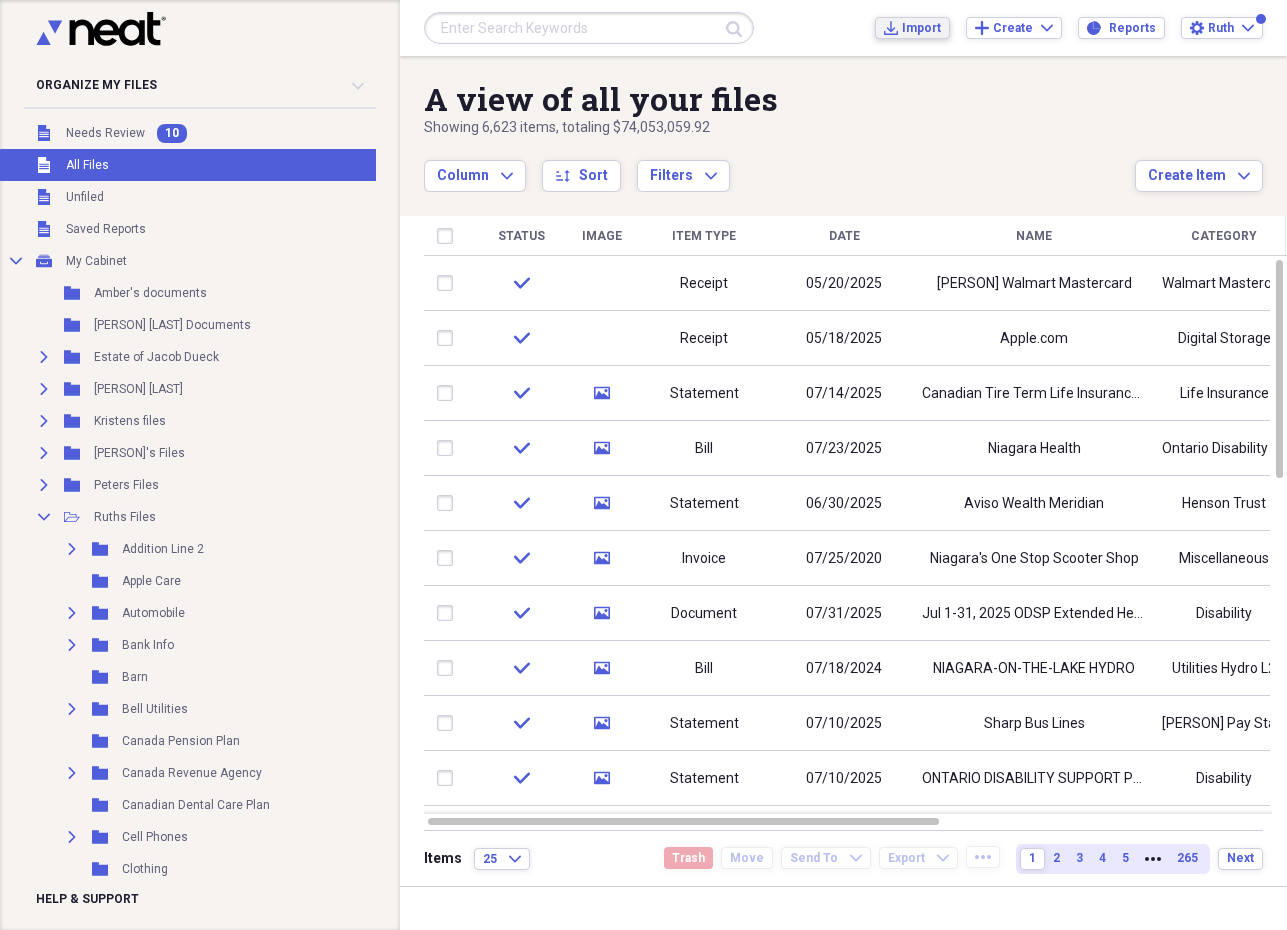 click on "Import" at bounding box center [921, 28] 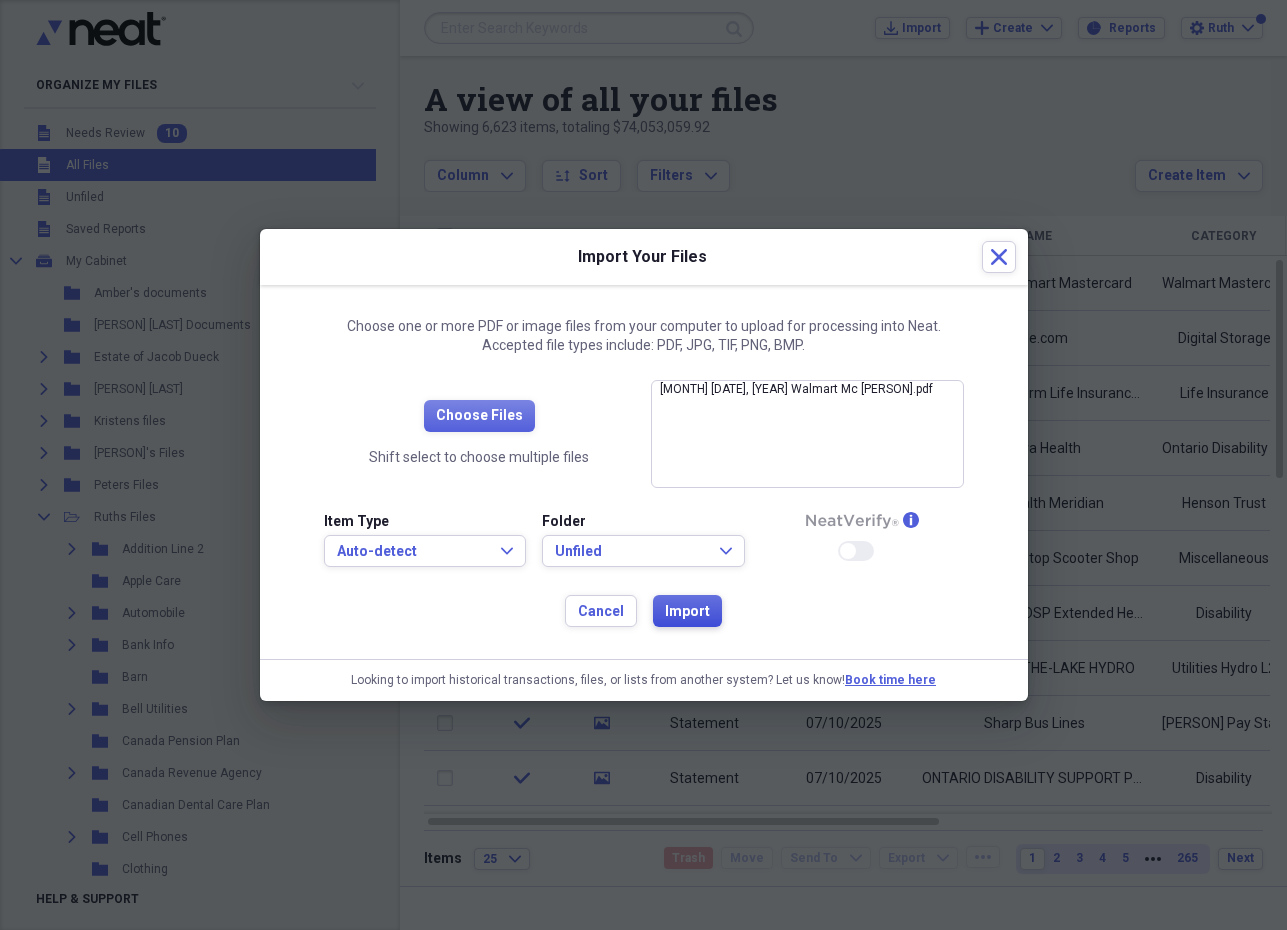 click on "Import" at bounding box center [687, 612] 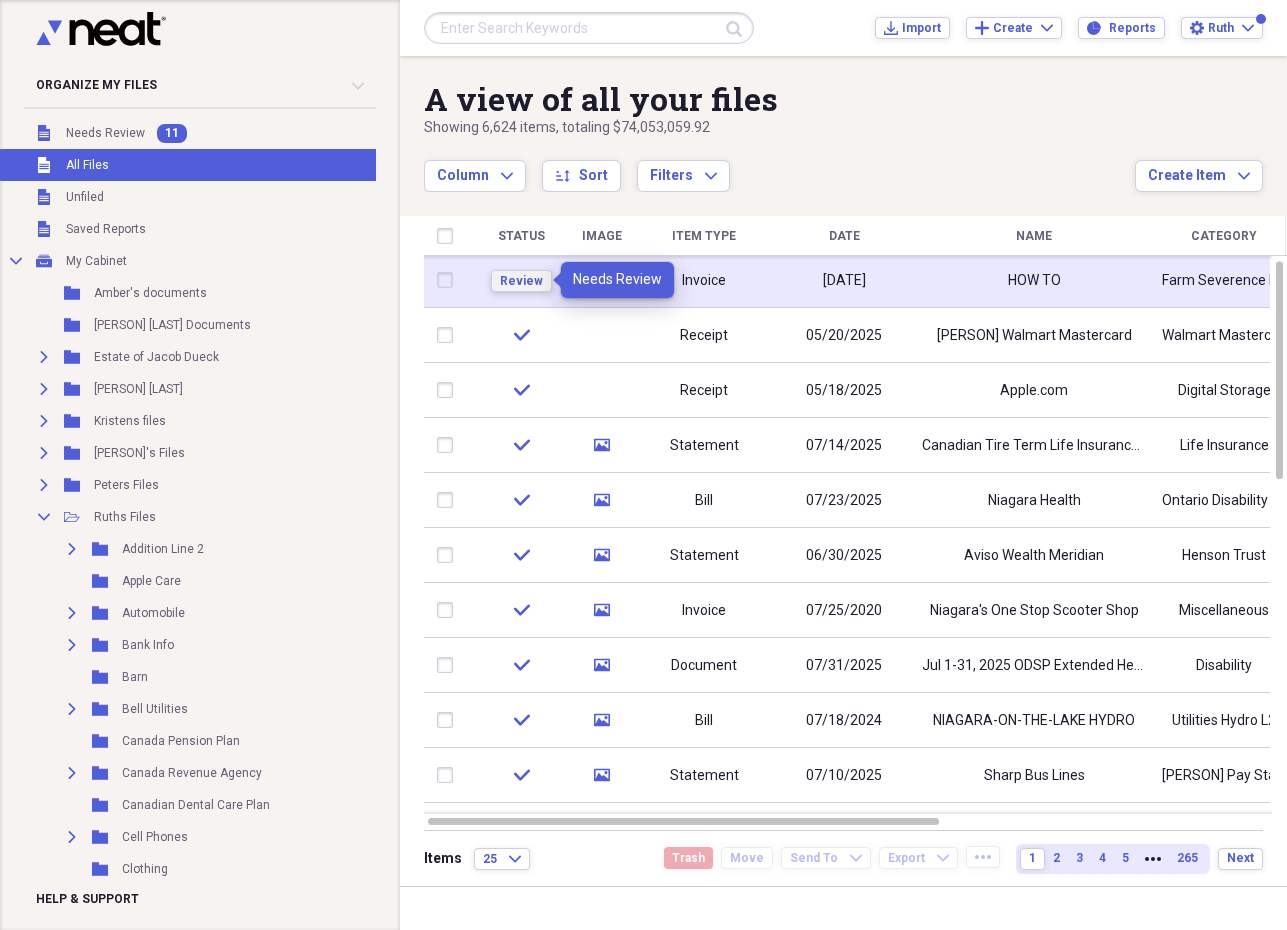click on "Review" at bounding box center (521, 281) 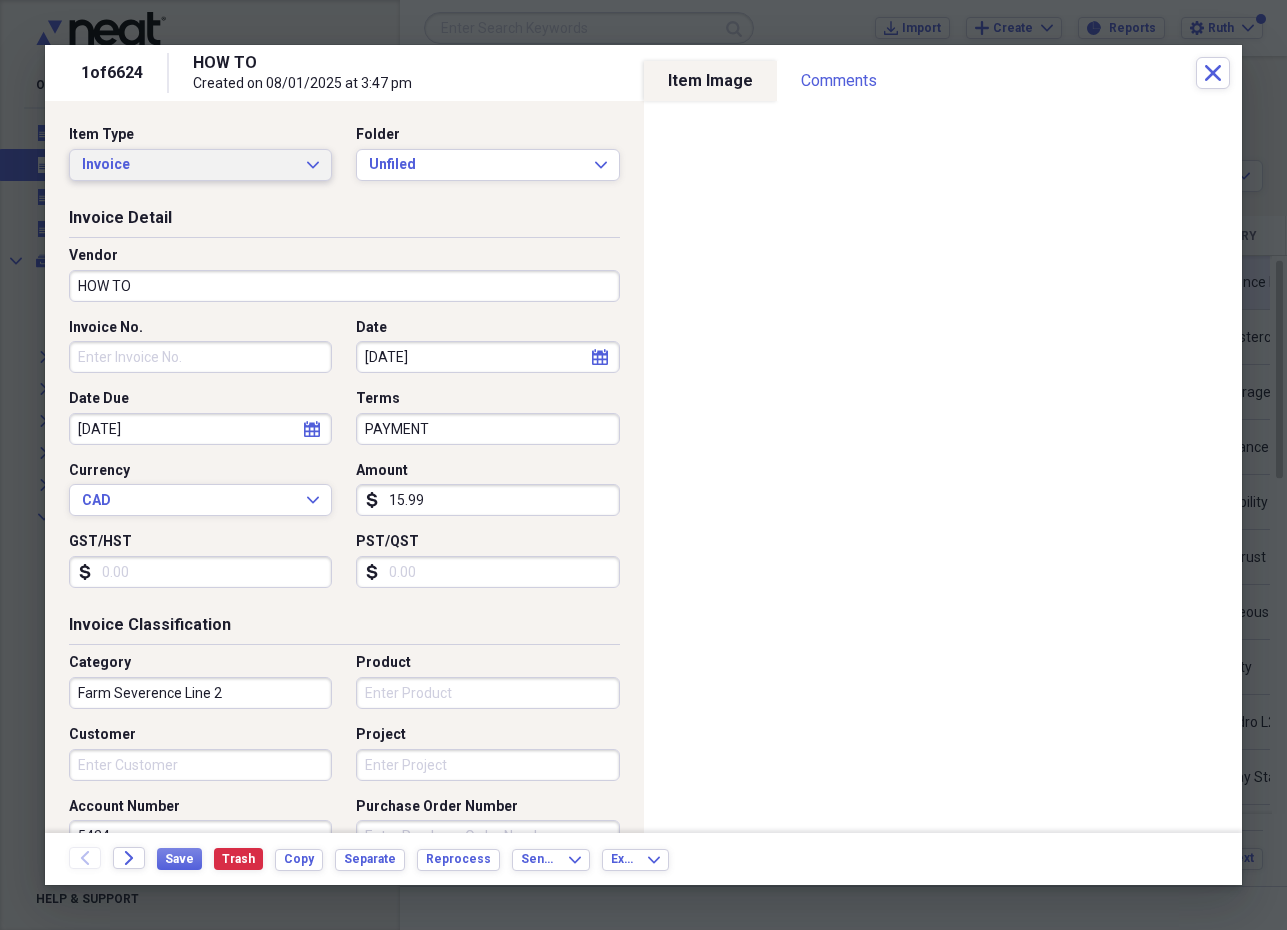 click on "Invoice Expand" at bounding box center (200, 165) 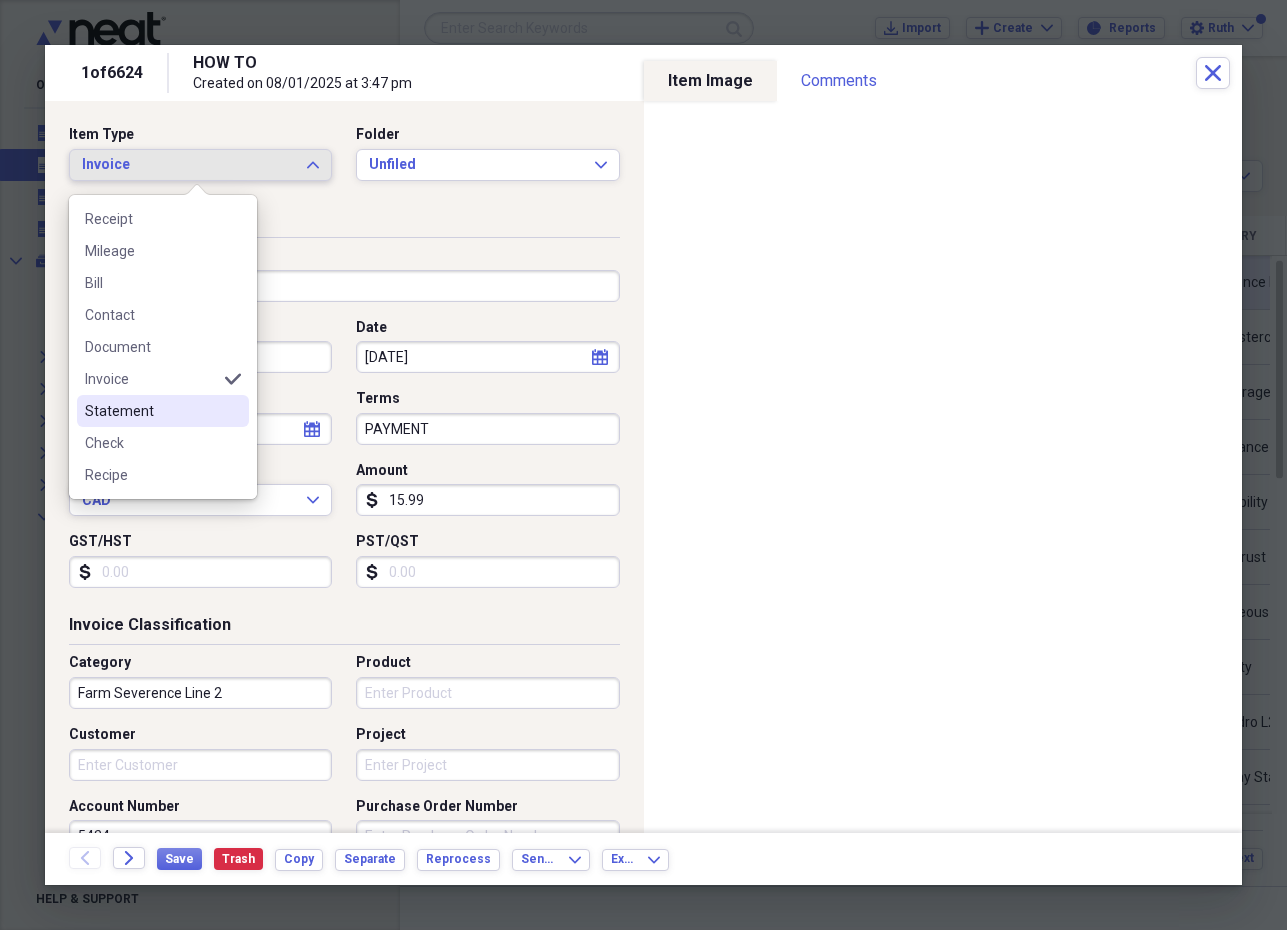click on "Statement" at bounding box center (151, 411) 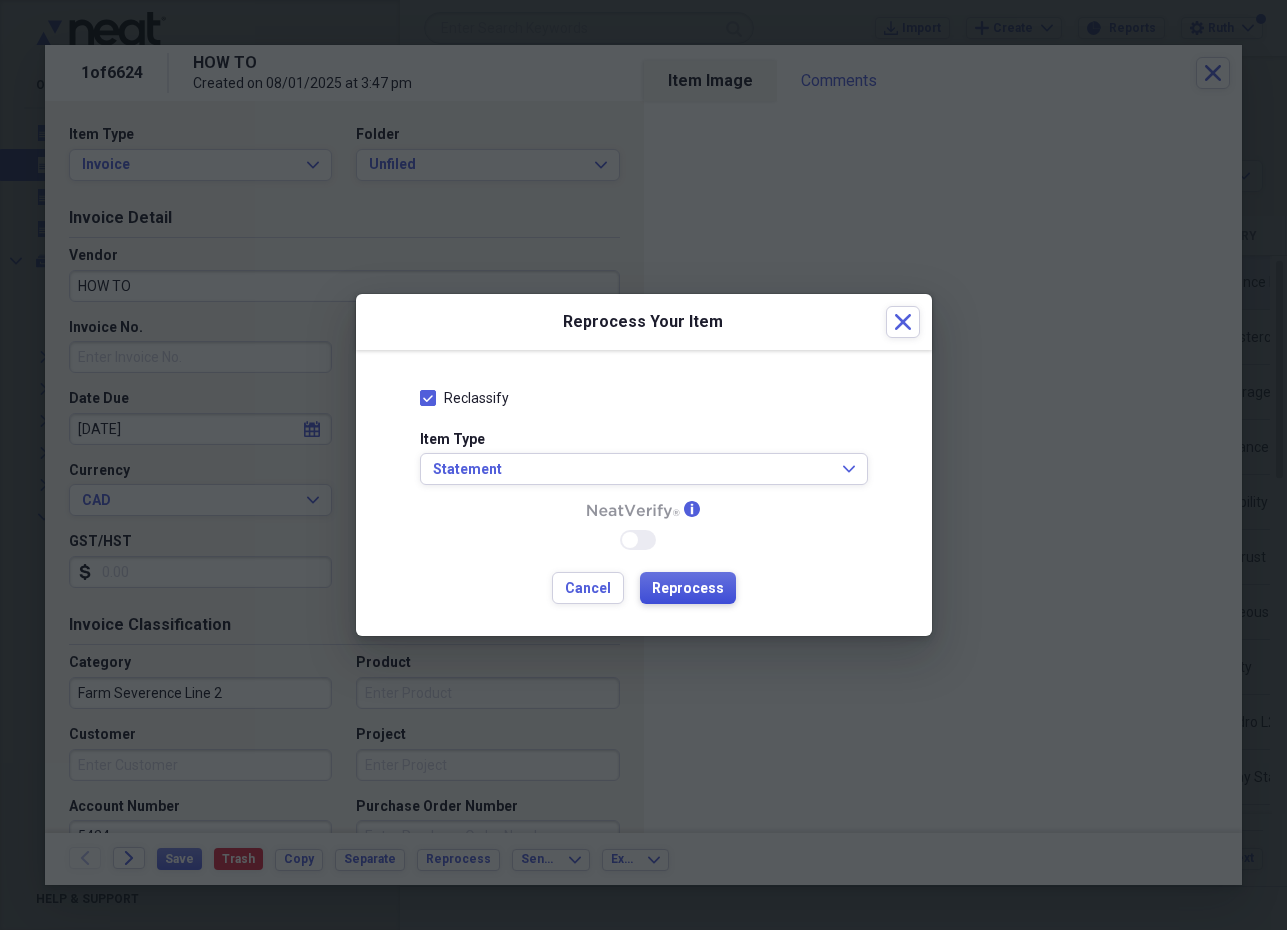 click on "Reprocess" at bounding box center (688, 589) 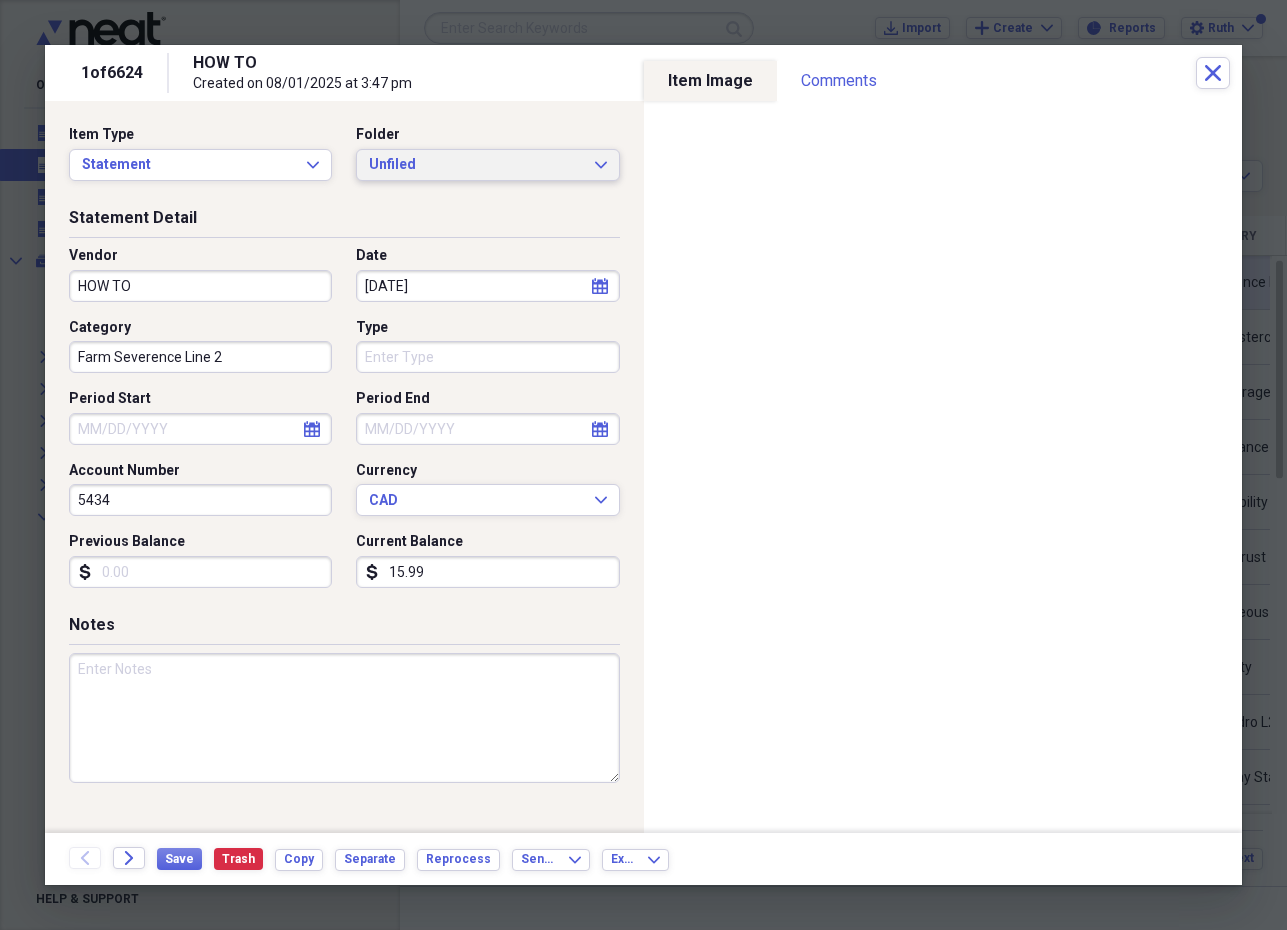 click on "Unfiled Expand" at bounding box center (487, 165) 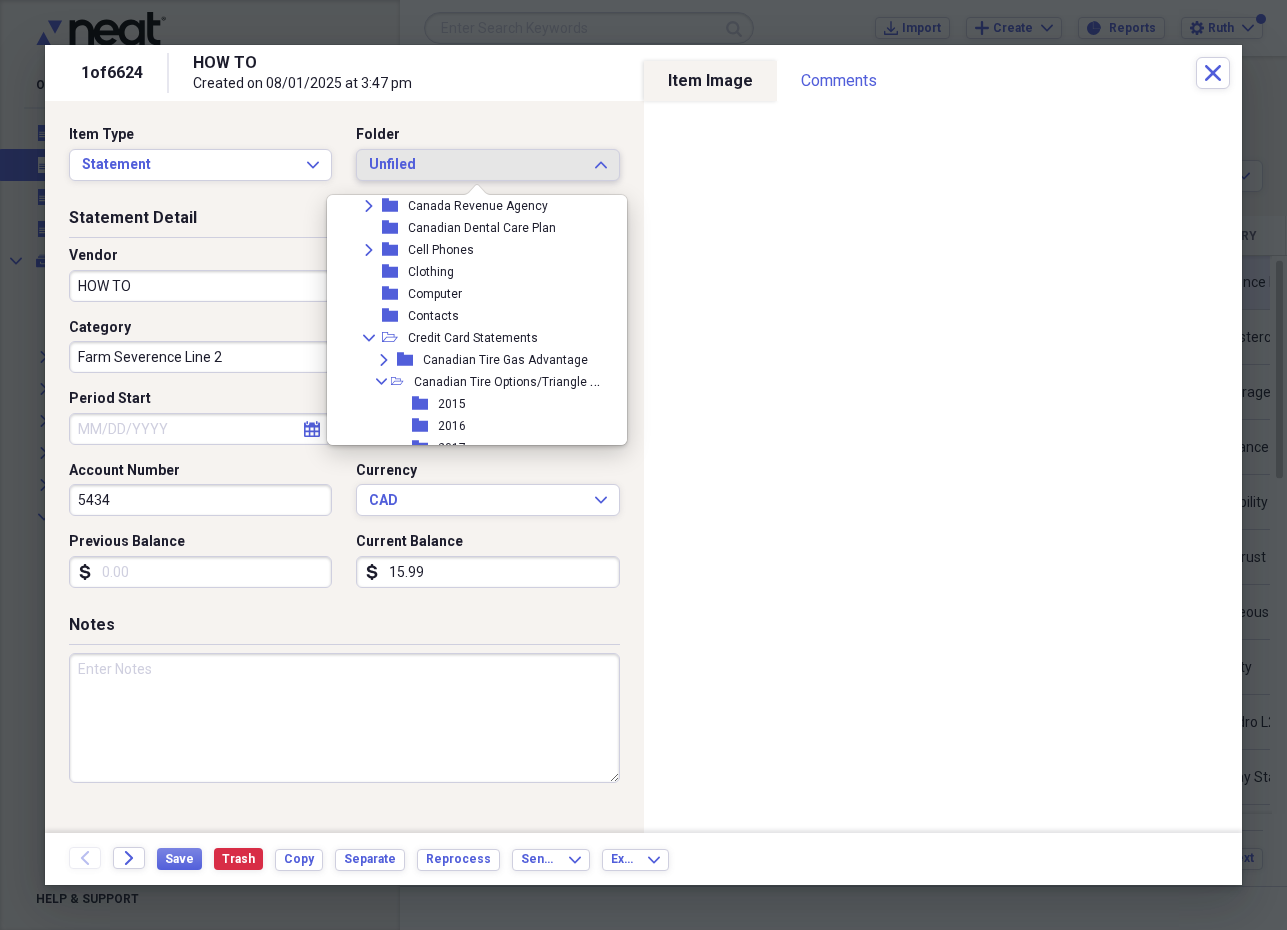 scroll, scrollTop: 445, scrollLeft: 0, axis: vertical 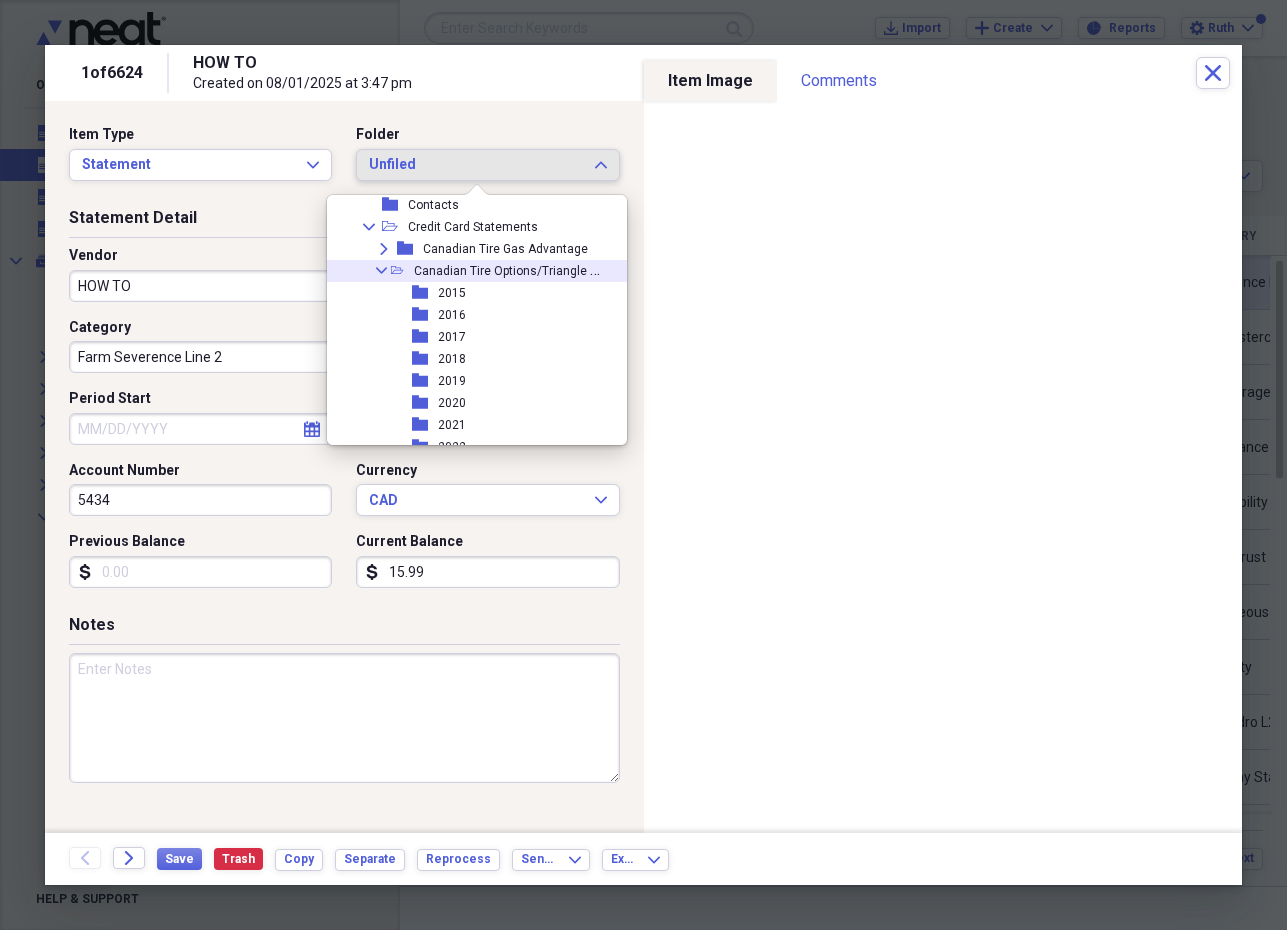 click on "Collapse" 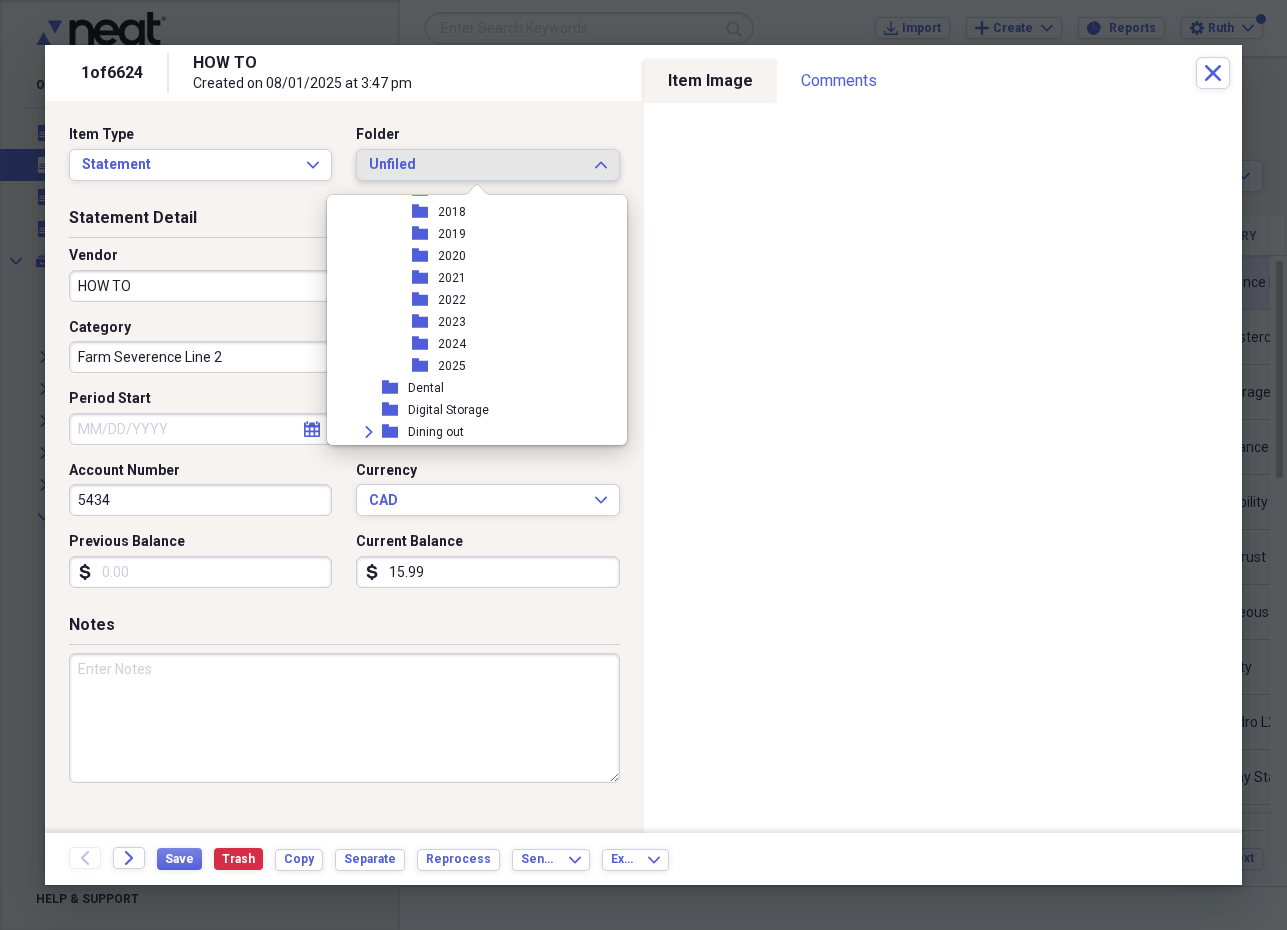 scroll, scrollTop: 731, scrollLeft: 0, axis: vertical 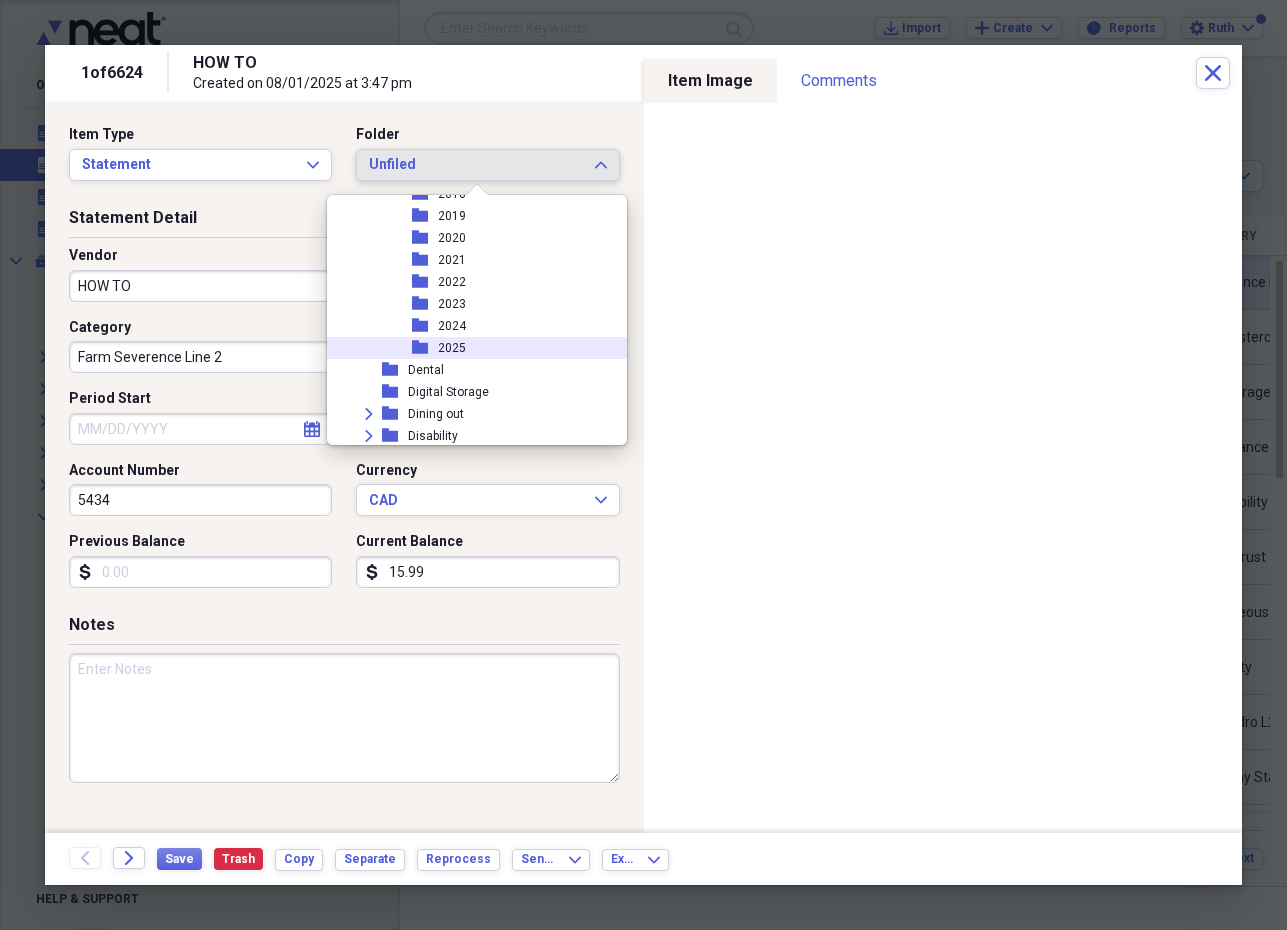 click on "folder 2025" at bounding box center (469, 348) 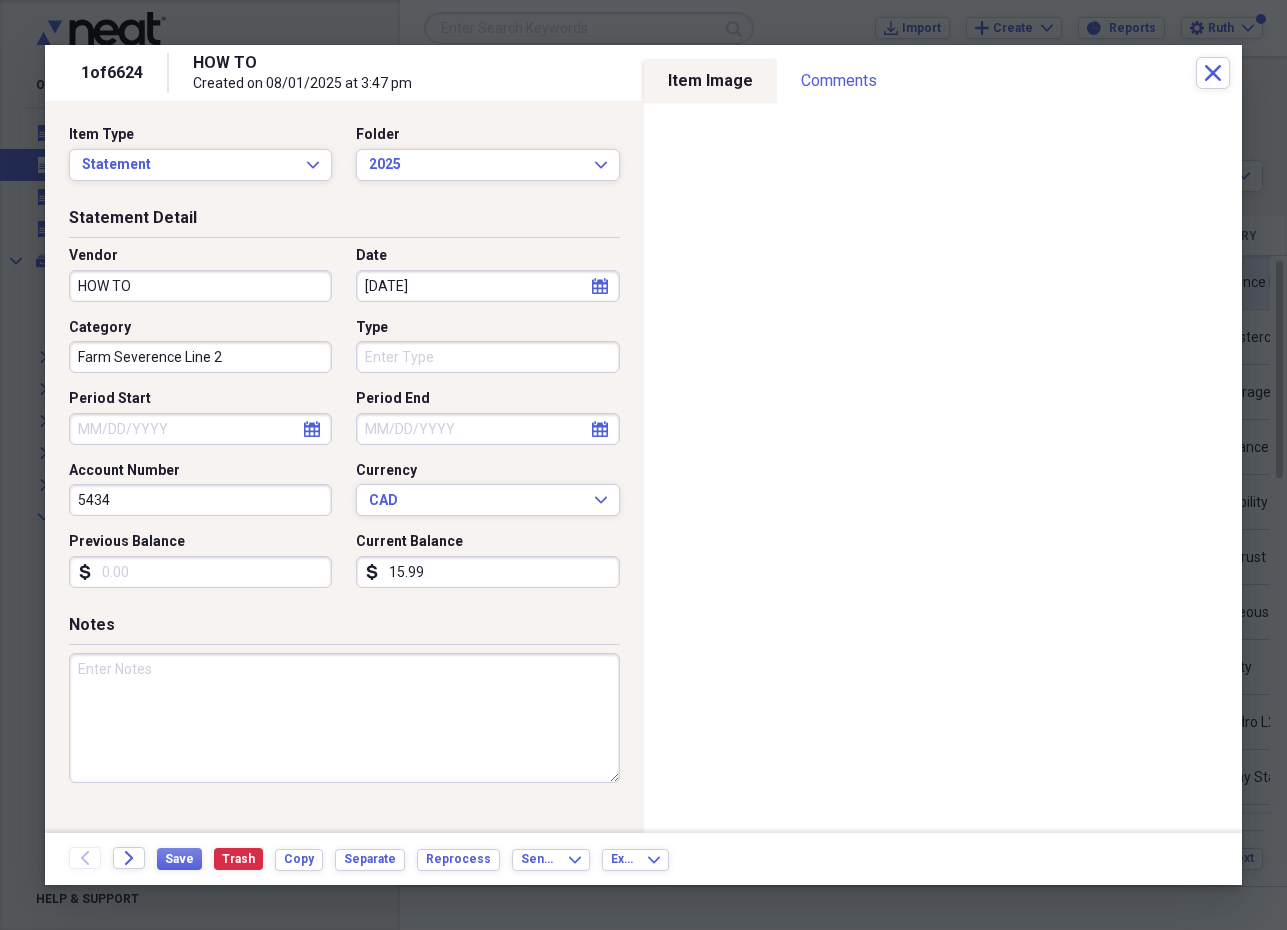 click on "HOW TO" at bounding box center [200, 286] 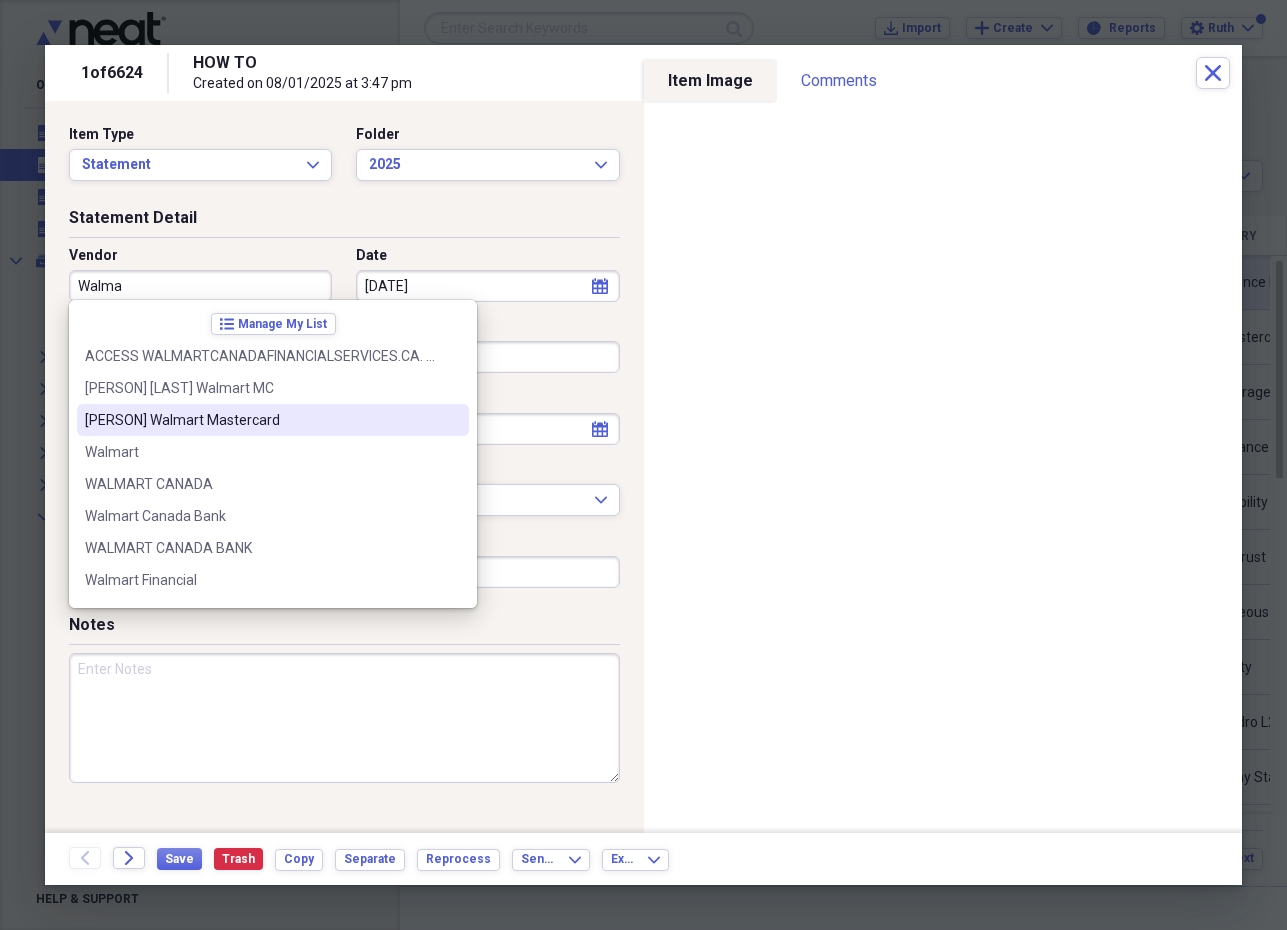 click on "[FIRST] Walmart Mastercard" at bounding box center (261, 420) 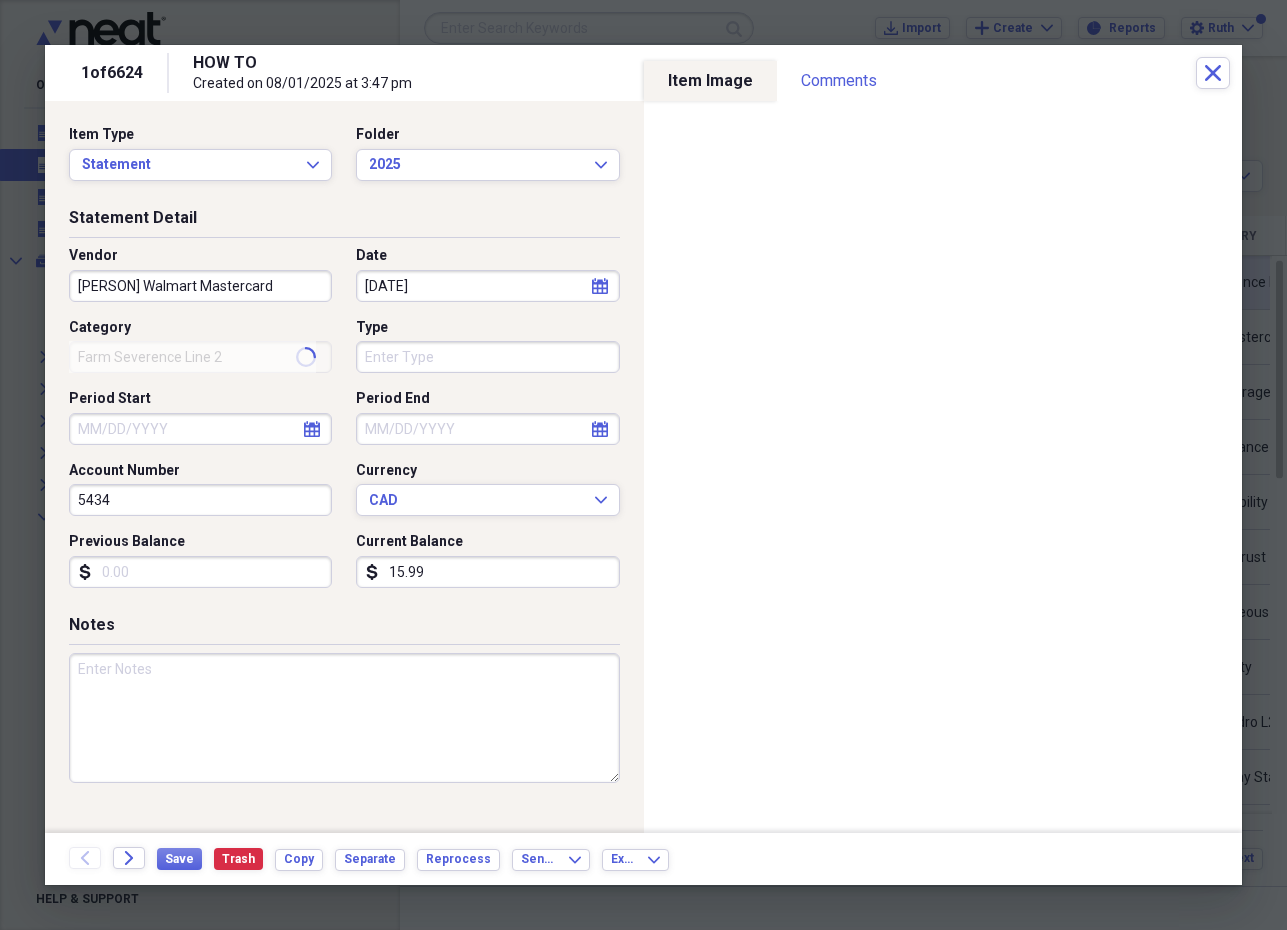 type on "Credit Card Statement" 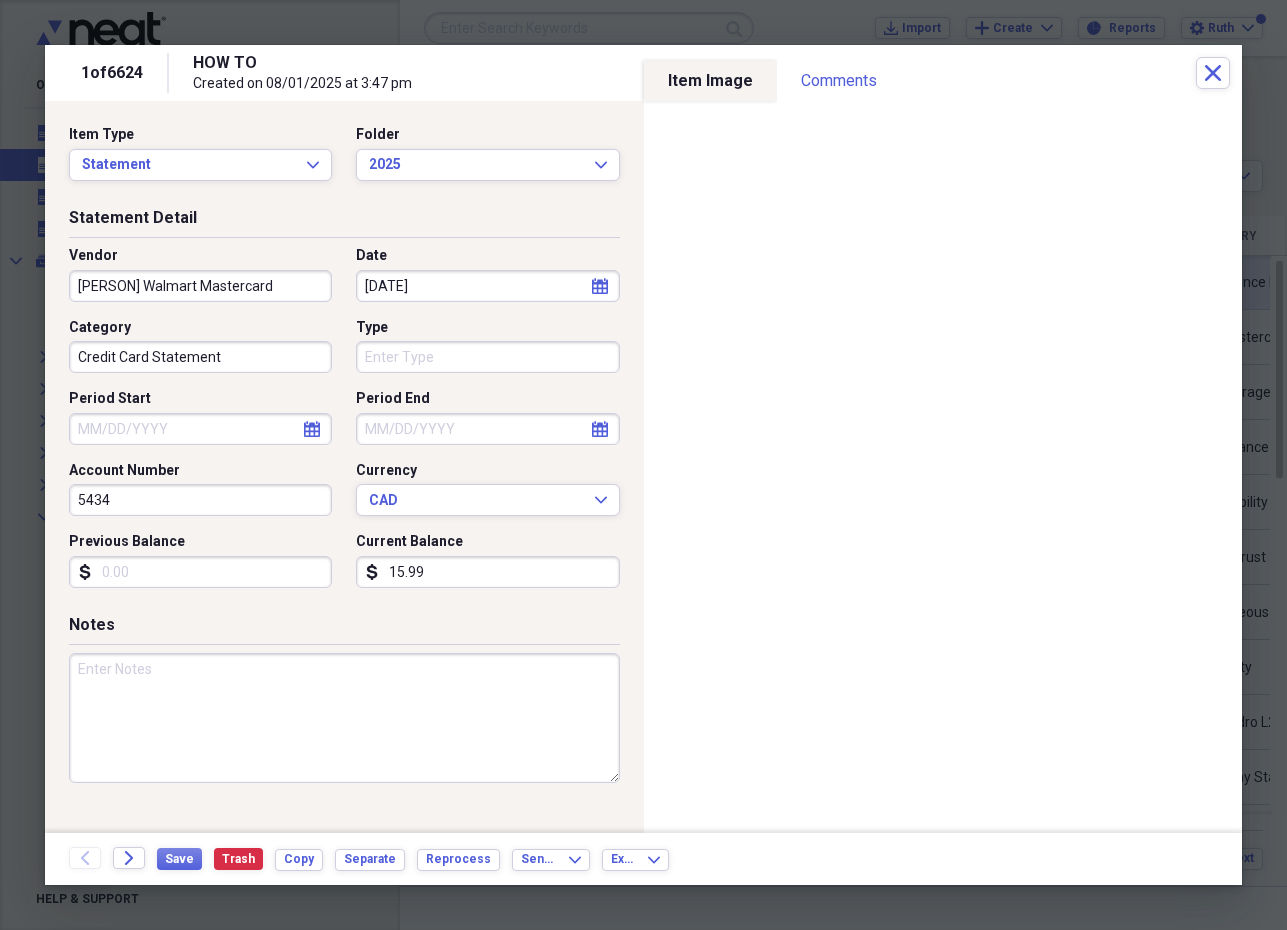 click 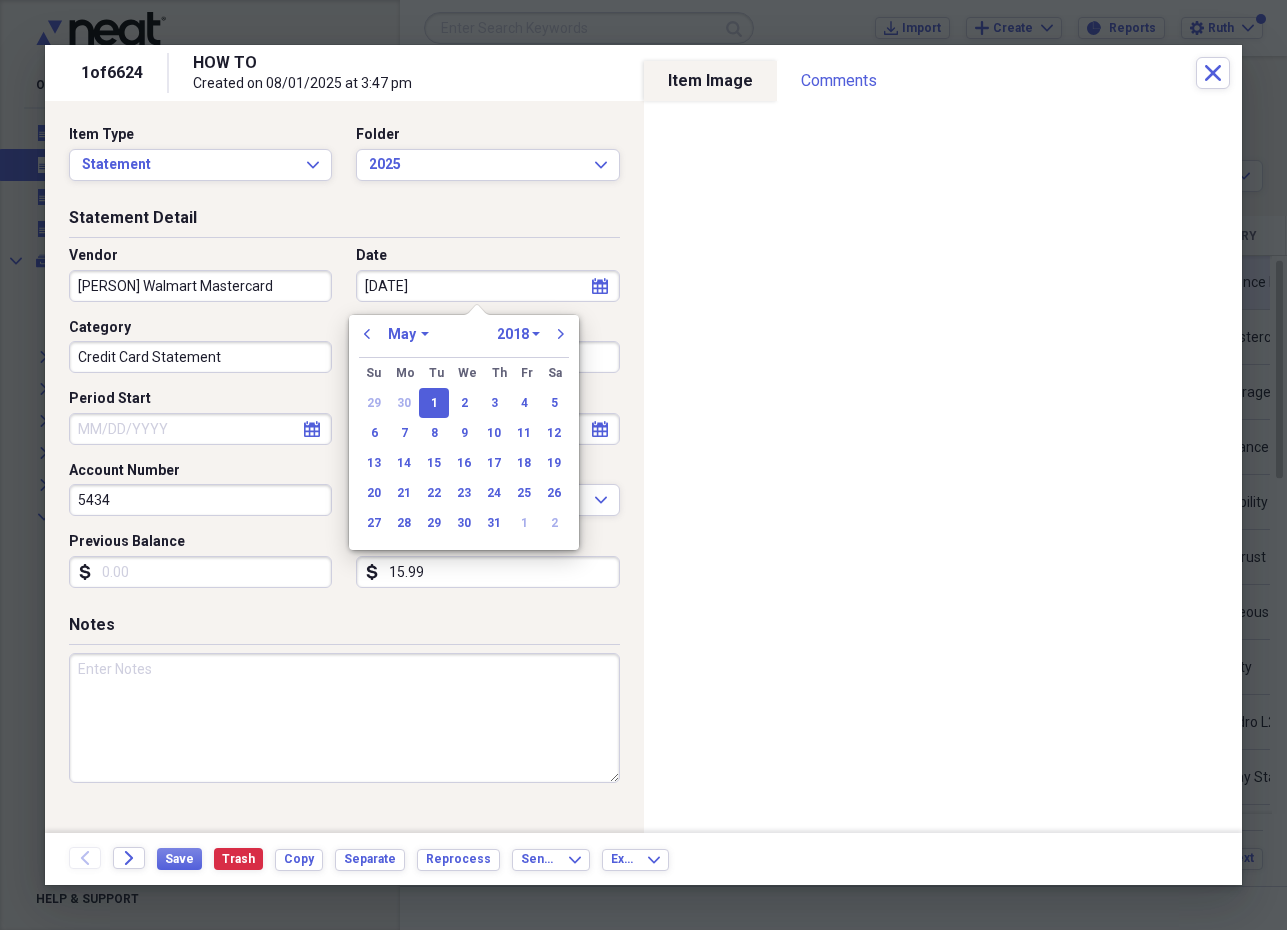 select on "5" 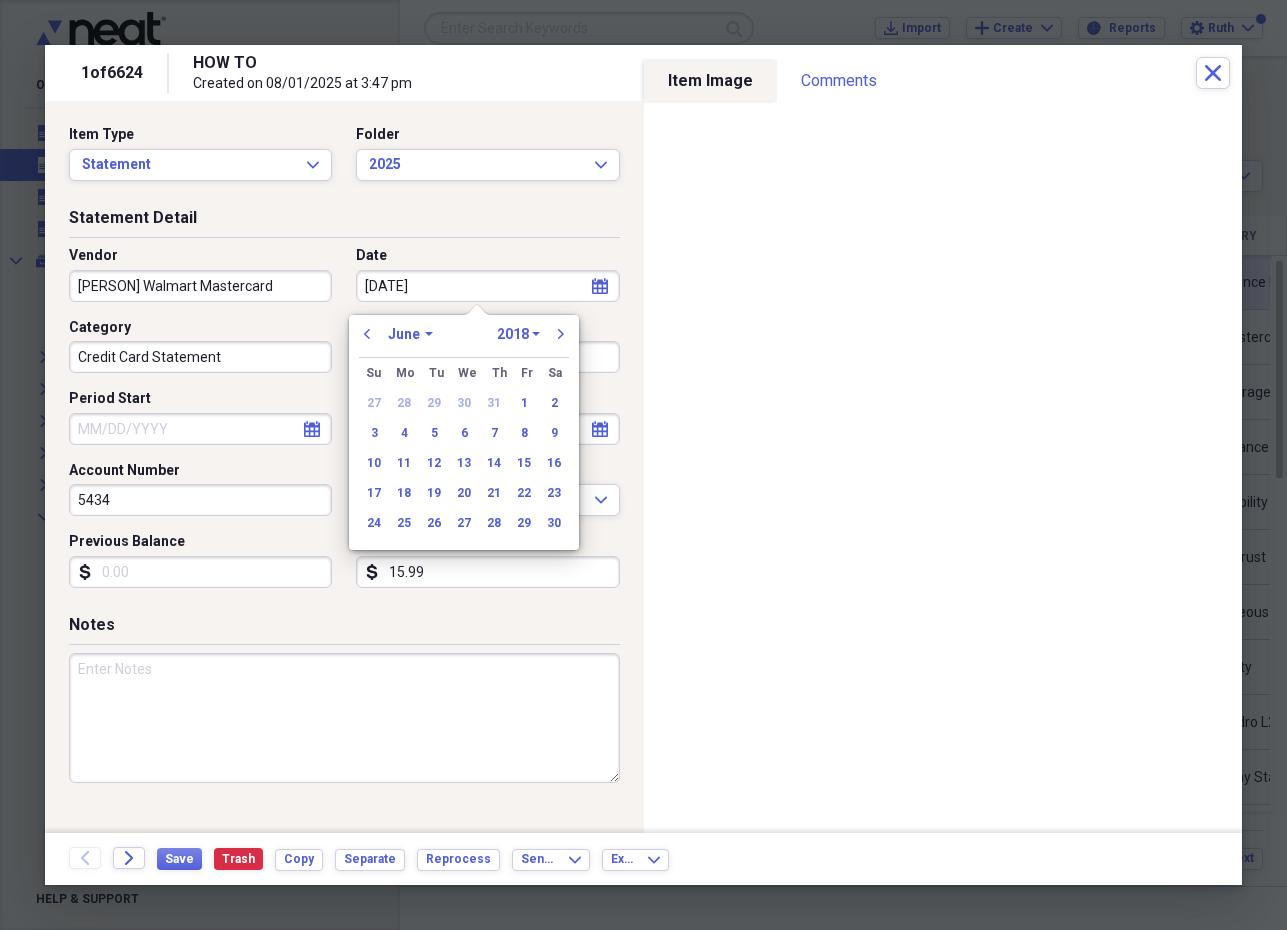 click on "13" at bounding box center (464, 463) 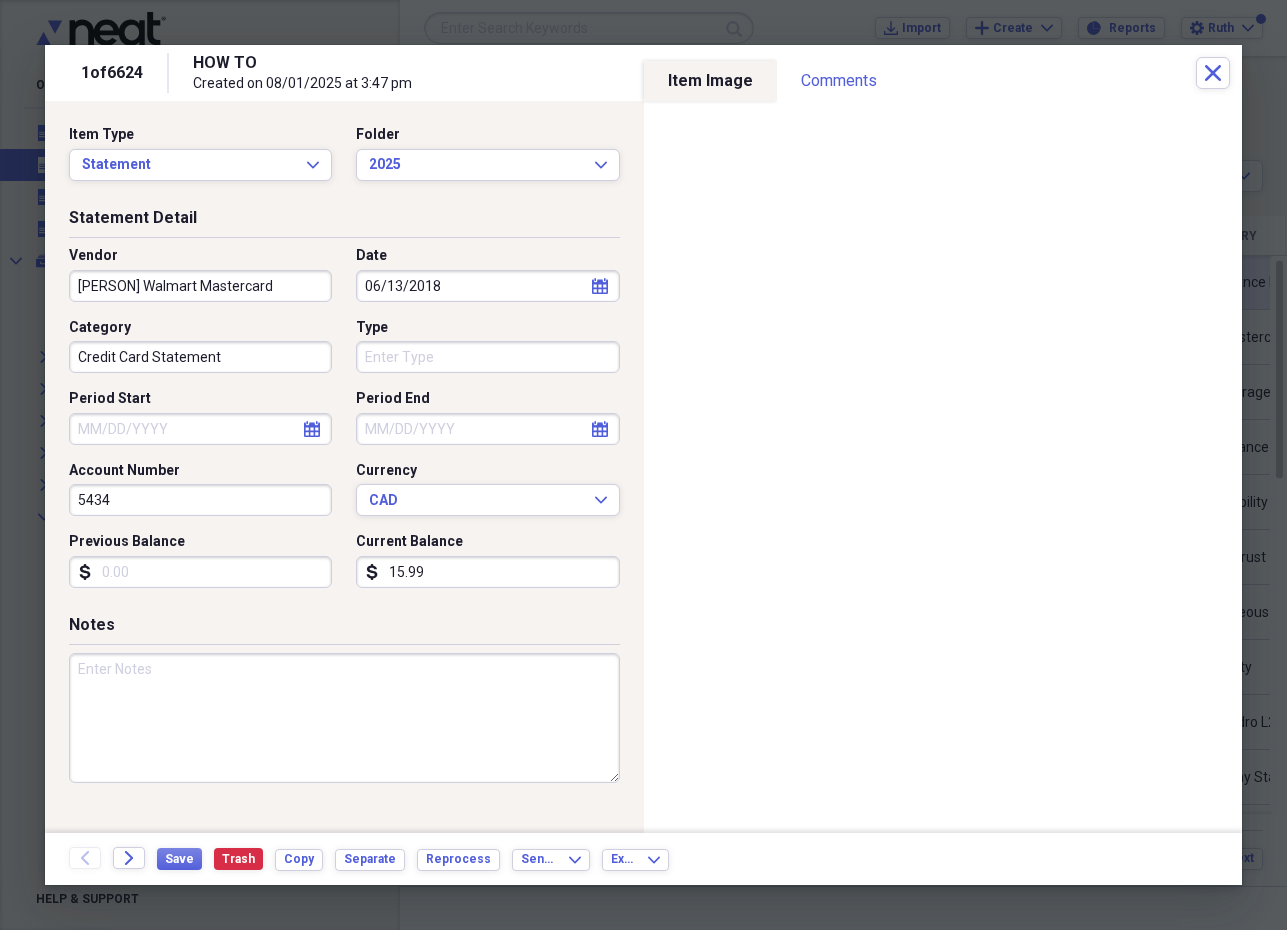 click 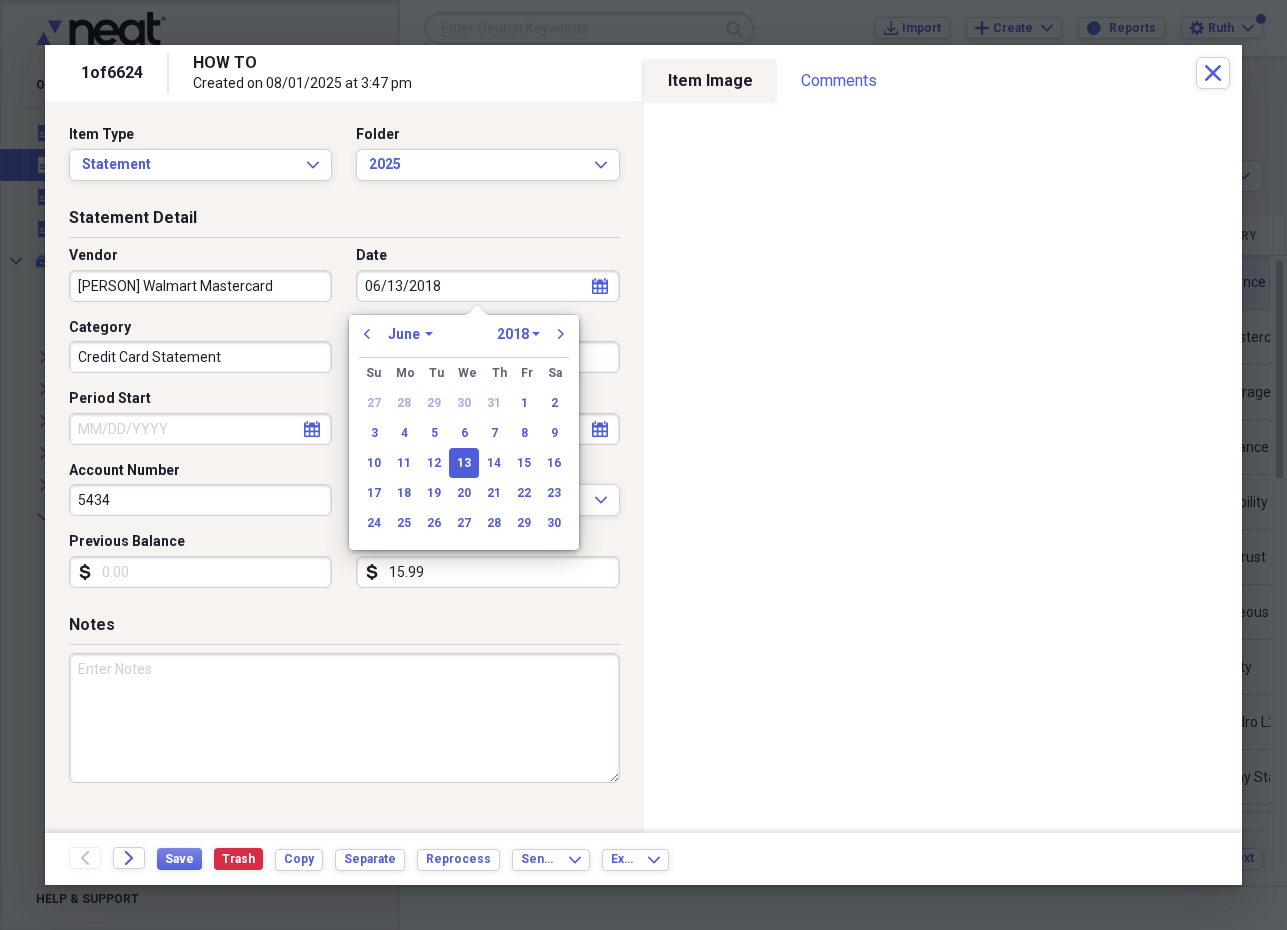 select on "2025" 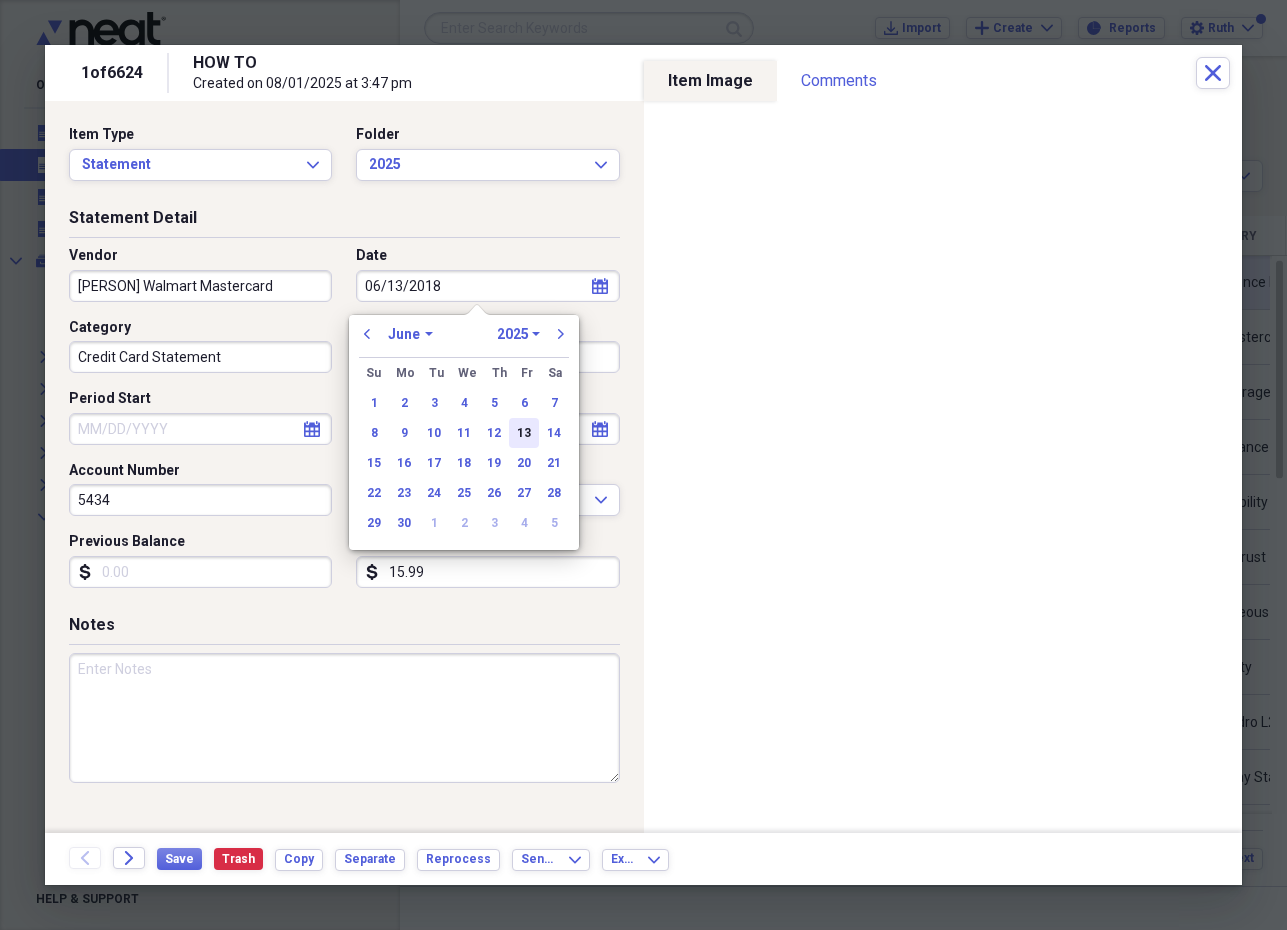 click on "13" at bounding box center [524, 433] 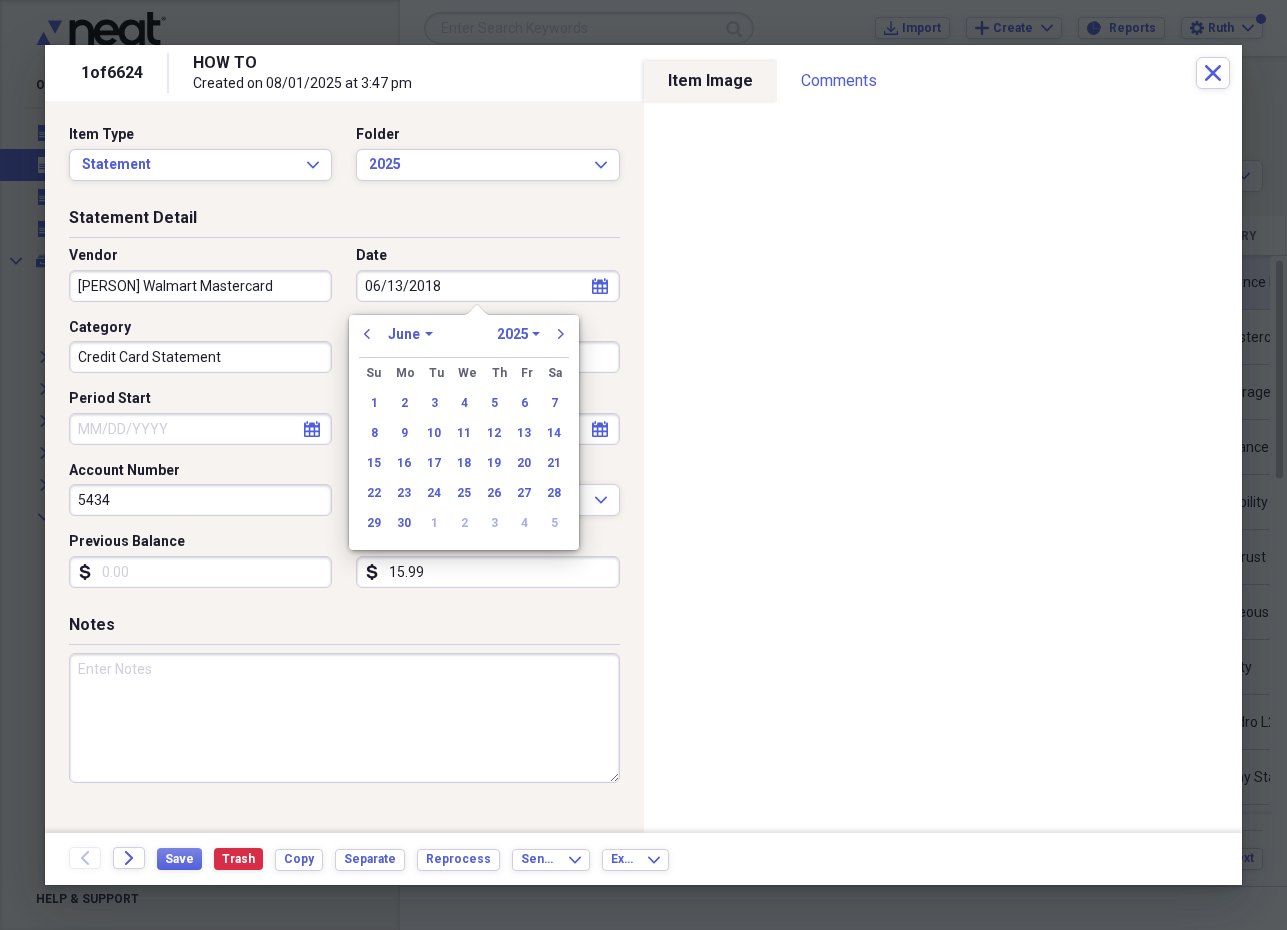 type on "06/13/2025" 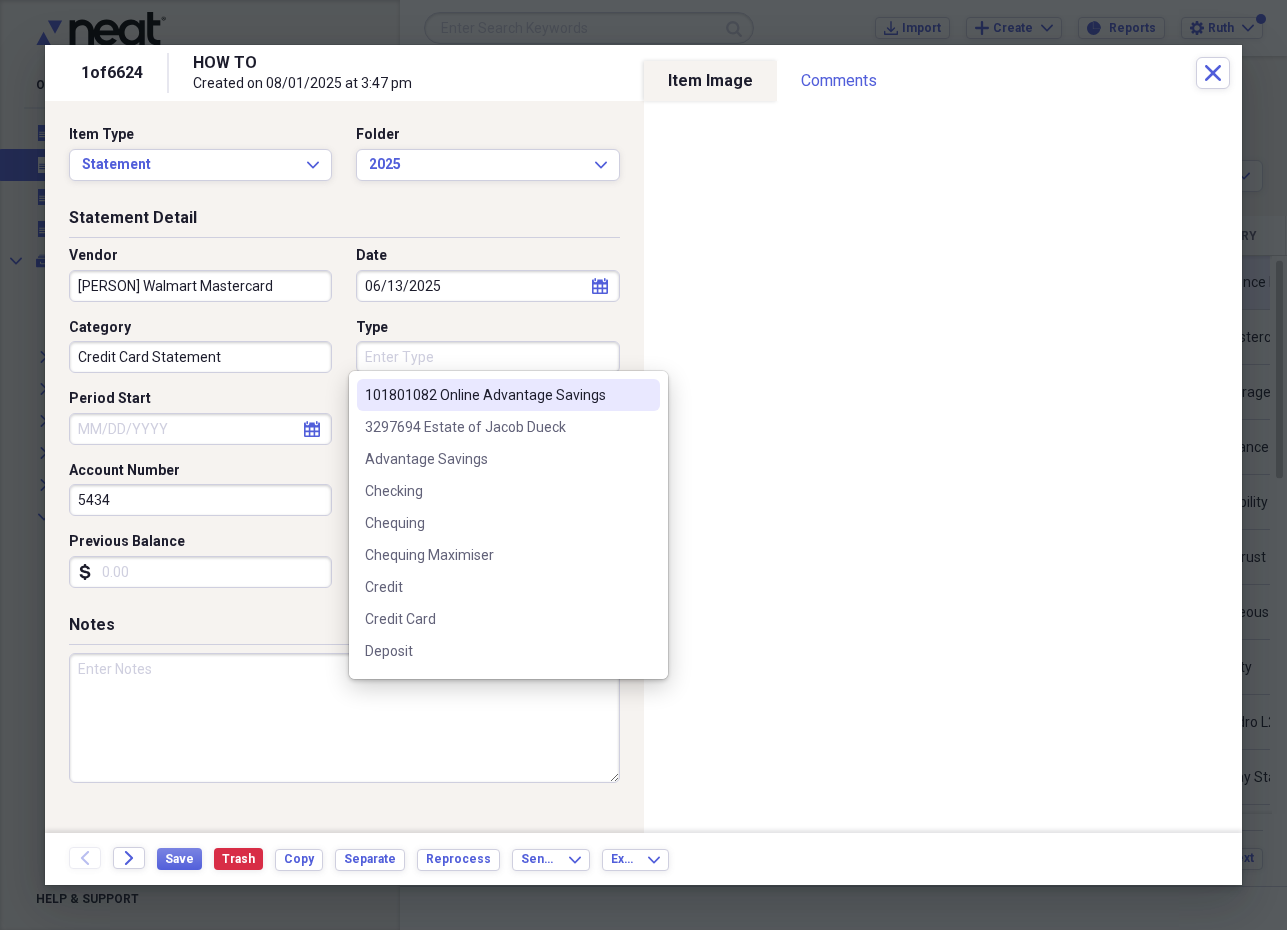 click on "Type" at bounding box center (487, 357) 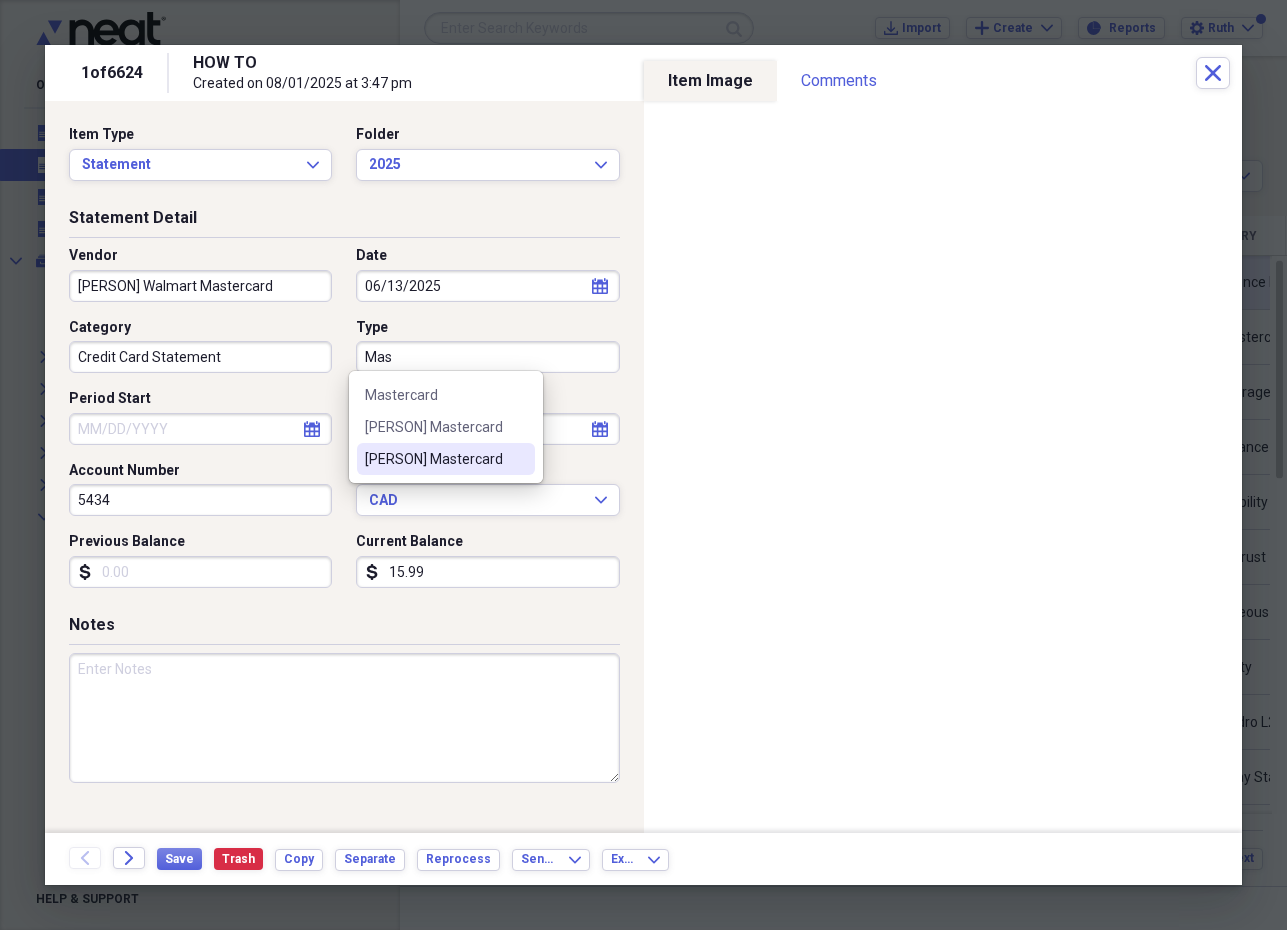 click on "[FIRST] Mastercard" at bounding box center [434, 459] 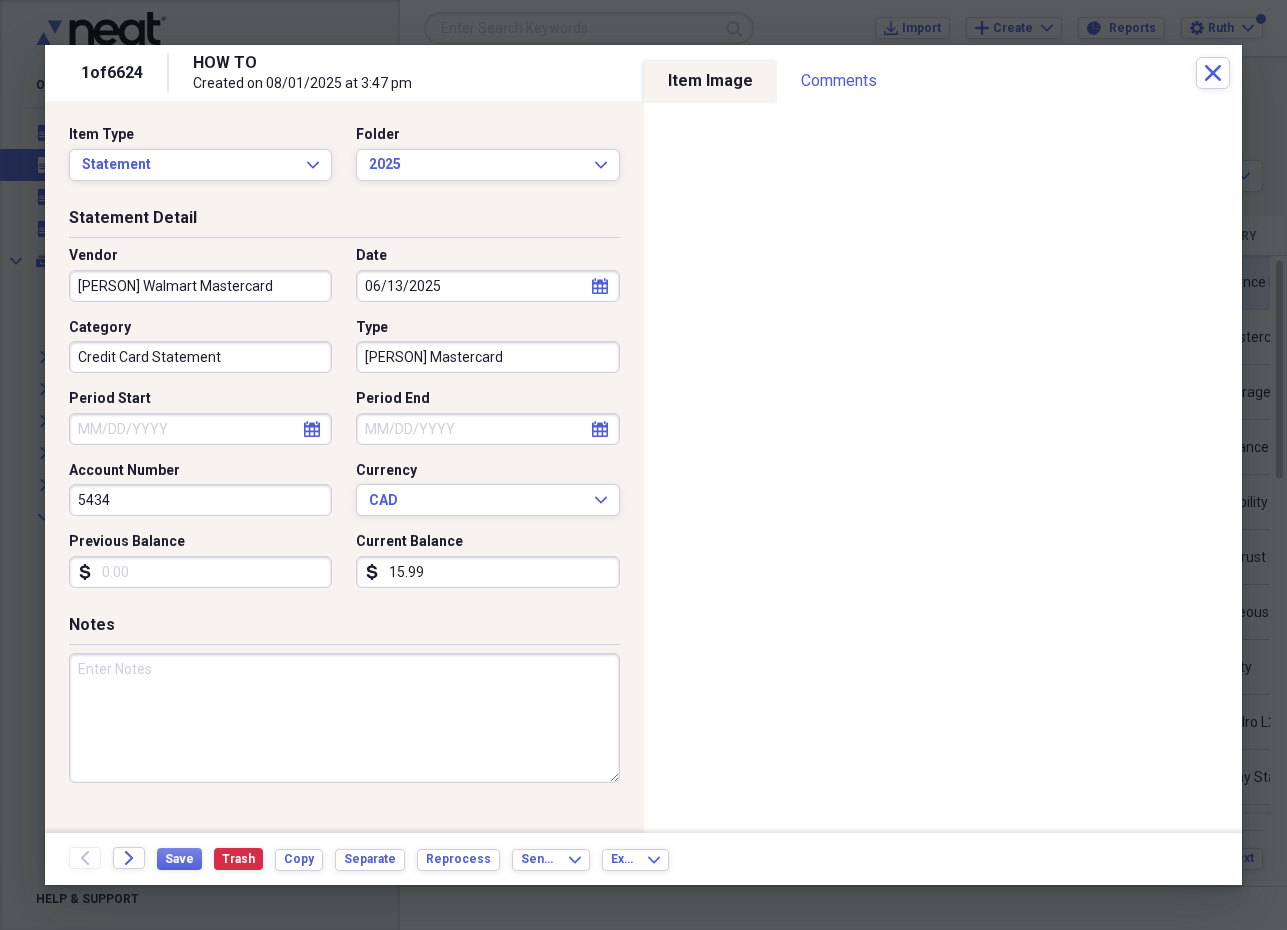 click on "calendar Calendar" at bounding box center (312, 429) 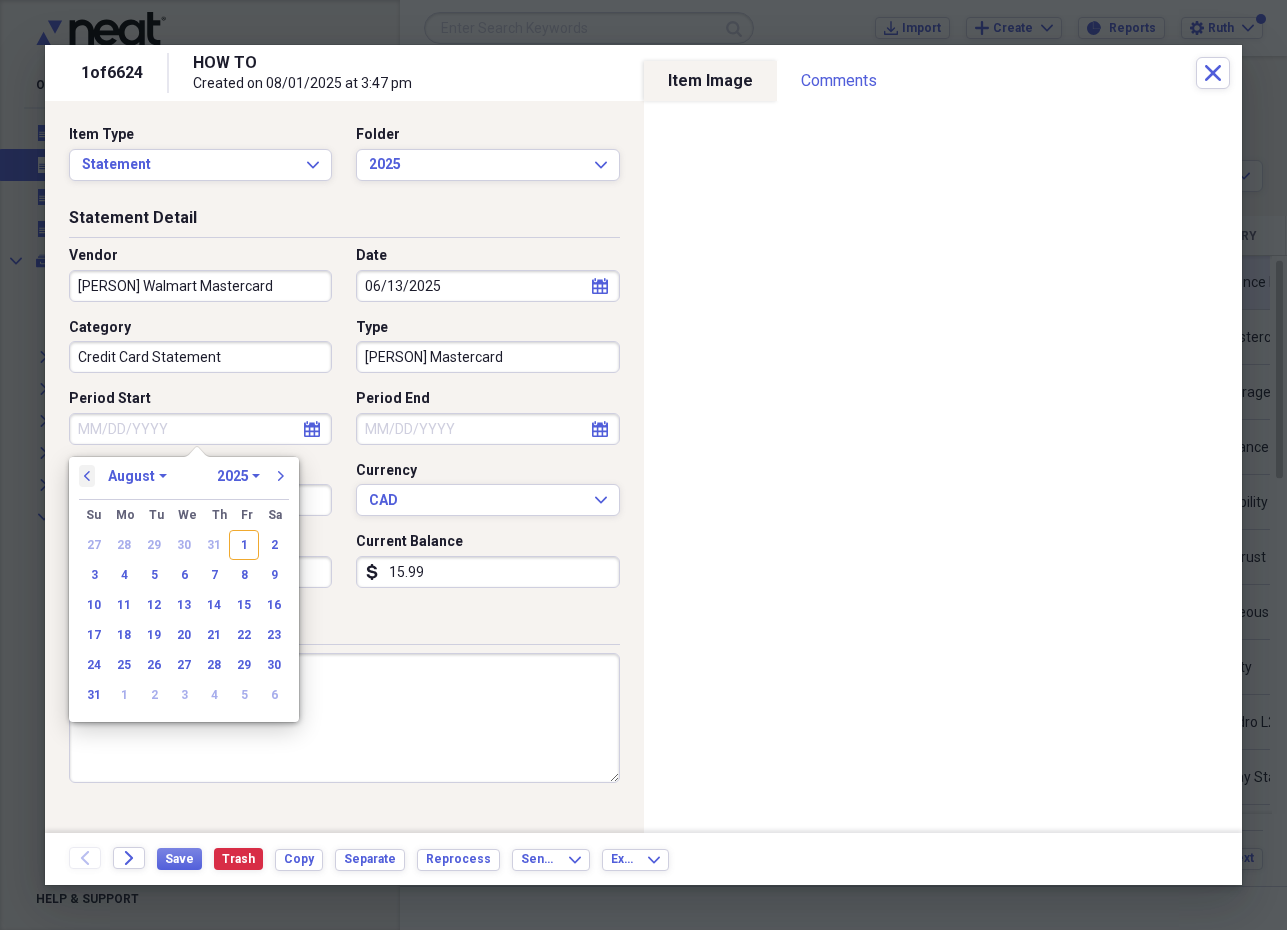click on "previous" at bounding box center [87, 476] 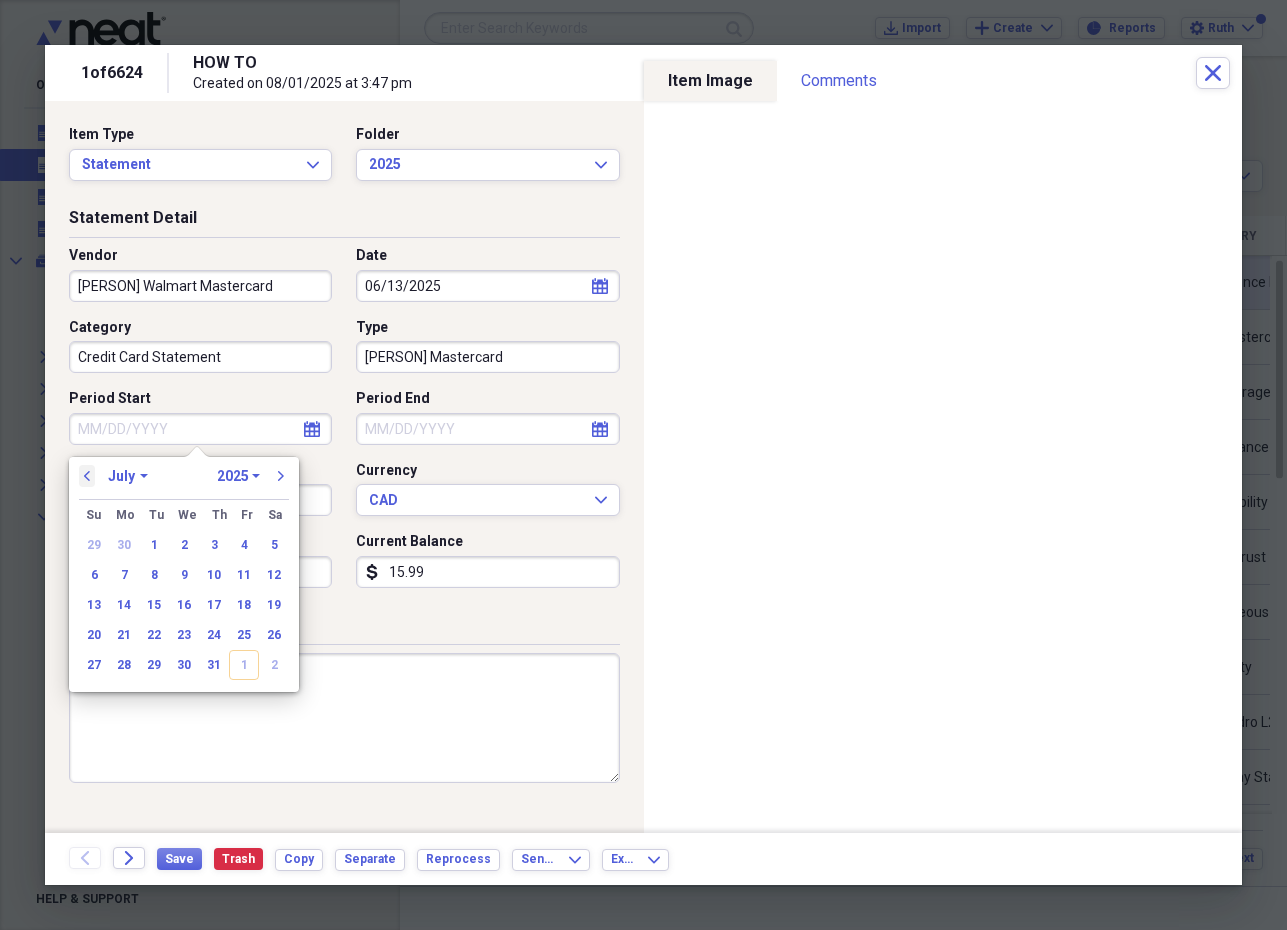 click on "previous" at bounding box center (87, 476) 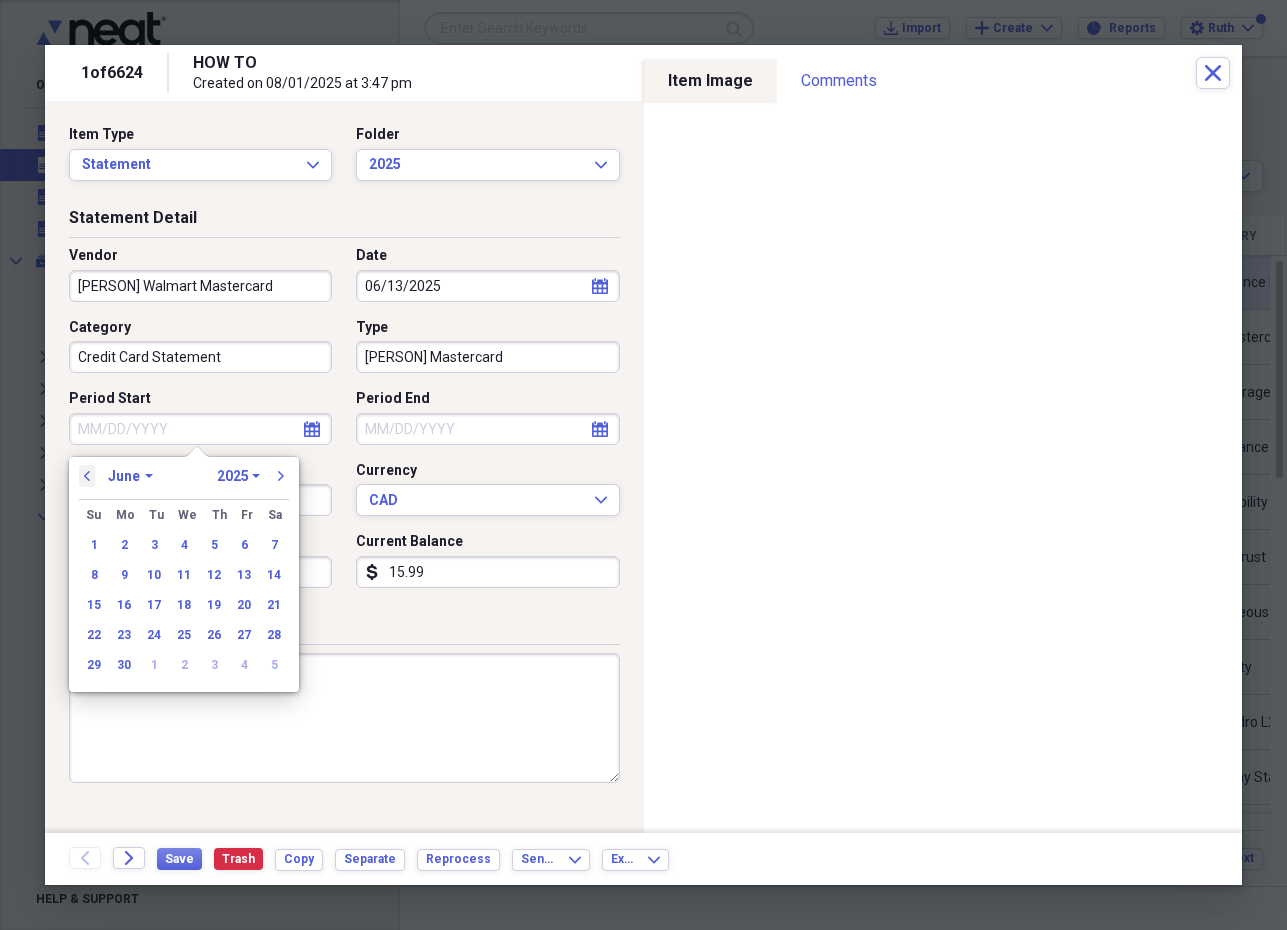 click on "previous" at bounding box center [87, 476] 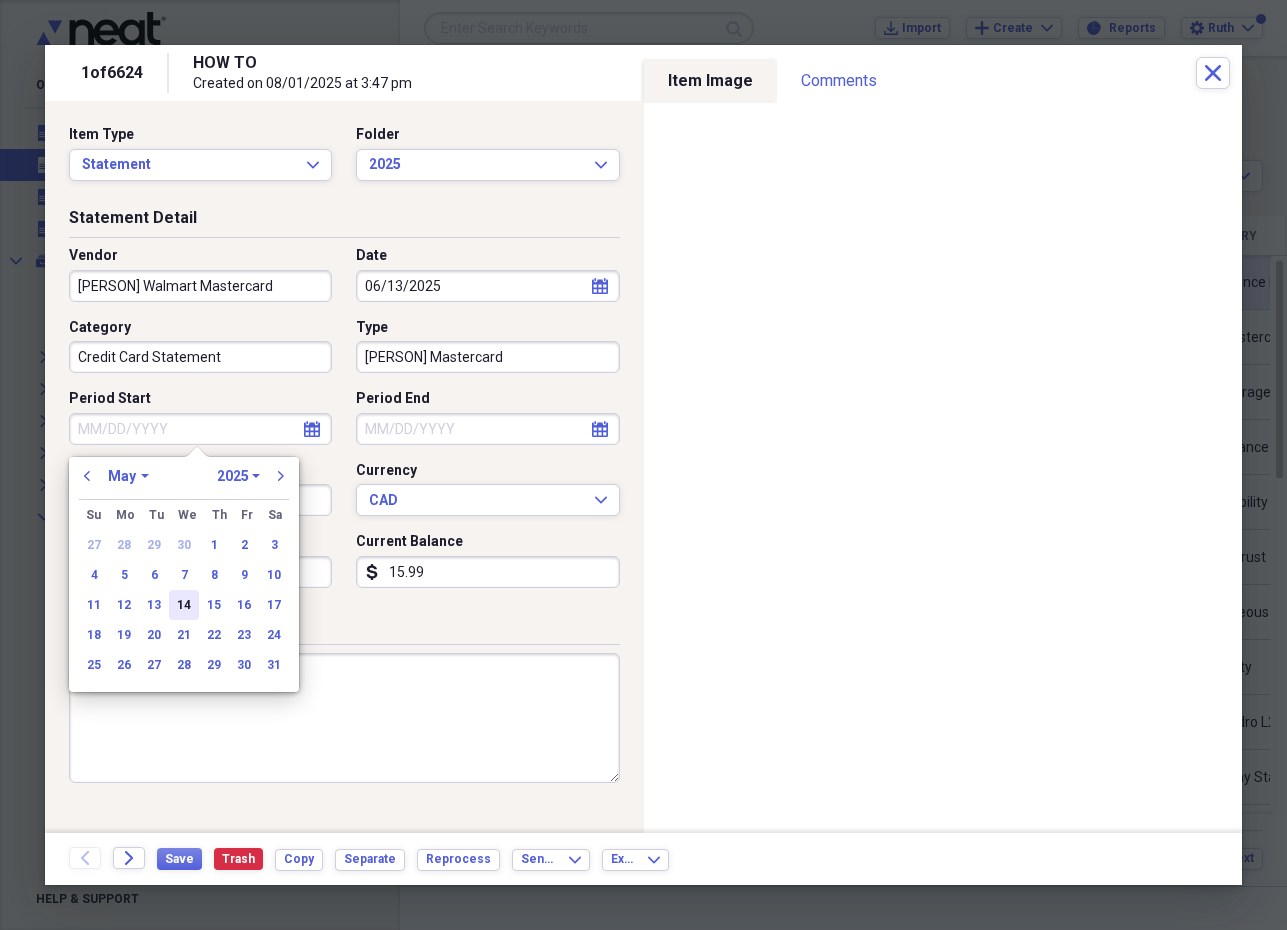click on "14" at bounding box center (184, 605) 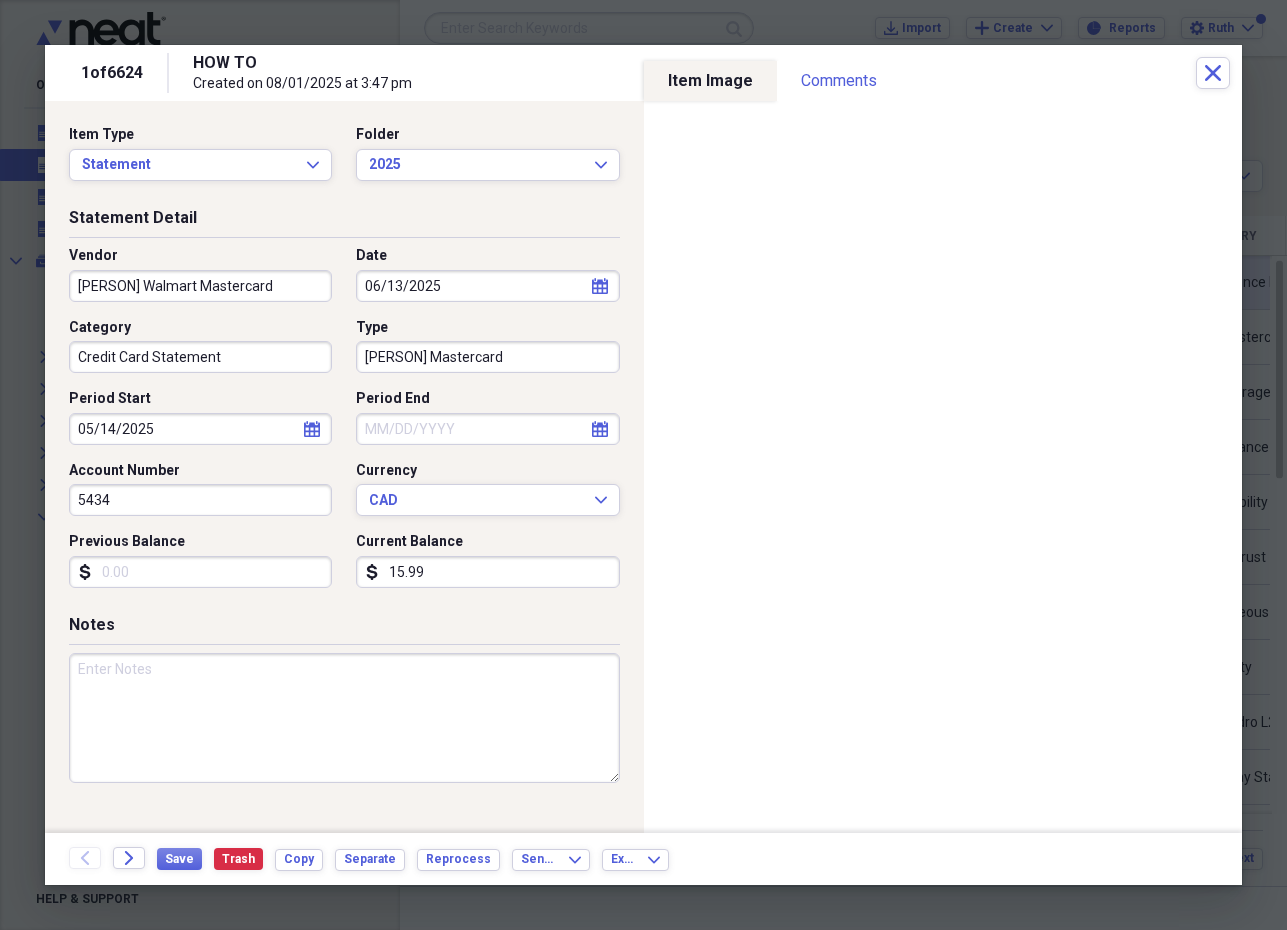 click 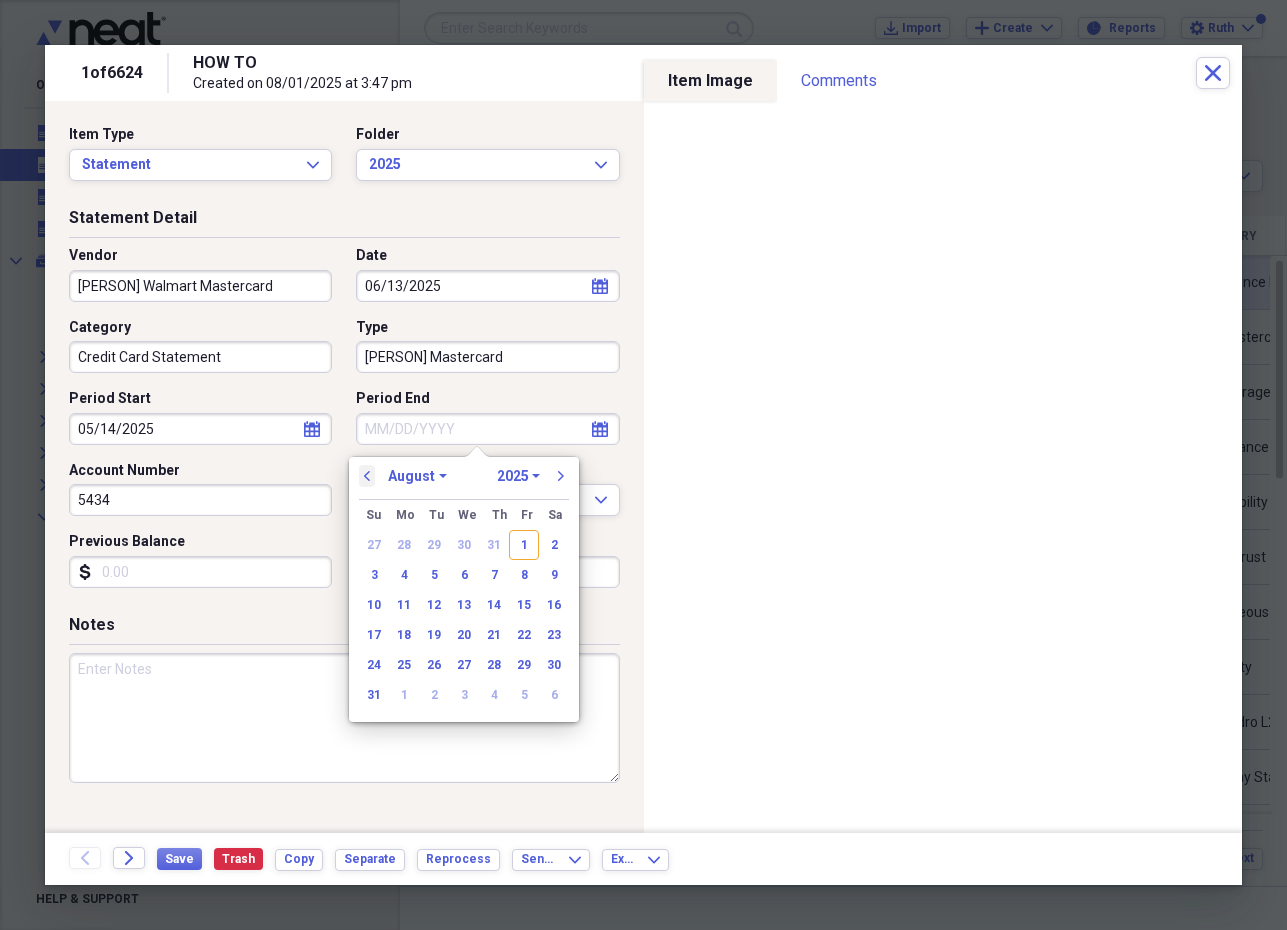 click on "previous" at bounding box center [367, 476] 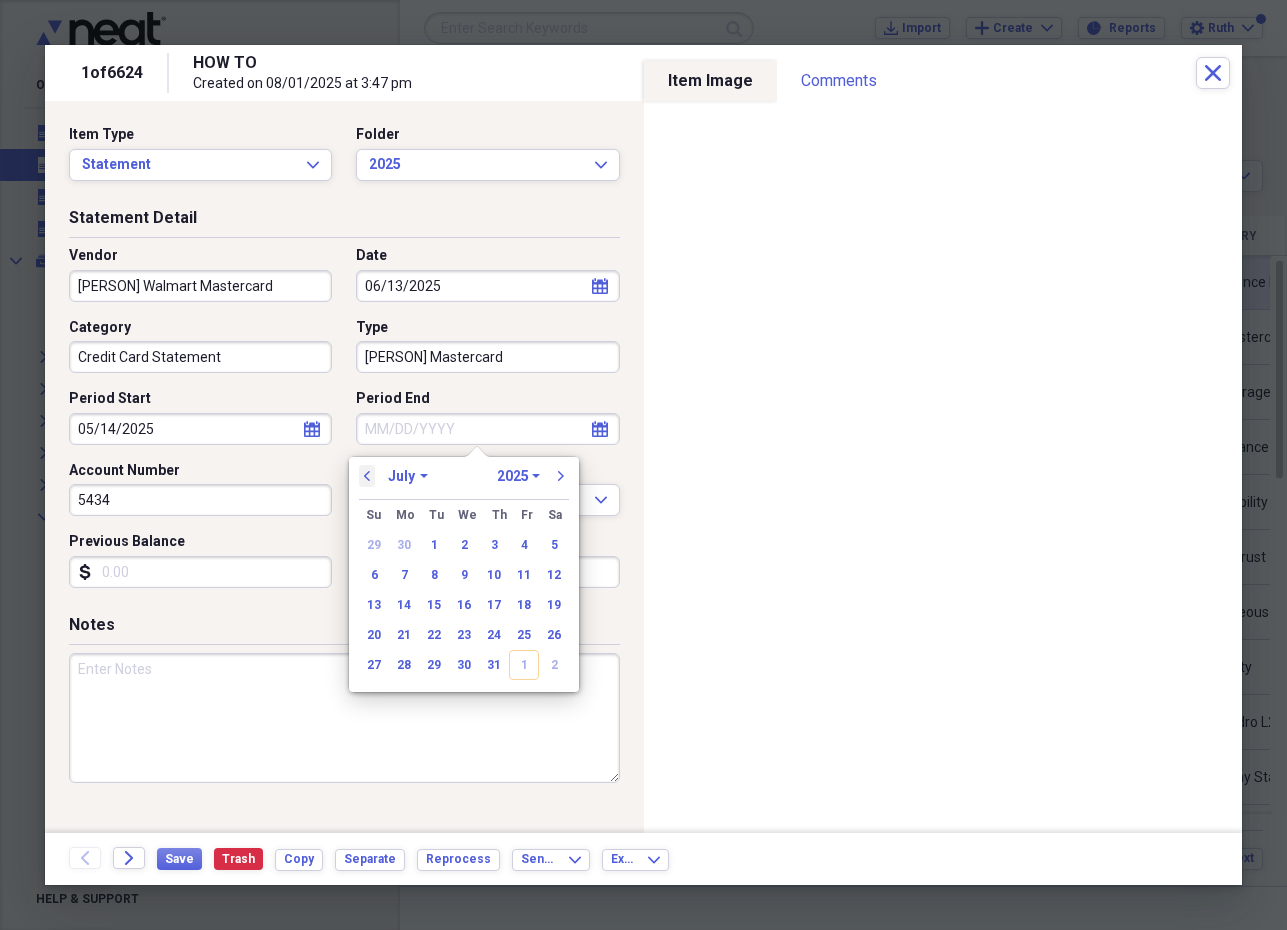 click on "previous" at bounding box center (367, 476) 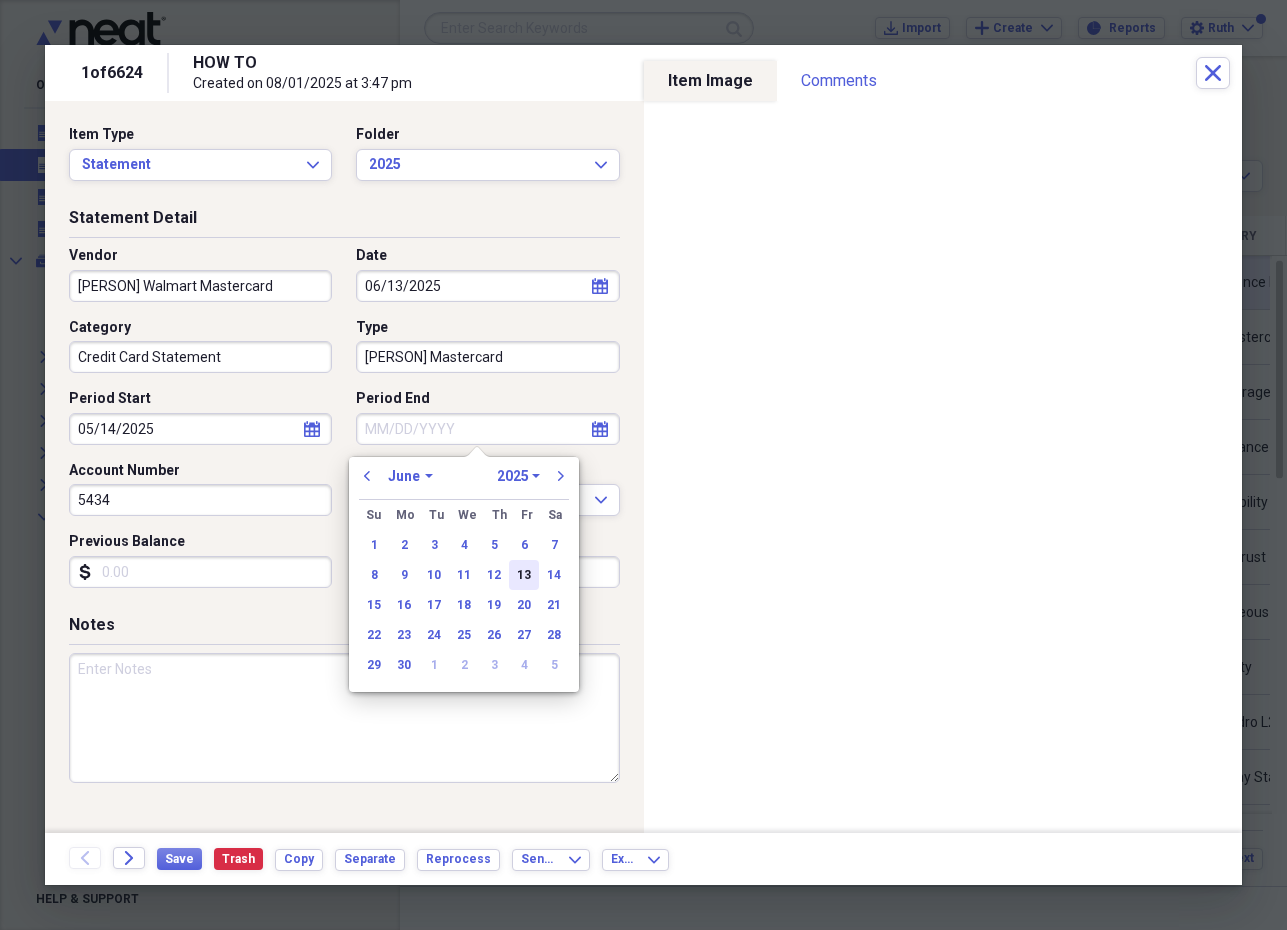 click on "13" at bounding box center [524, 575] 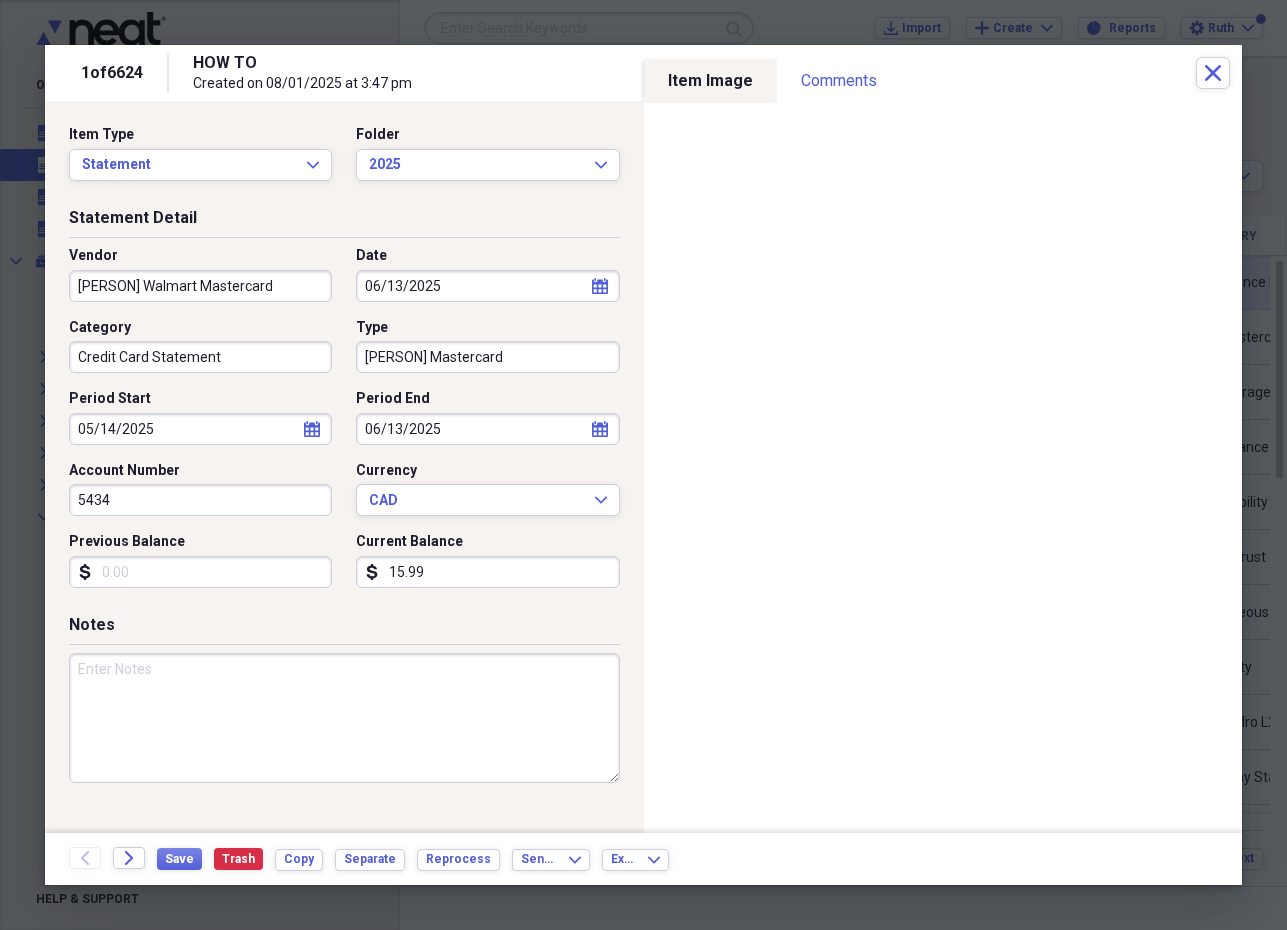 click on "Previous Balance" at bounding box center [200, 572] 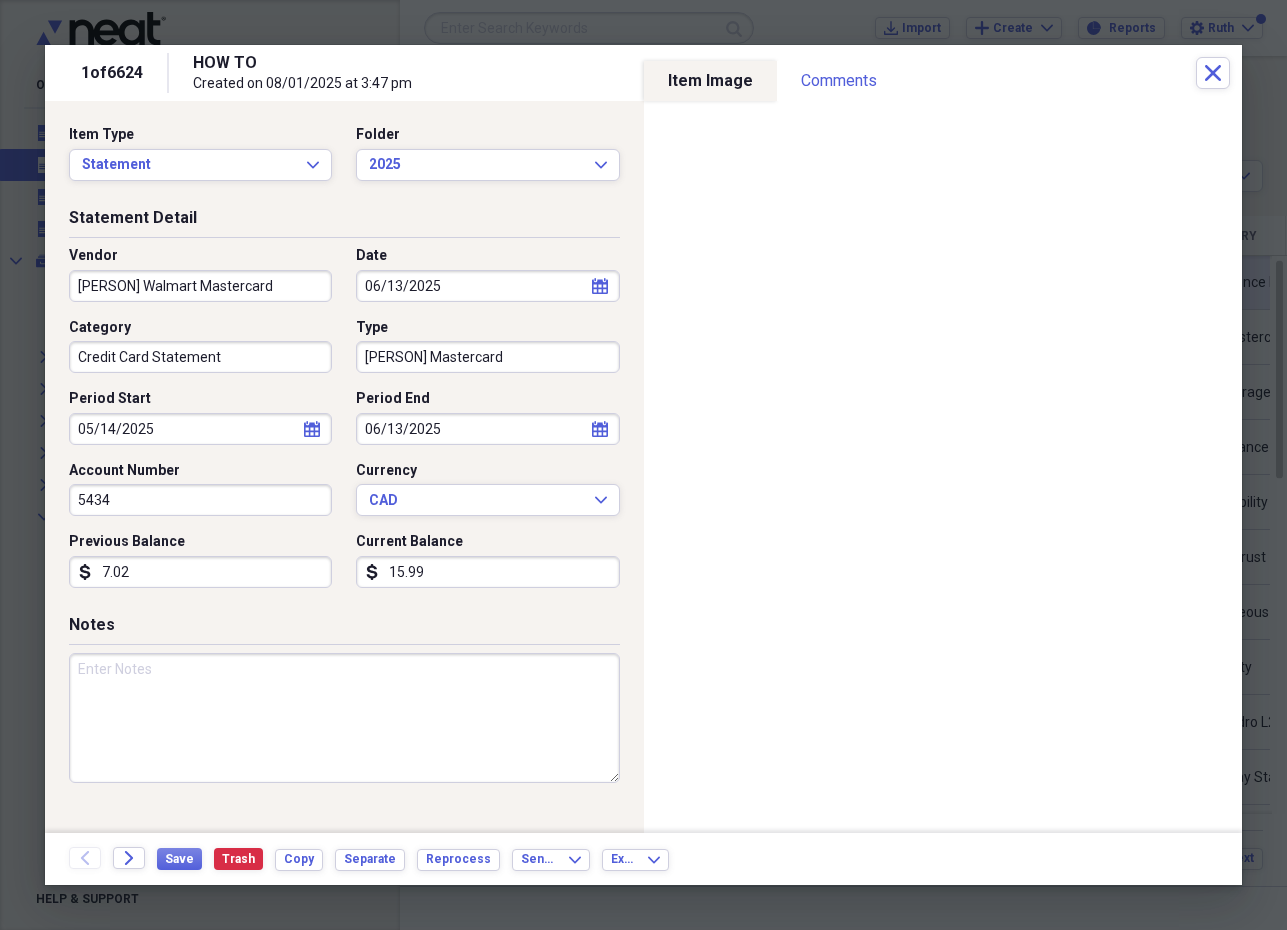 type on "70.24" 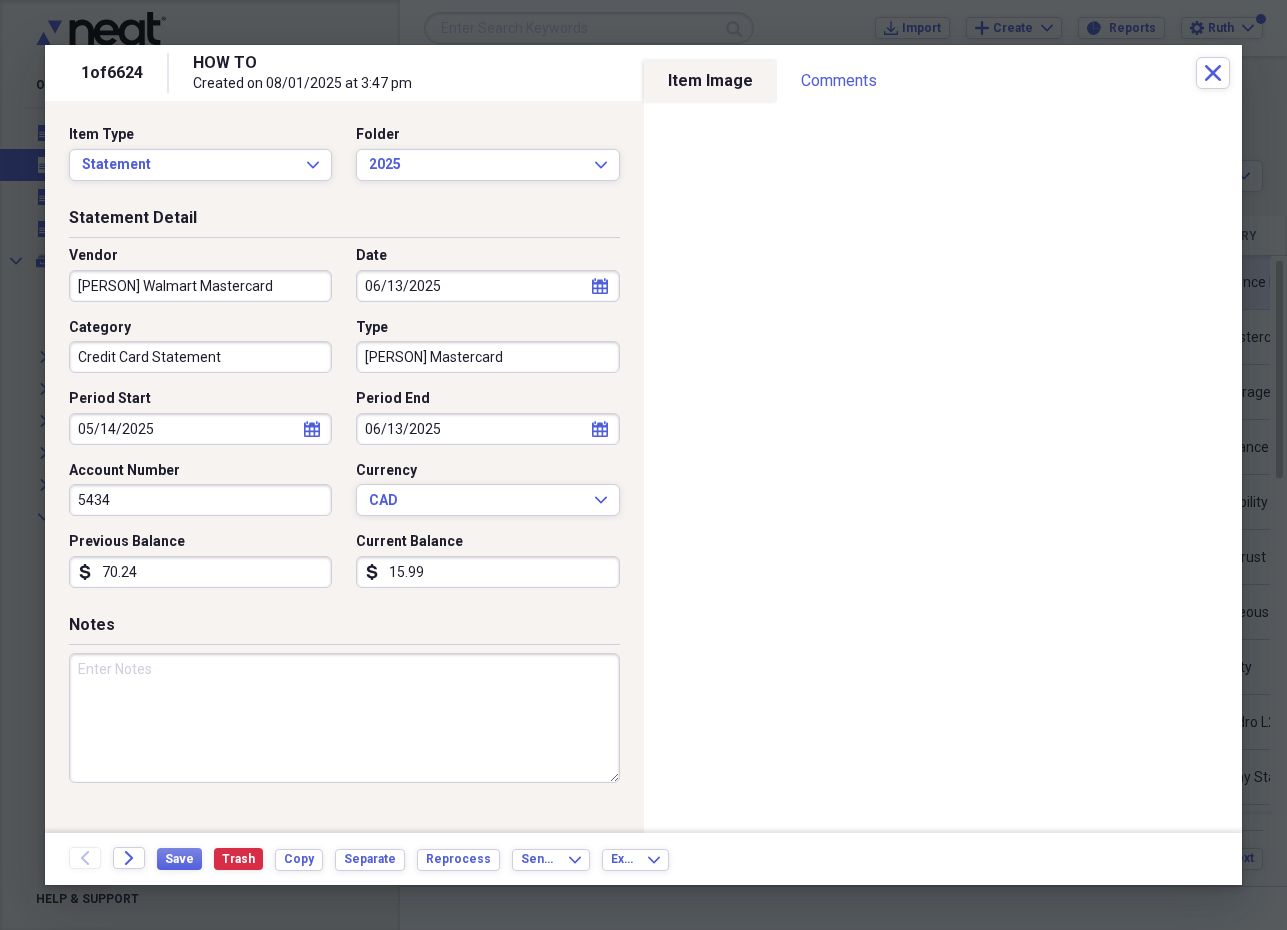 drag, startPoint x: 439, startPoint y: 567, endPoint x: 295, endPoint y: 560, distance: 144.17004 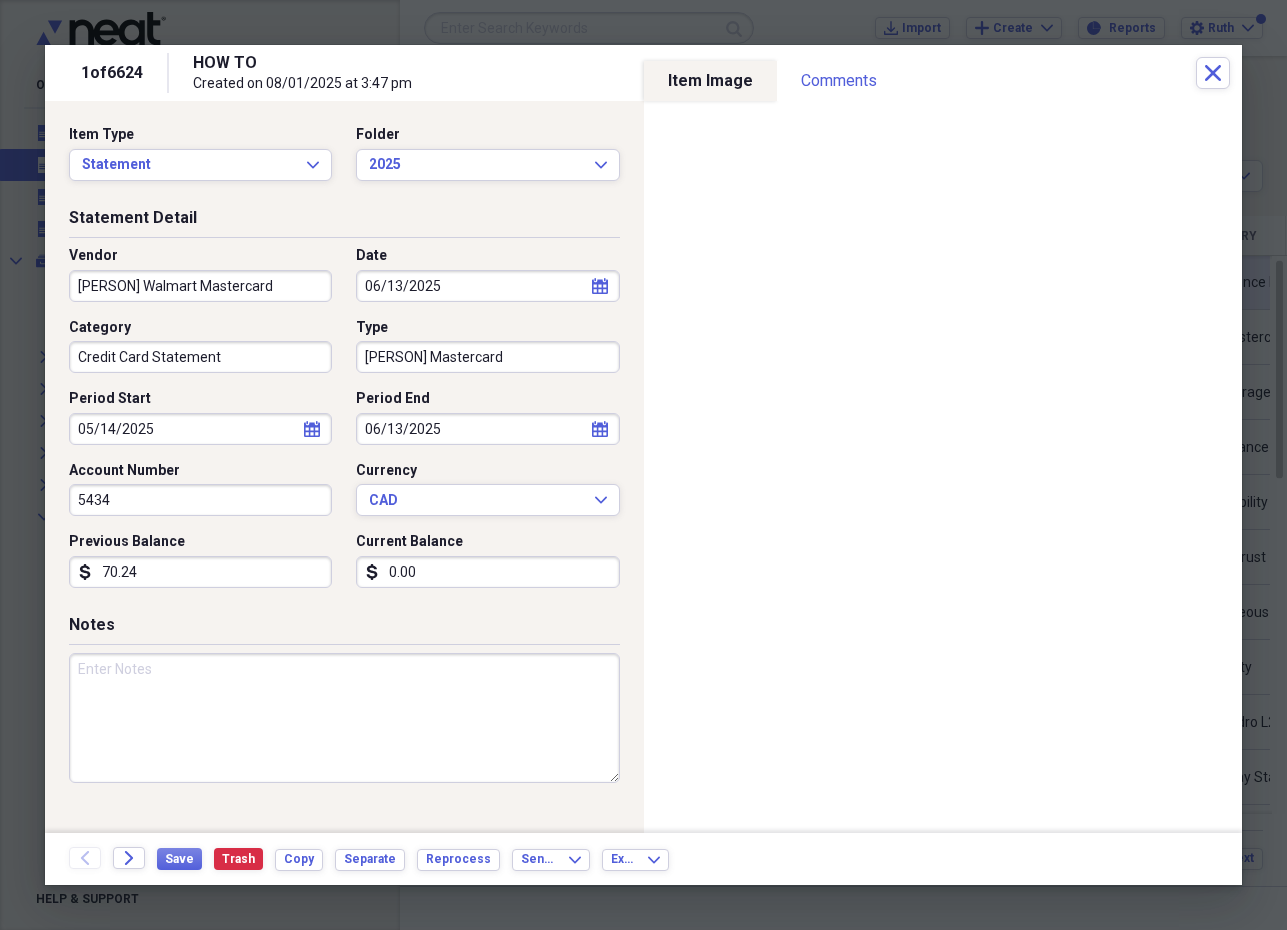 type on "0.00" 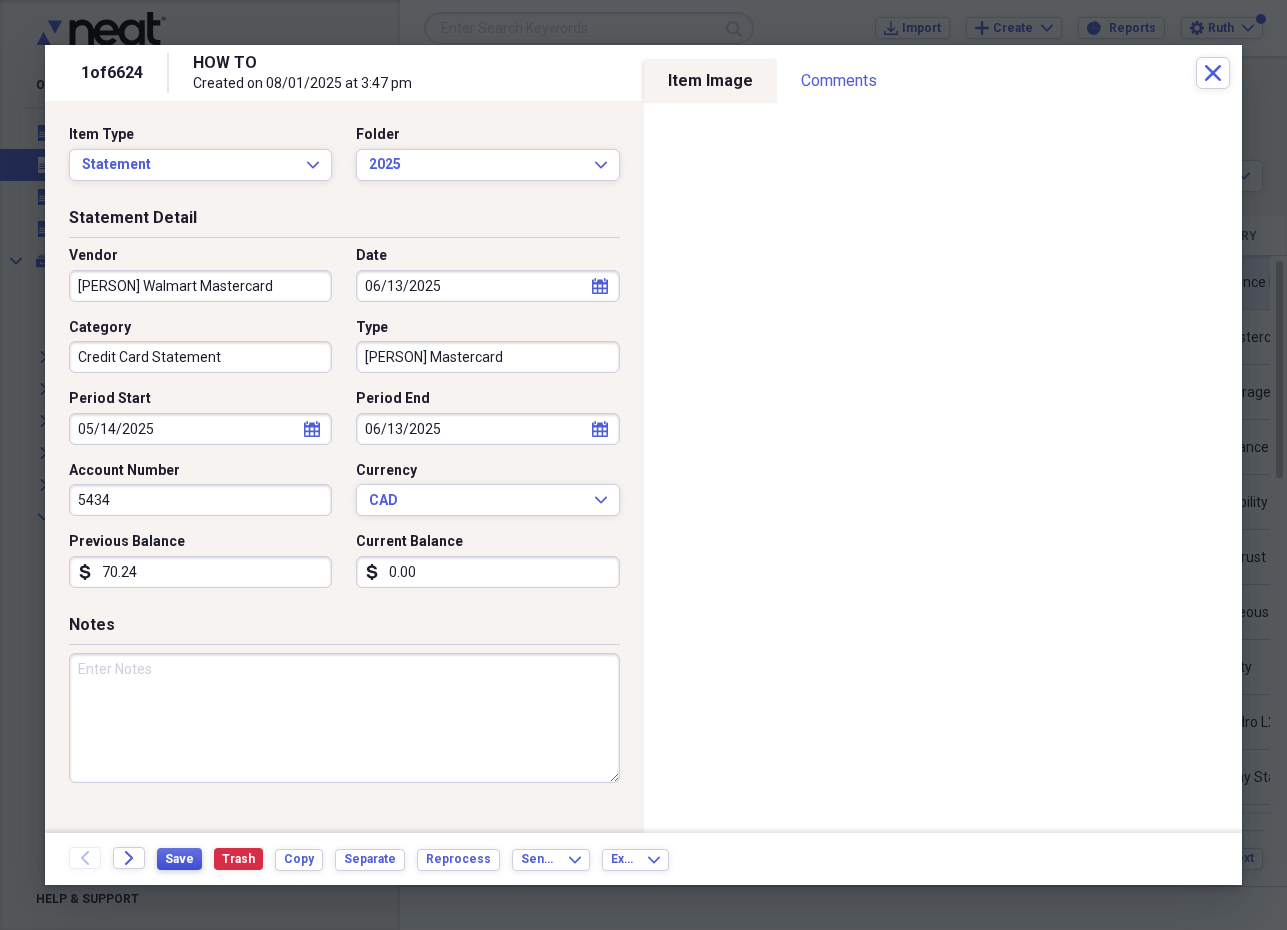click on "Save" at bounding box center [179, 859] 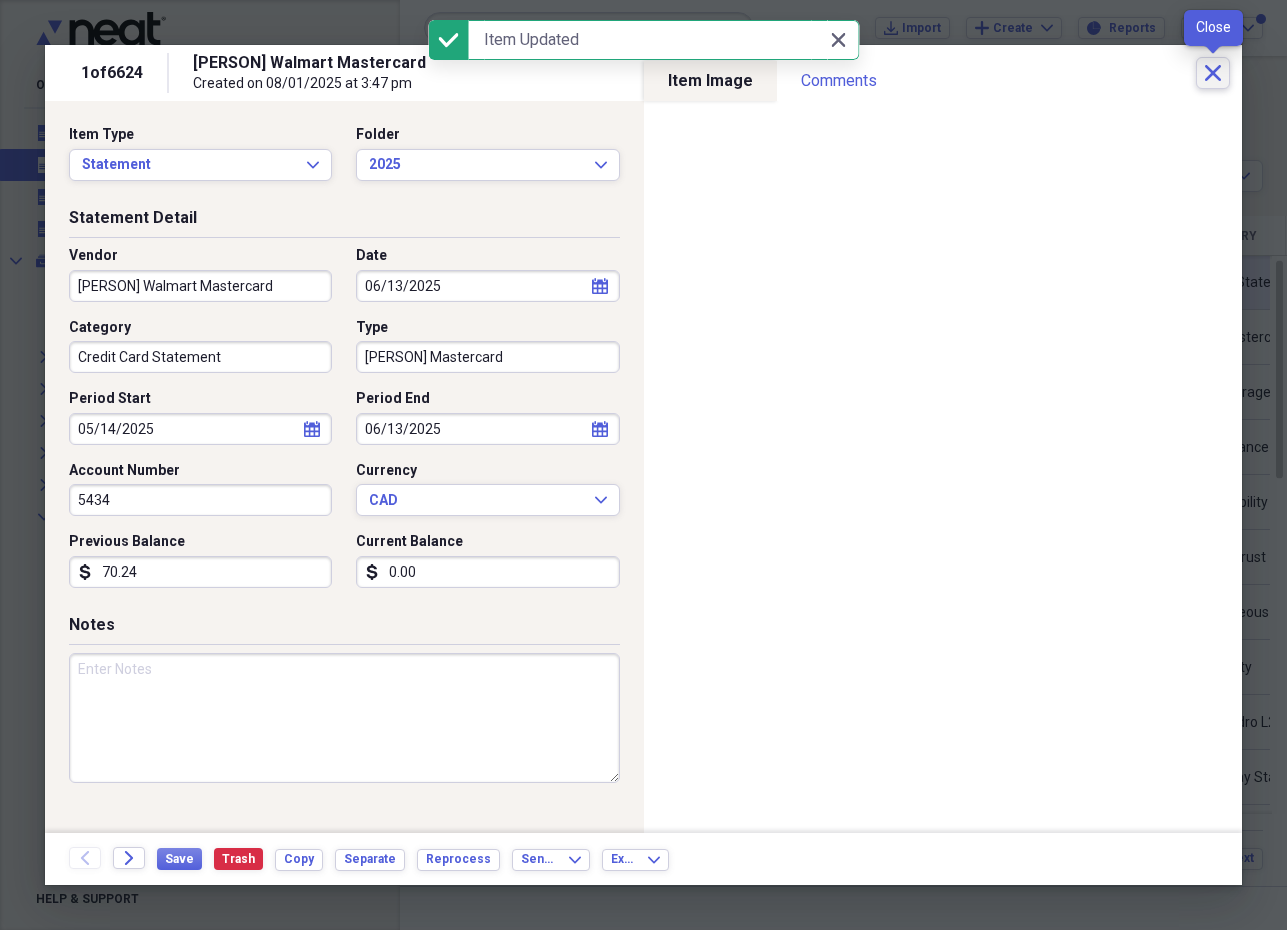 click on "Close" at bounding box center (1213, 73) 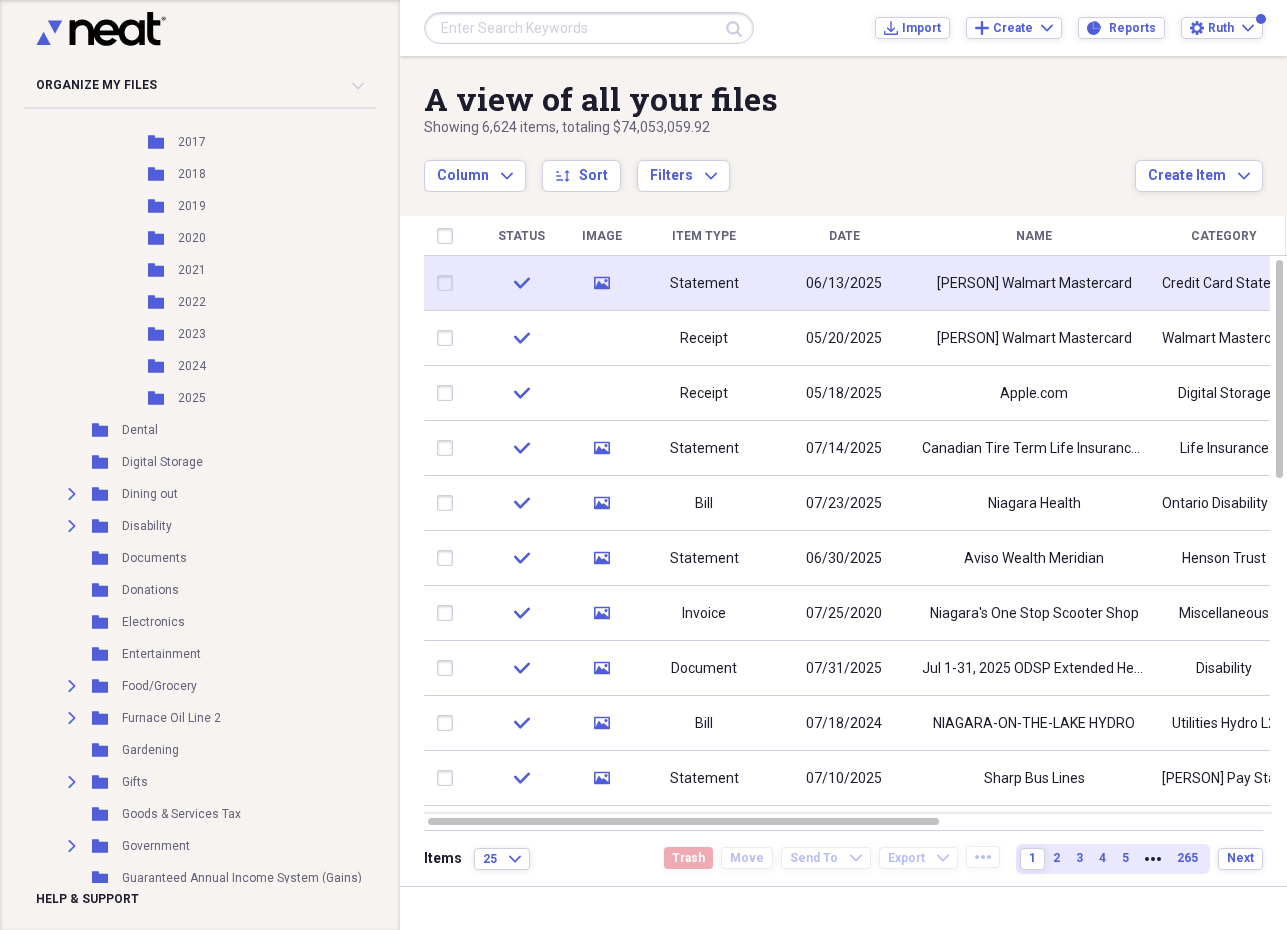 scroll, scrollTop: 1086, scrollLeft: 0, axis: vertical 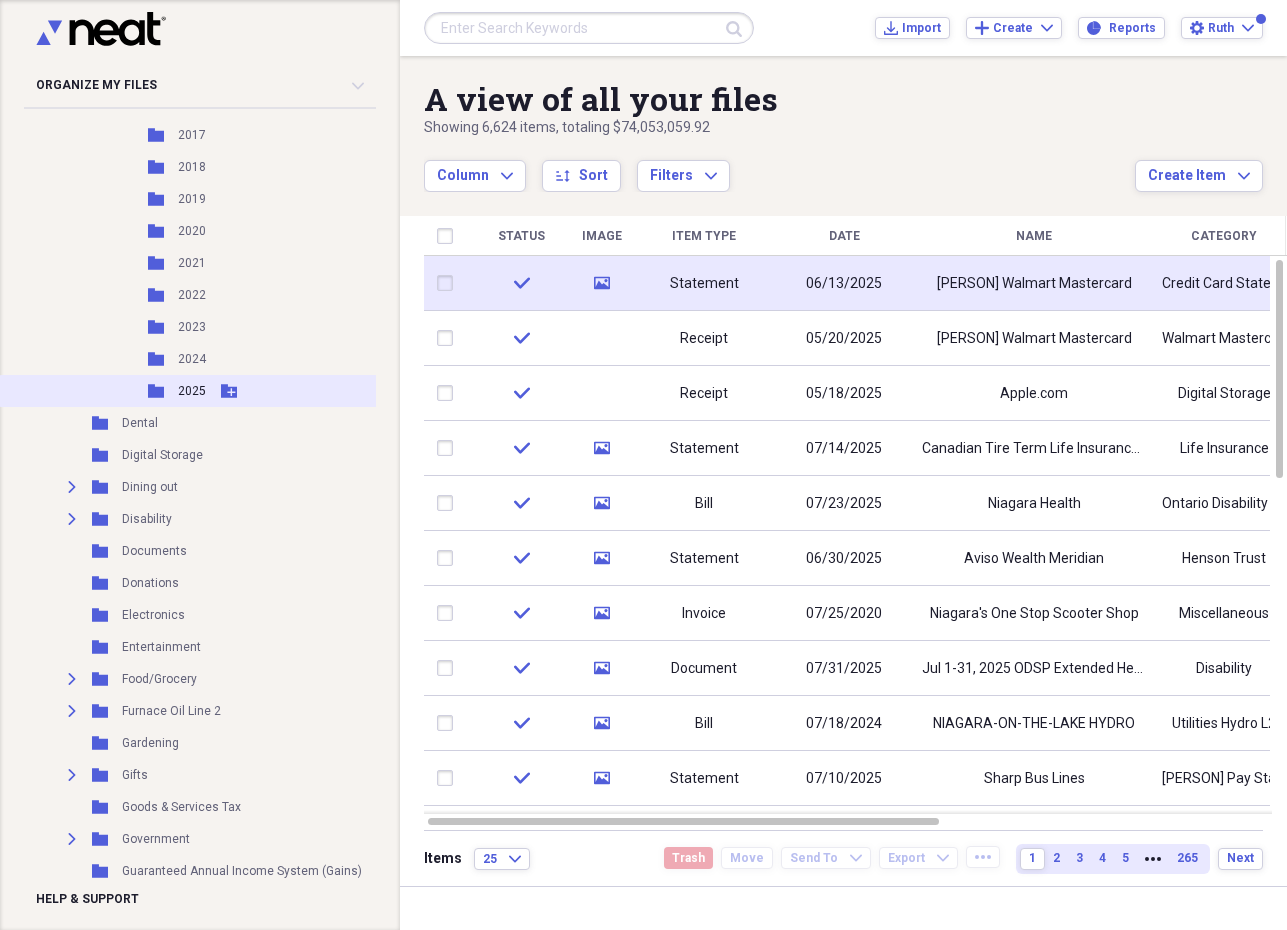 drag, startPoint x: 182, startPoint y: 381, endPoint x: 193, endPoint y: 379, distance: 11.18034 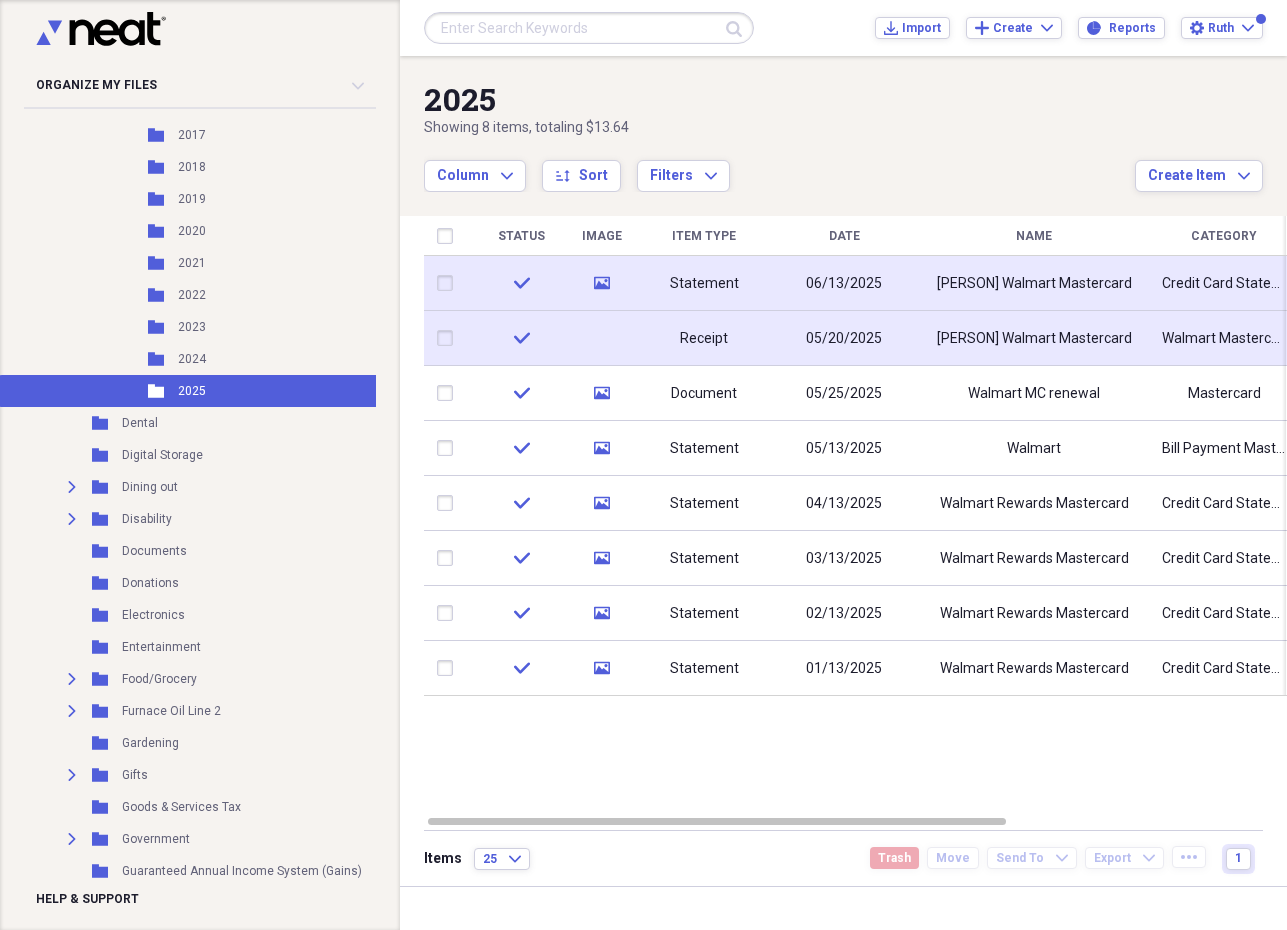 click on "Receipt" at bounding box center (704, 339) 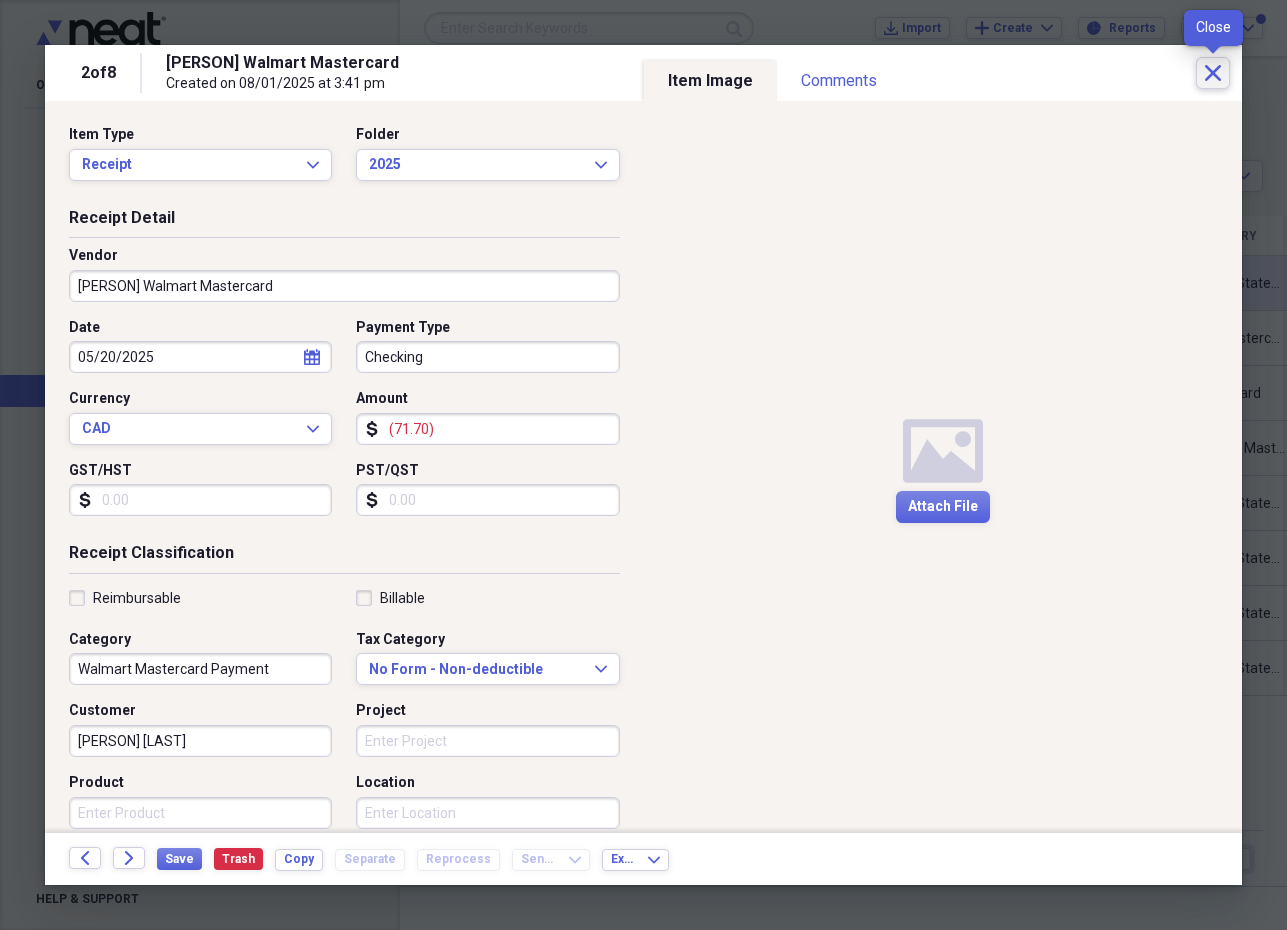 click on "Close" 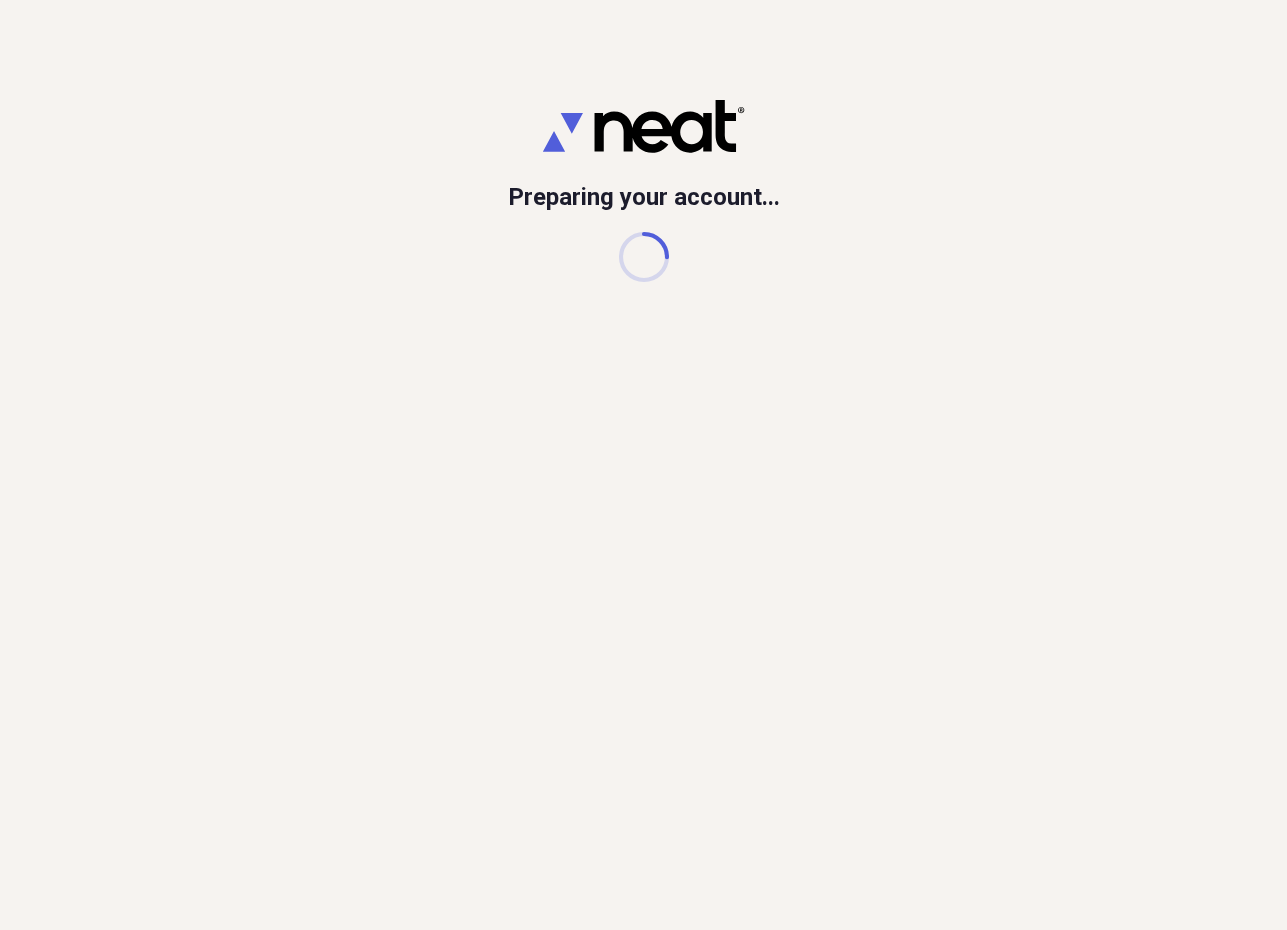 scroll, scrollTop: 0, scrollLeft: 0, axis: both 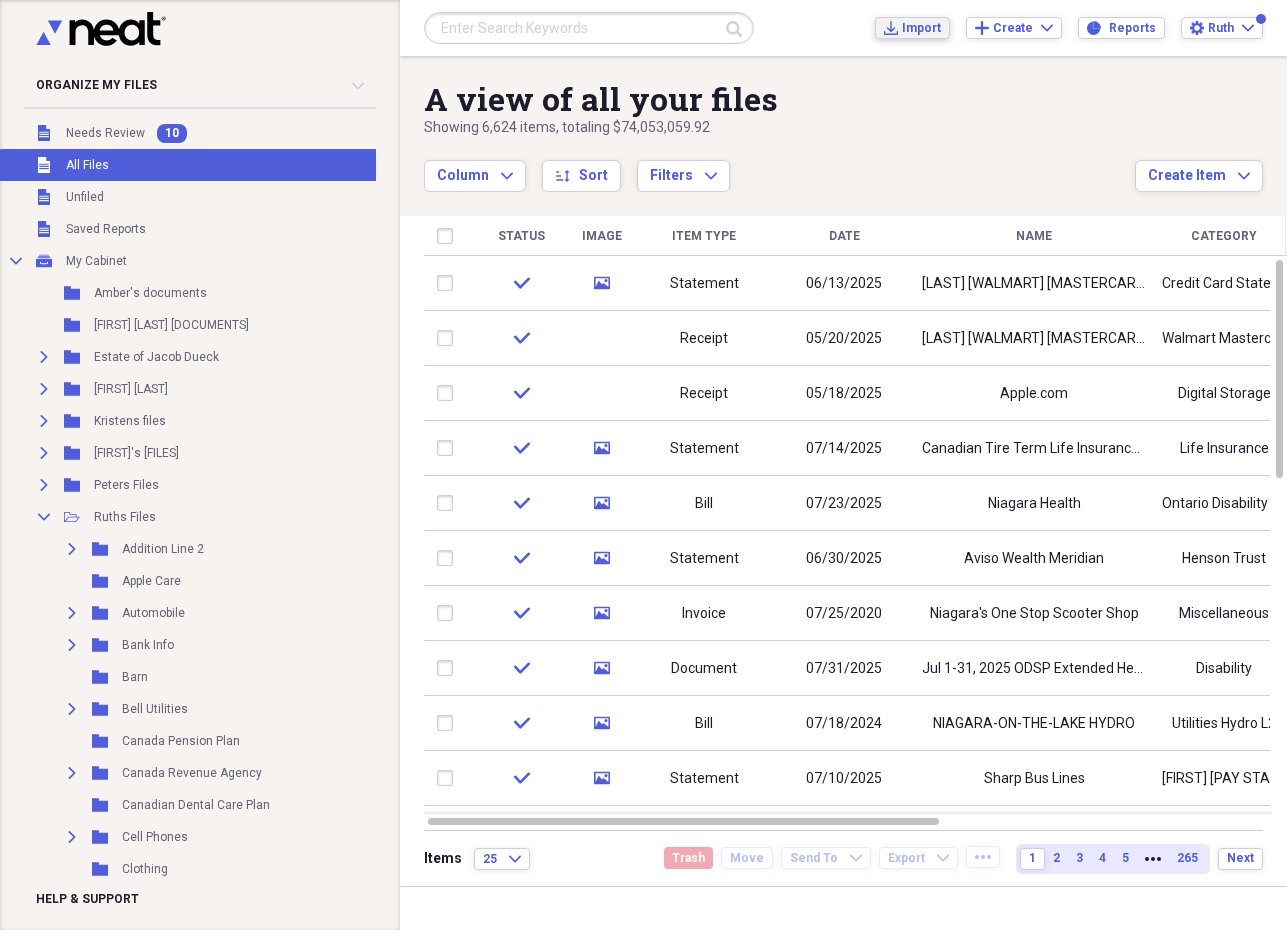 click on "Import" at bounding box center (921, 28) 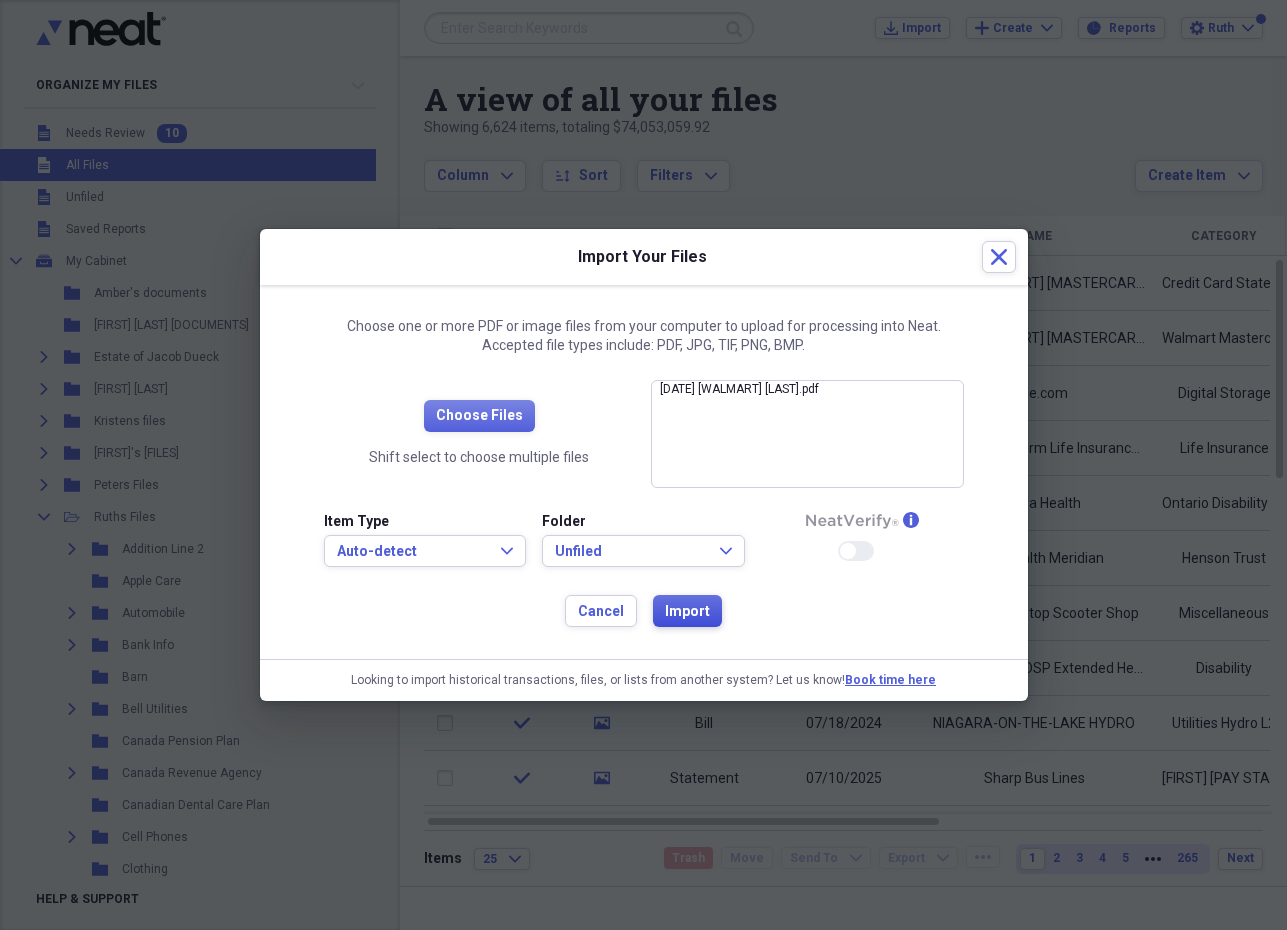 click on "Import" at bounding box center [687, 612] 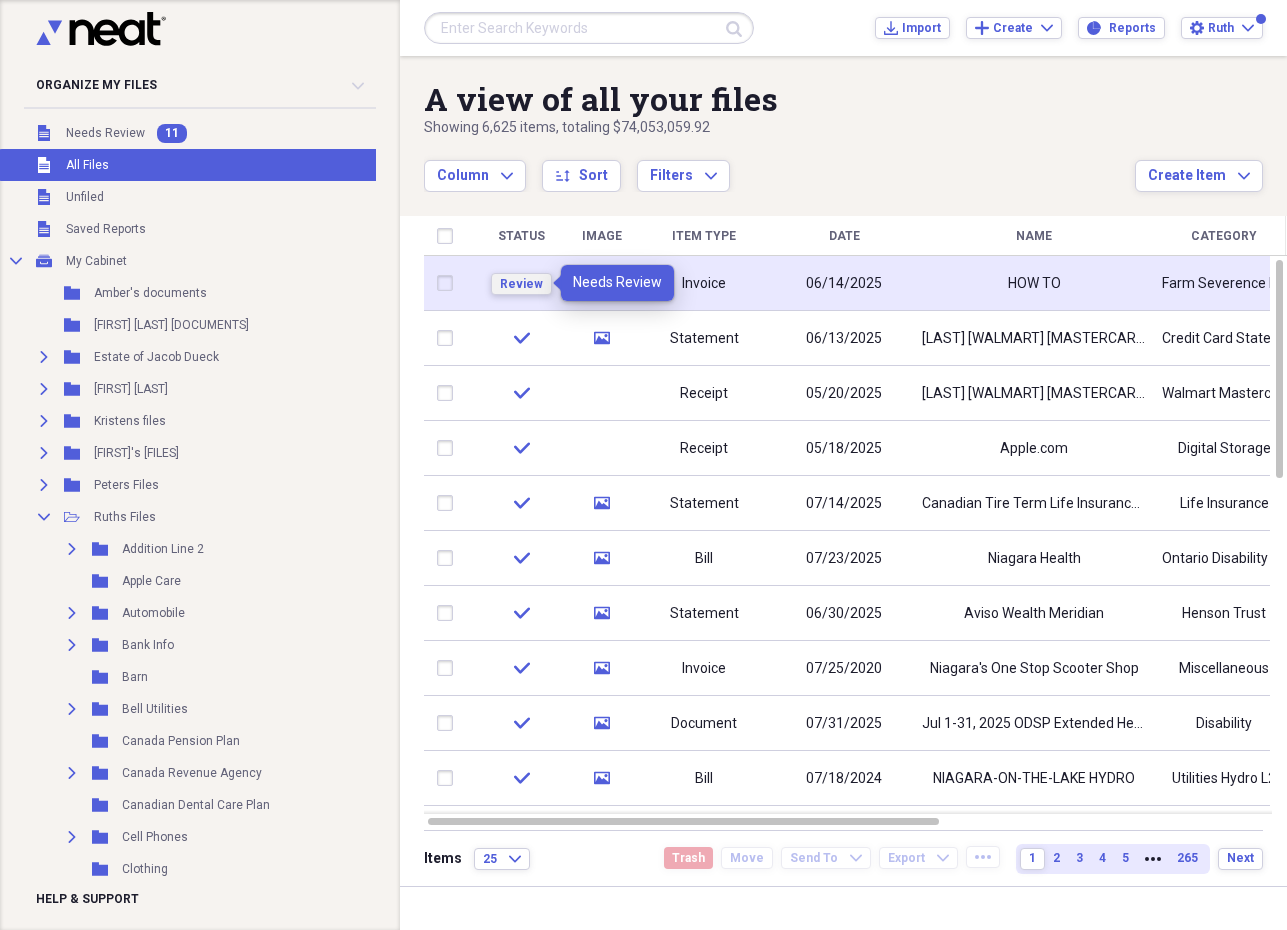 click on "Review" at bounding box center (521, 284) 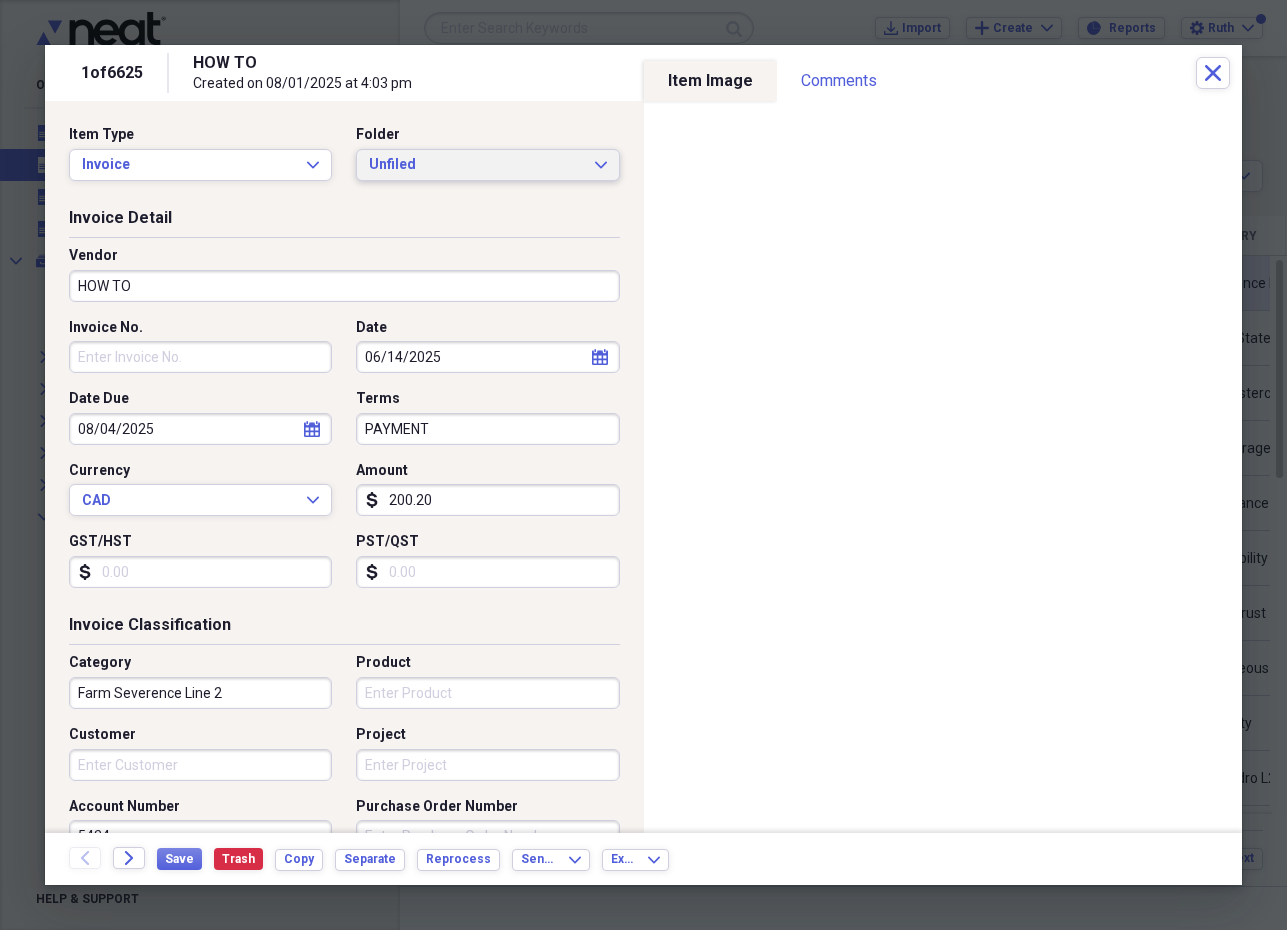 click on "Expand" 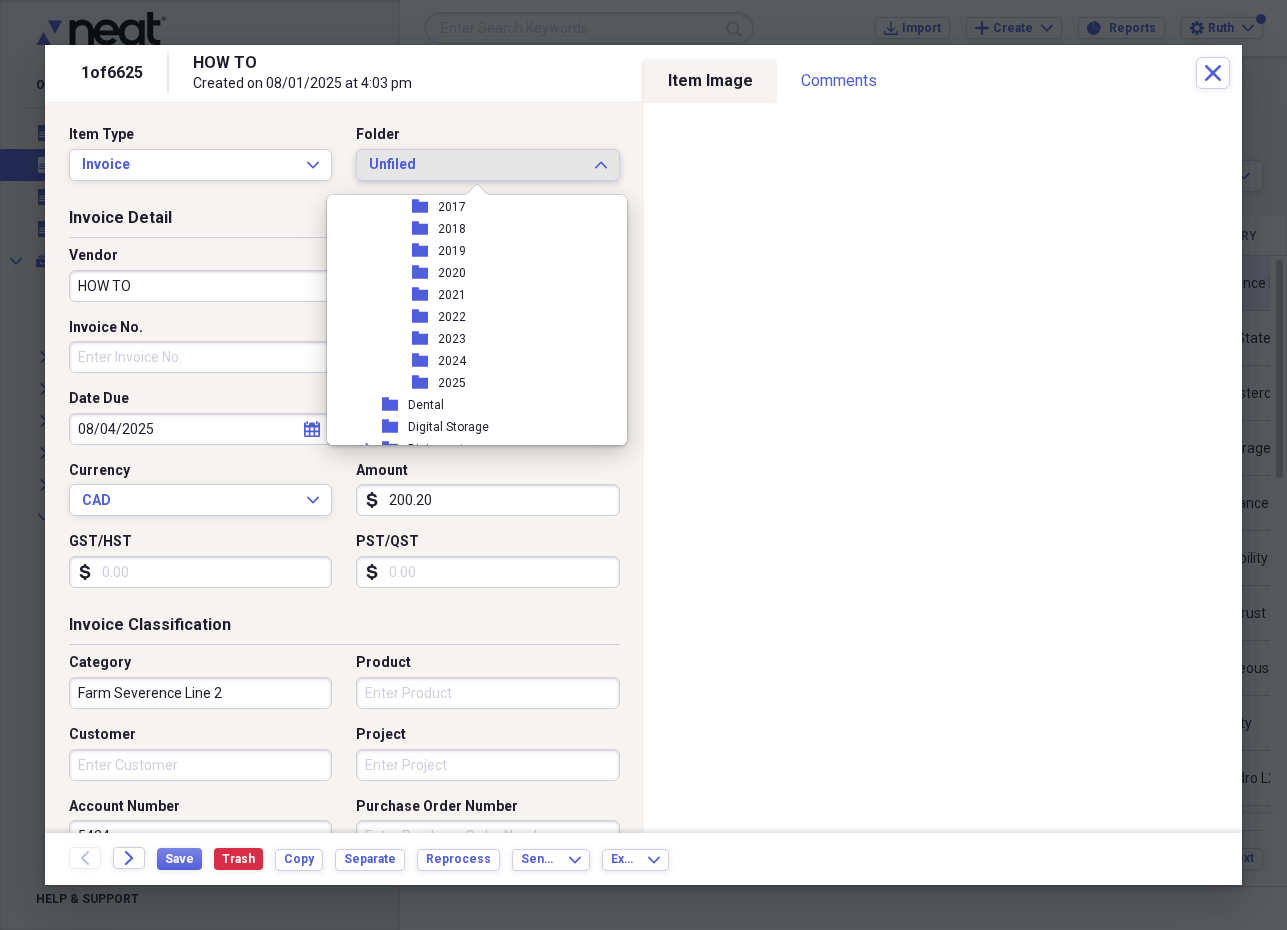 scroll, scrollTop: 696, scrollLeft: 0, axis: vertical 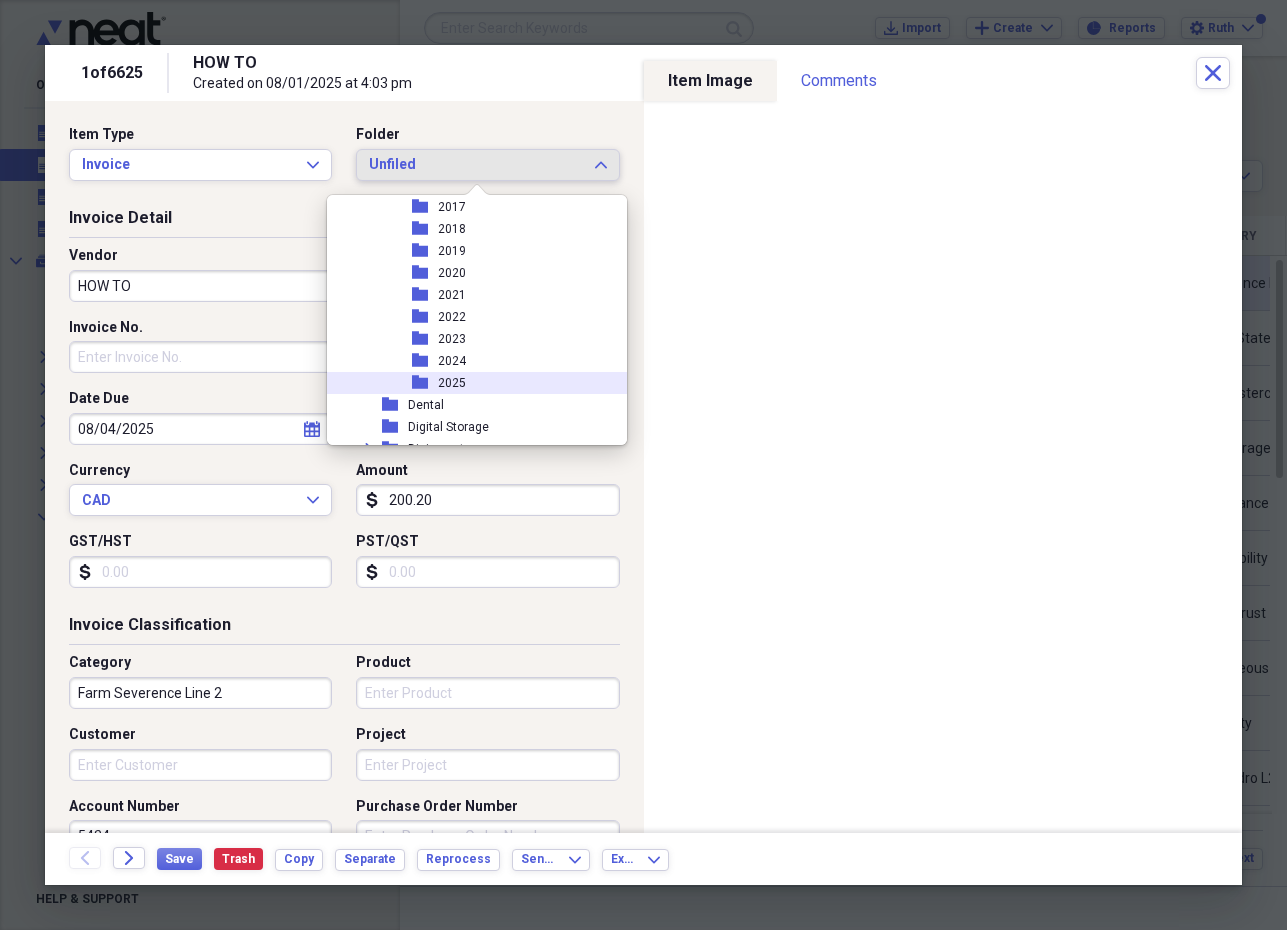click on "folder 2025" at bounding box center (469, 383) 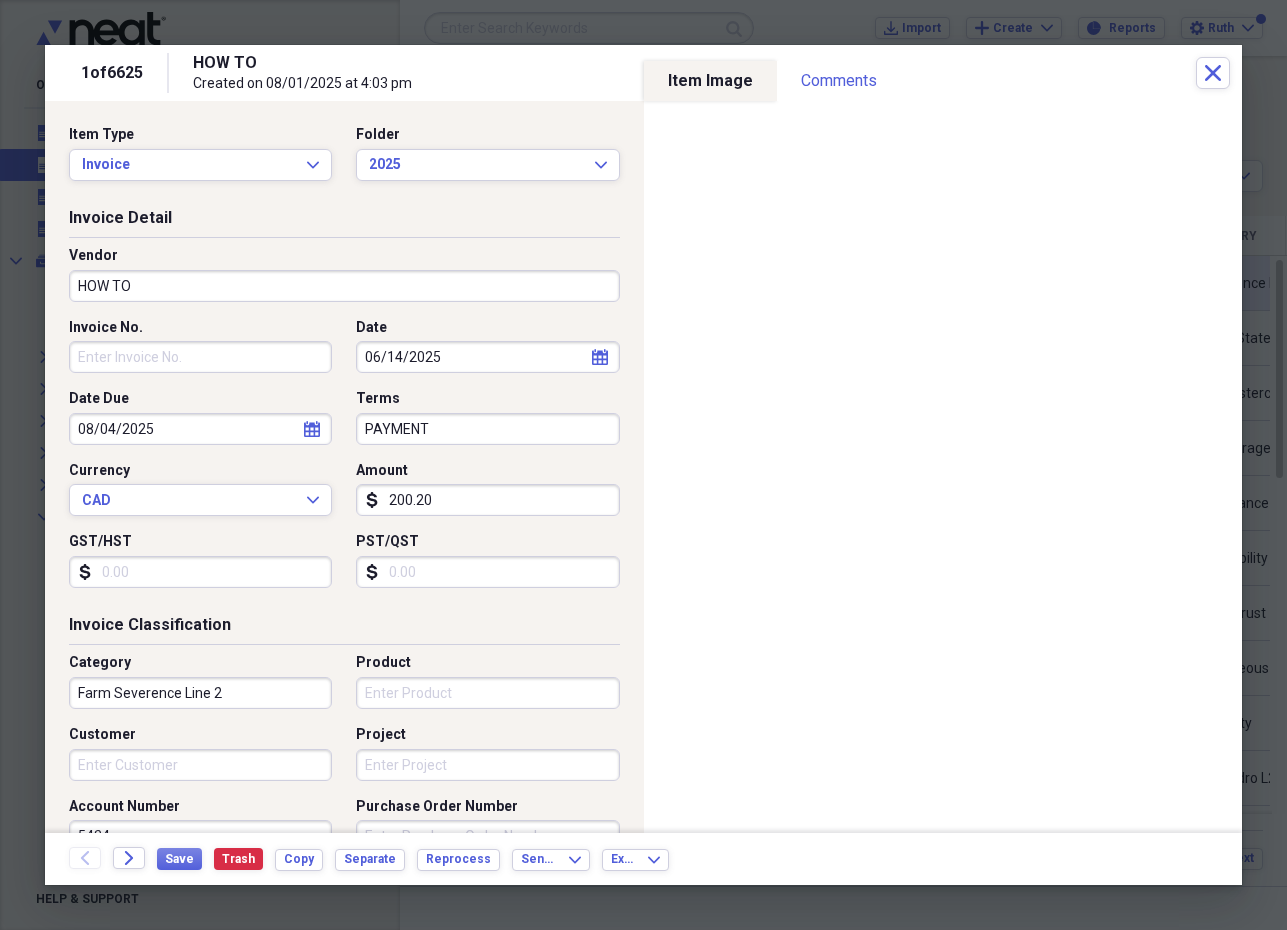 click on "HOW TO" at bounding box center (344, 286) 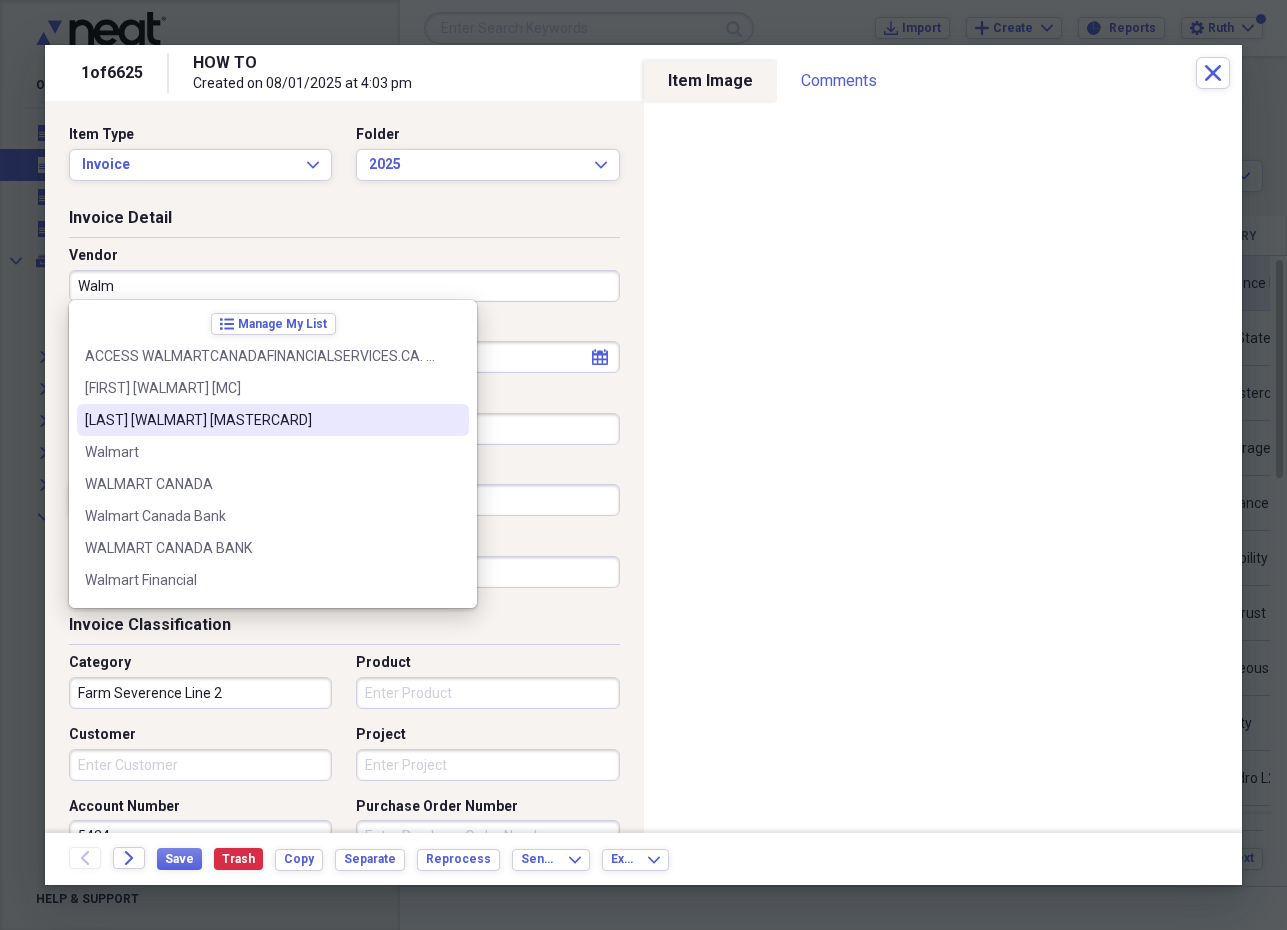 click on "Walmart Mastercard" at bounding box center [261, 420] 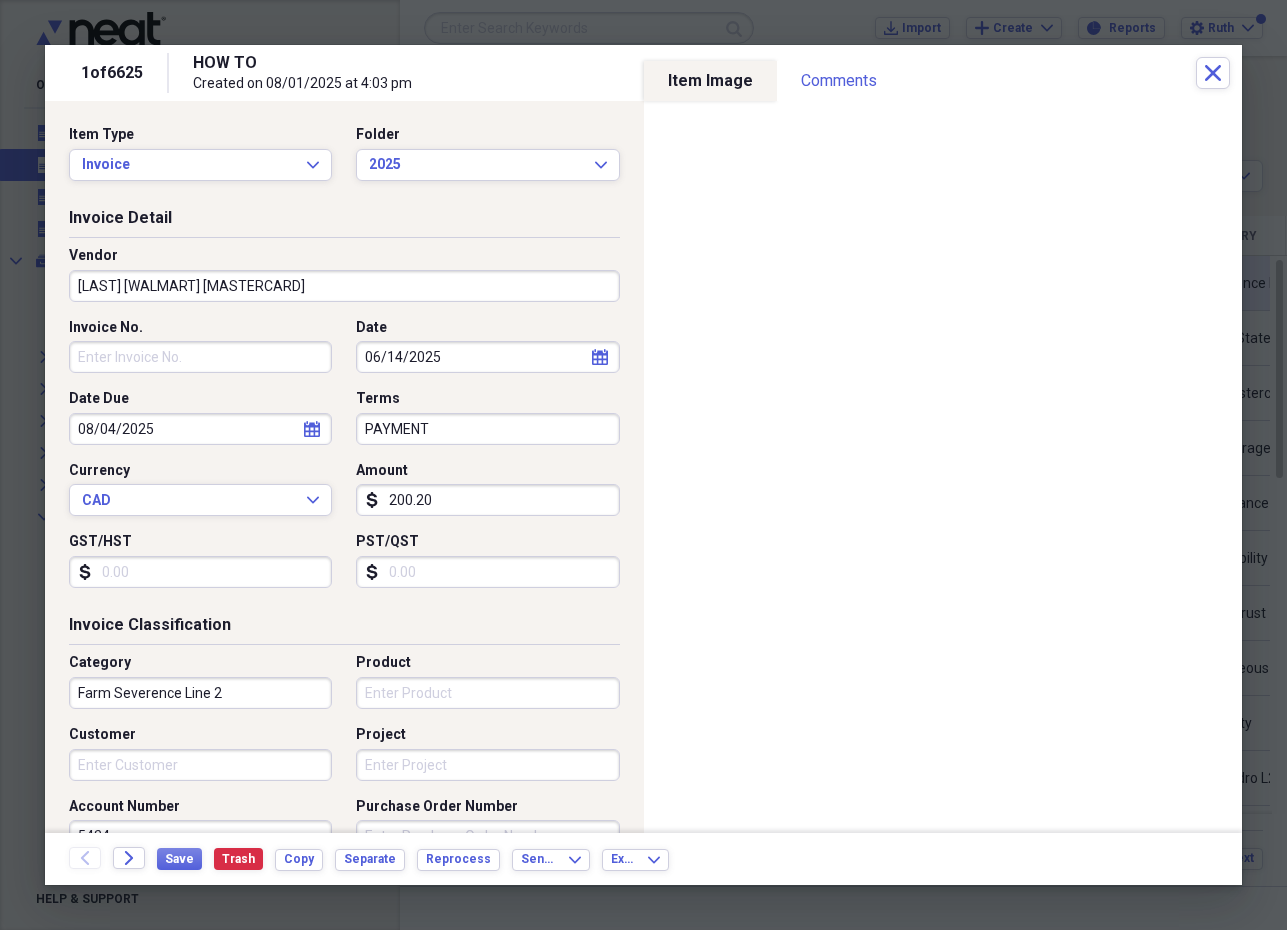 type on "Credit Card Payment" 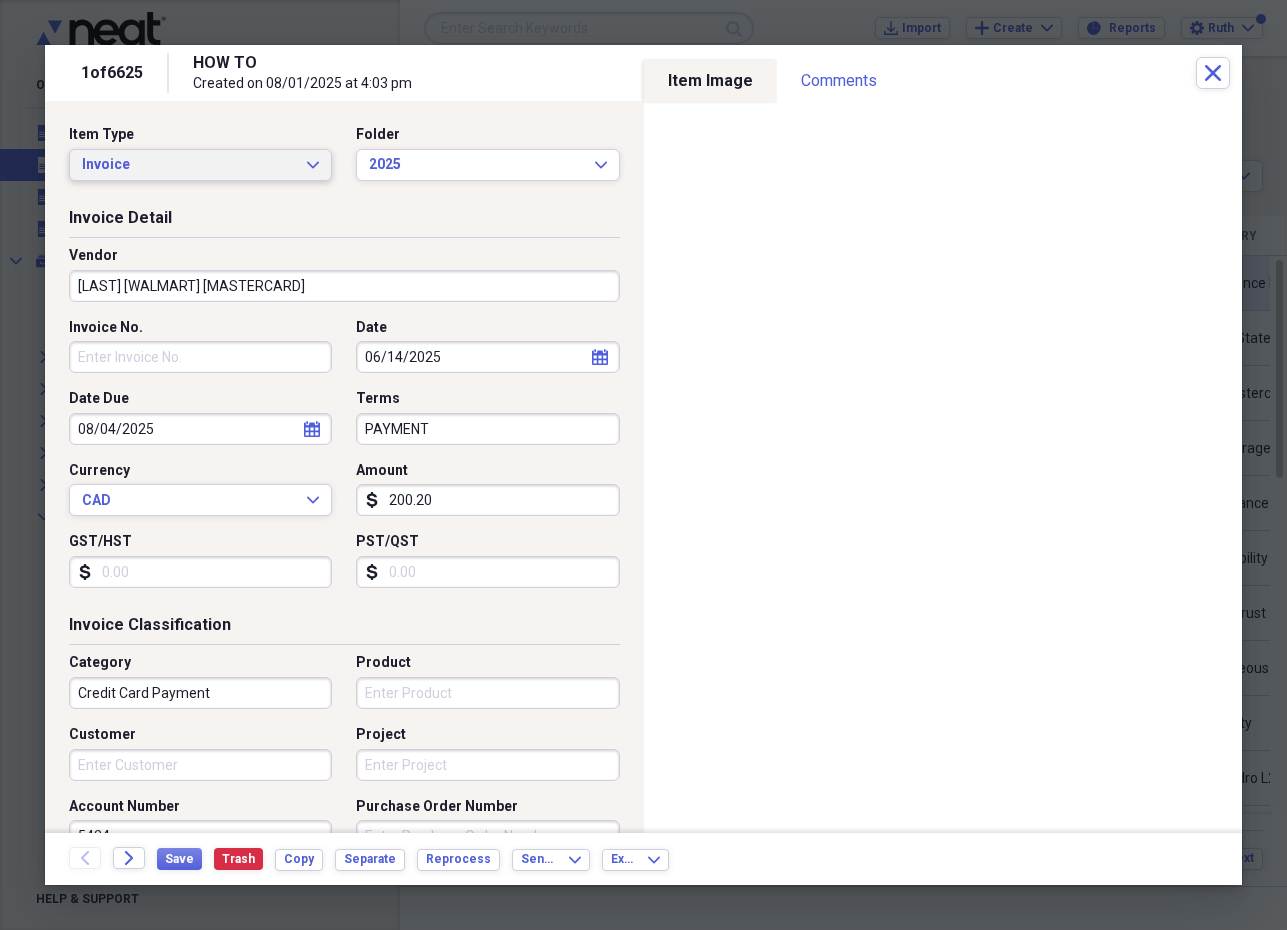 click on "Invoice Expand" at bounding box center [200, 165] 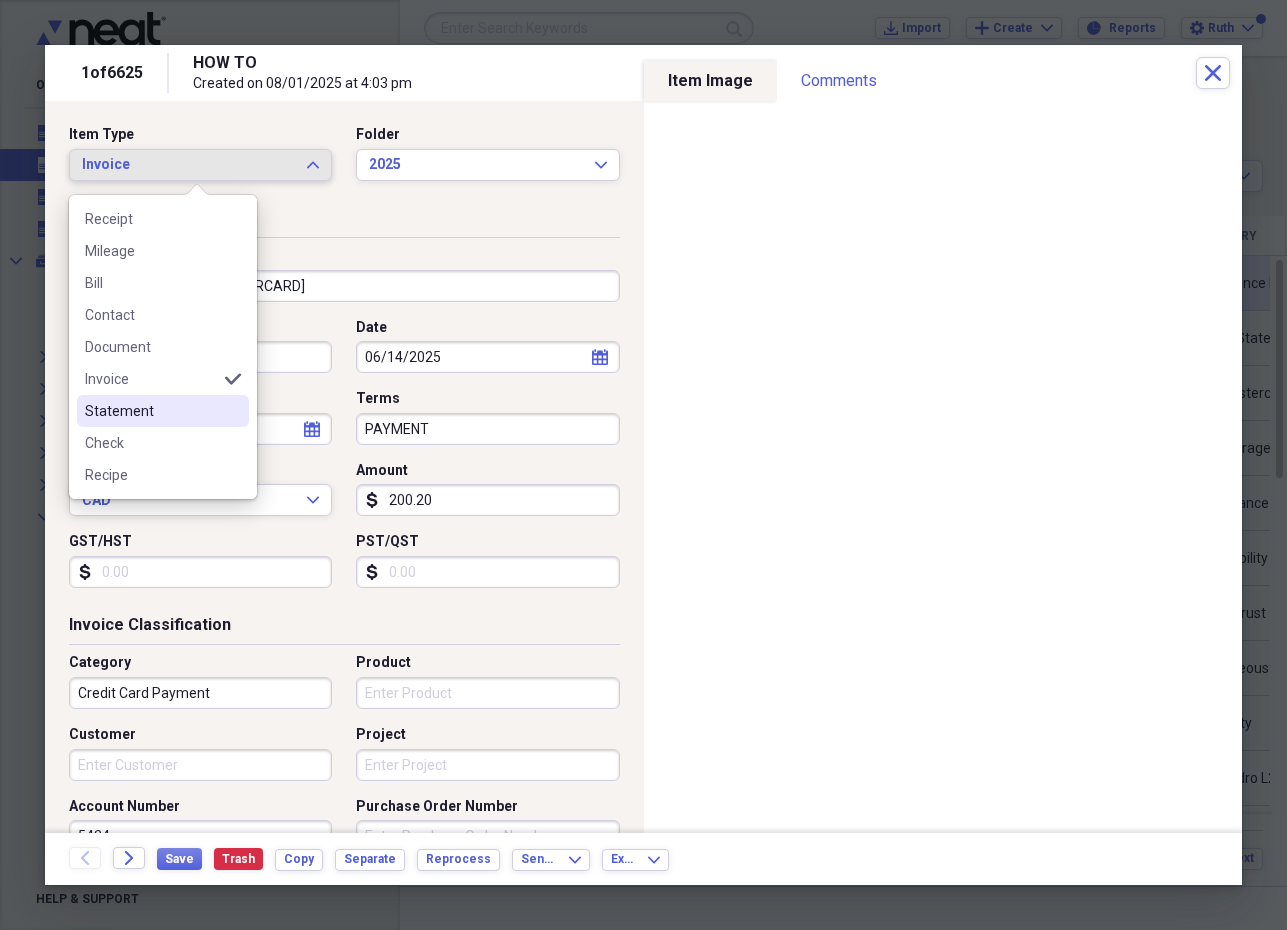 click on "Statement" at bounding box center (151, 411) 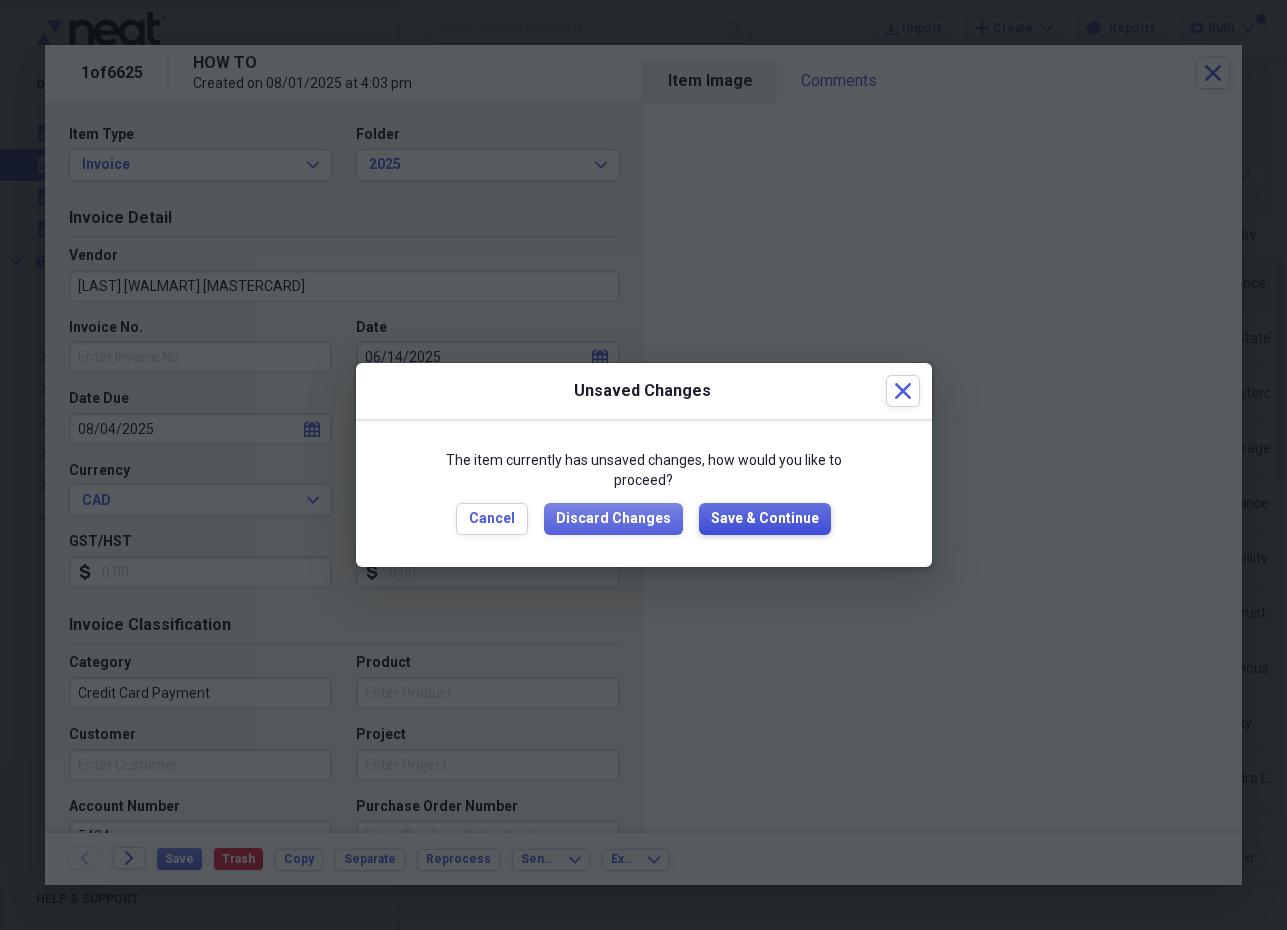click on "Save & Continue" at bounding box center (765, 519) 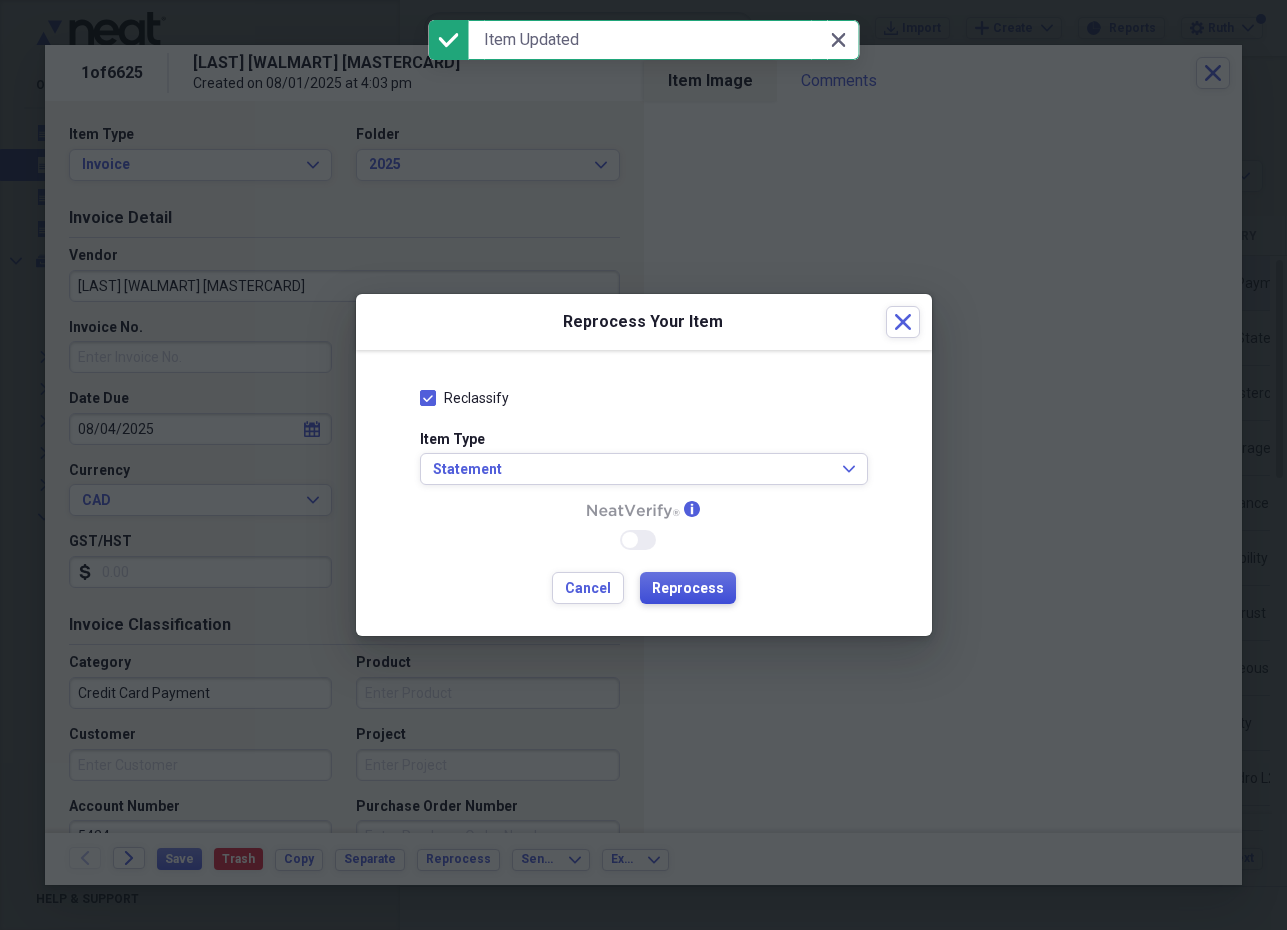 click on "Reprocess" at bounding box center [688, 589] 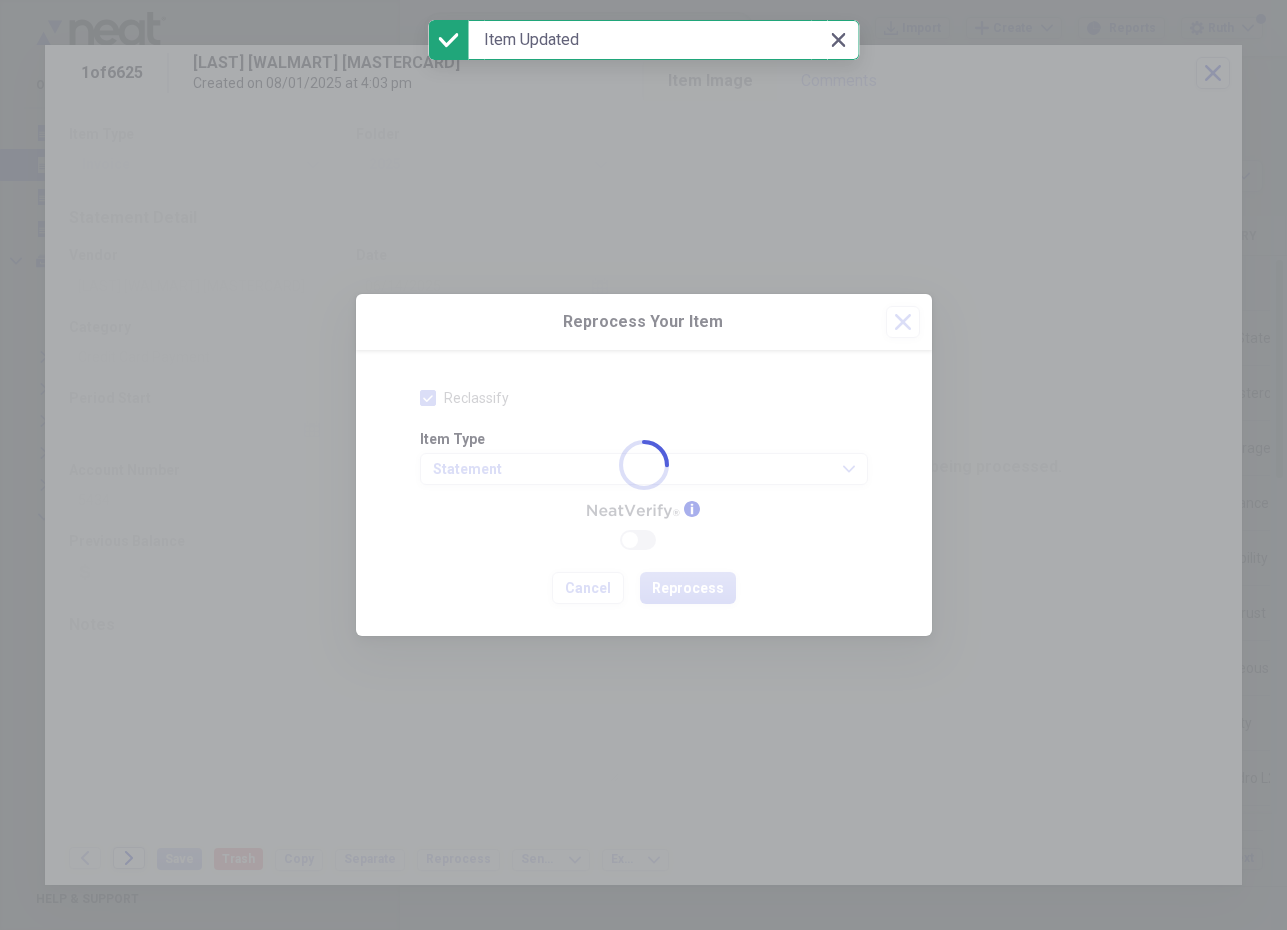 type on "200.20" 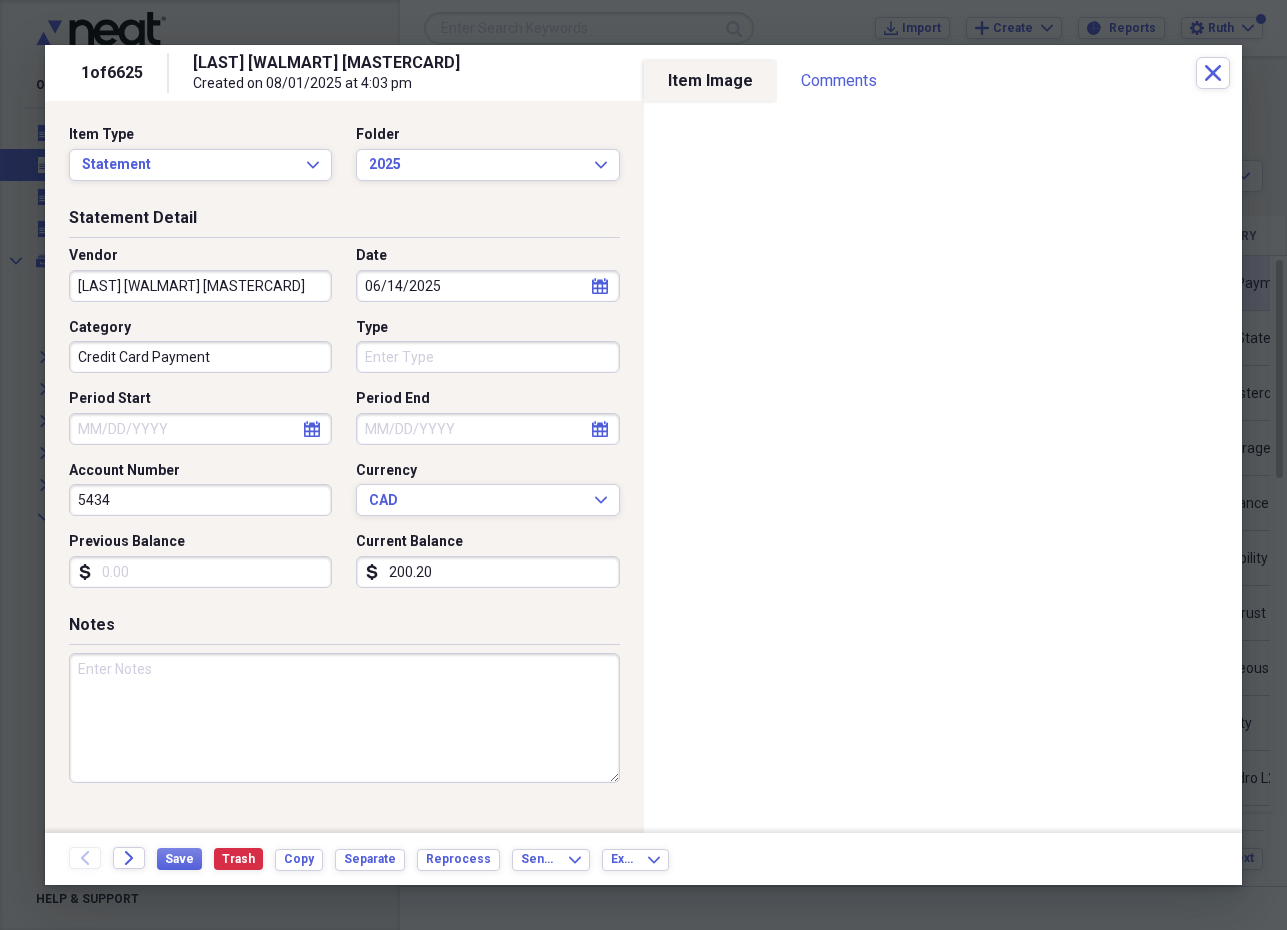 click on "calendar" 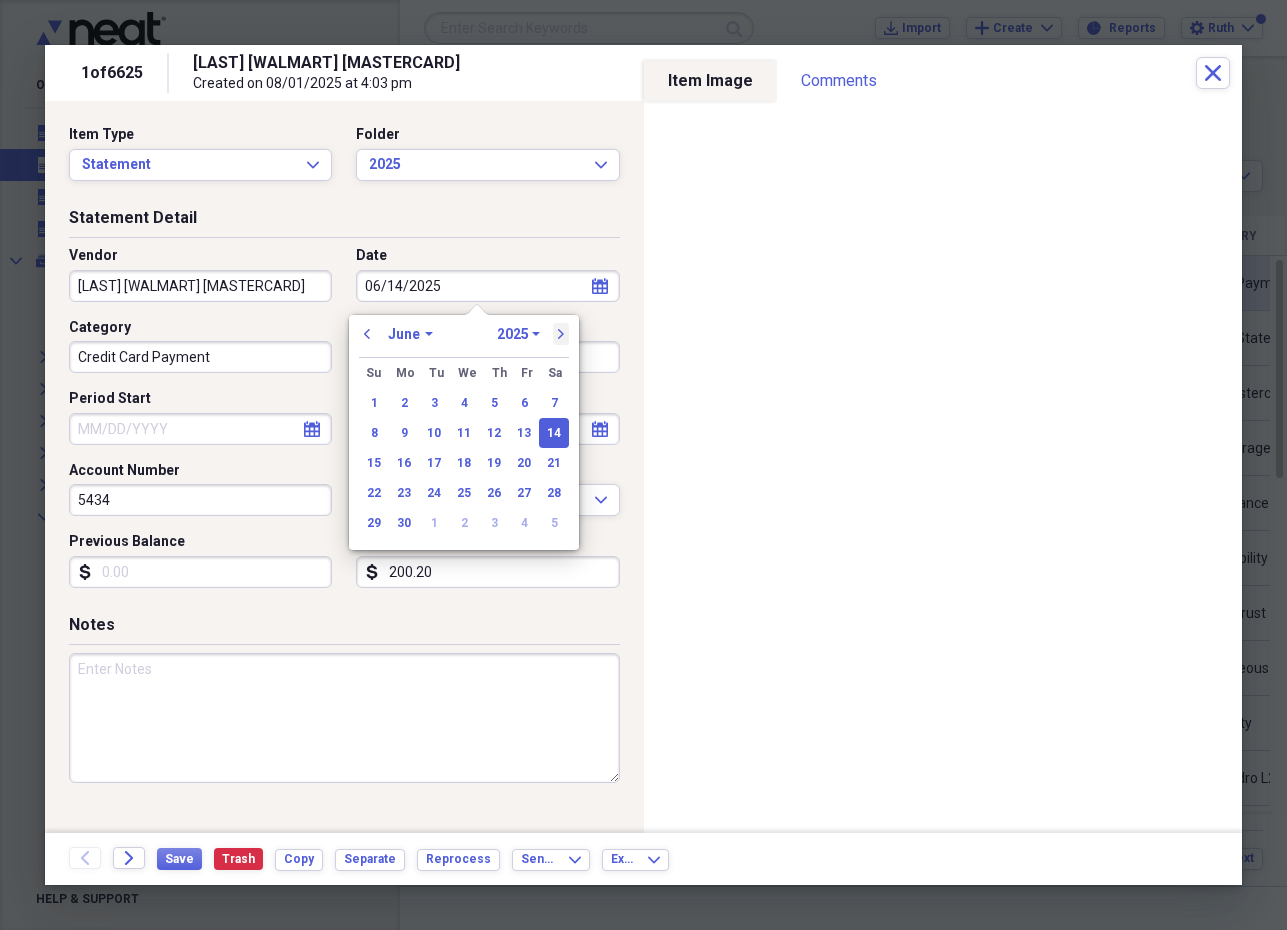 click on "next" at bounding box center (561, 334) 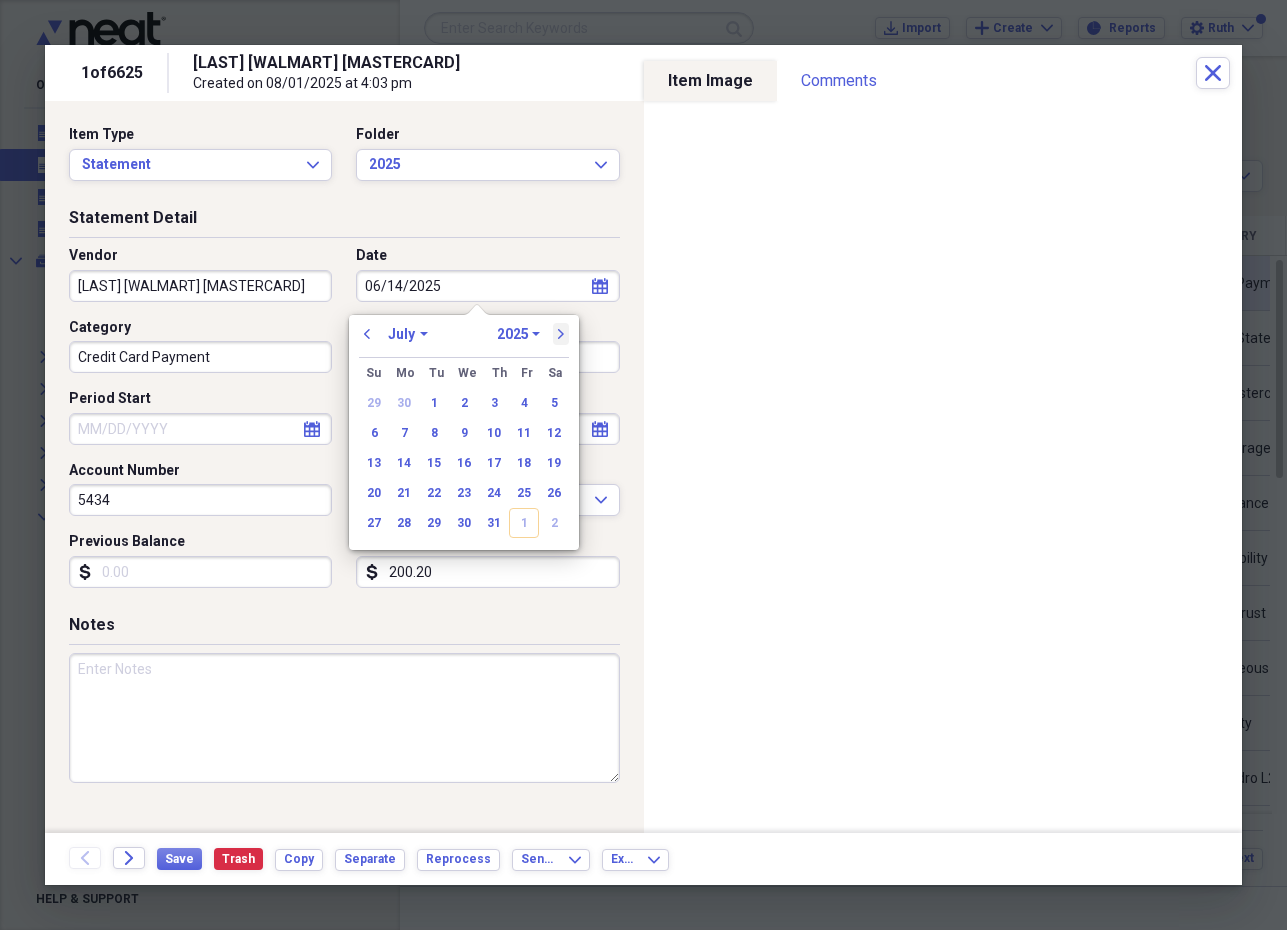 click on "next" at bounding box center [561, 334] 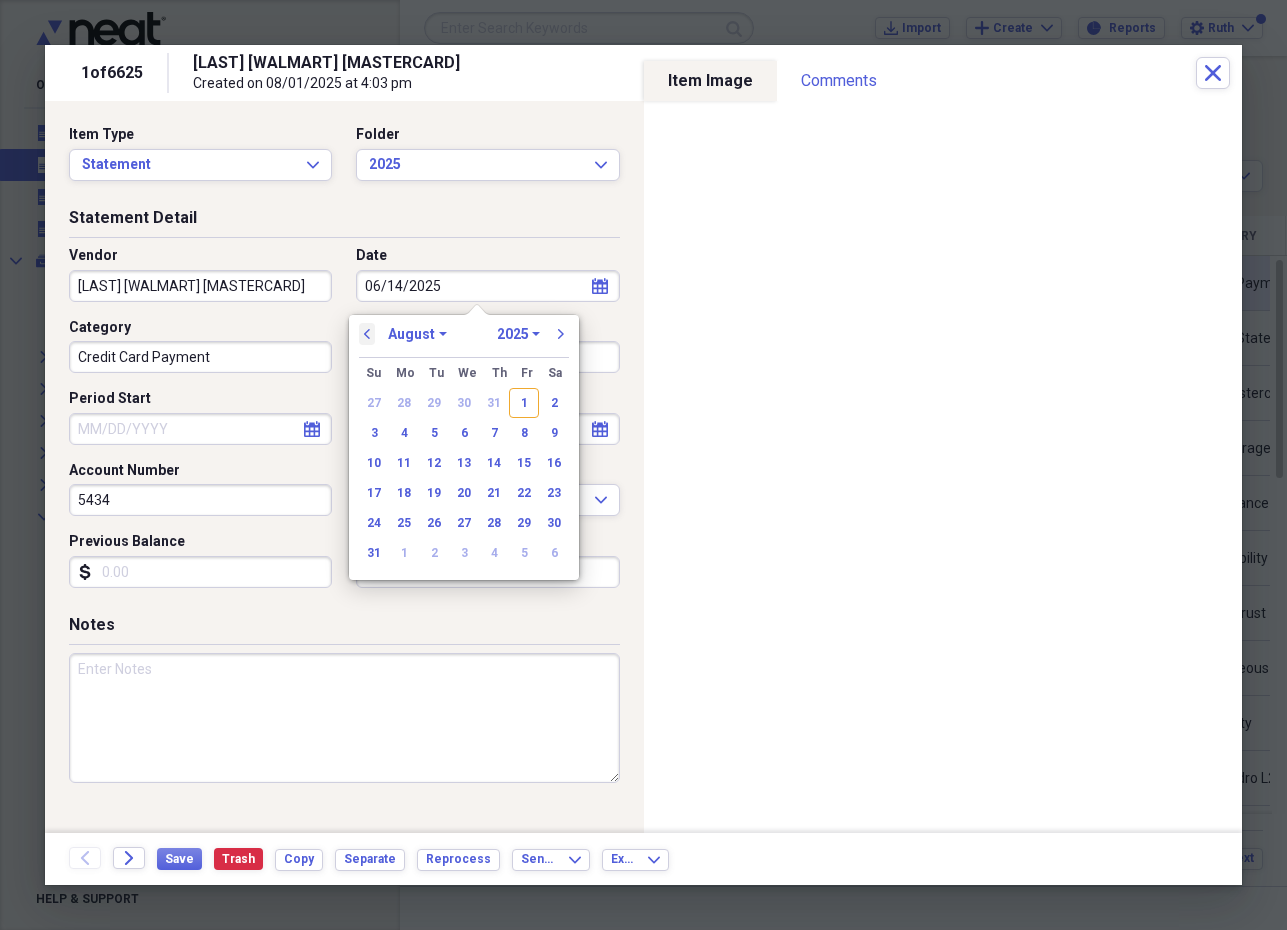 click on "previous" at bounding box center [367, 334] 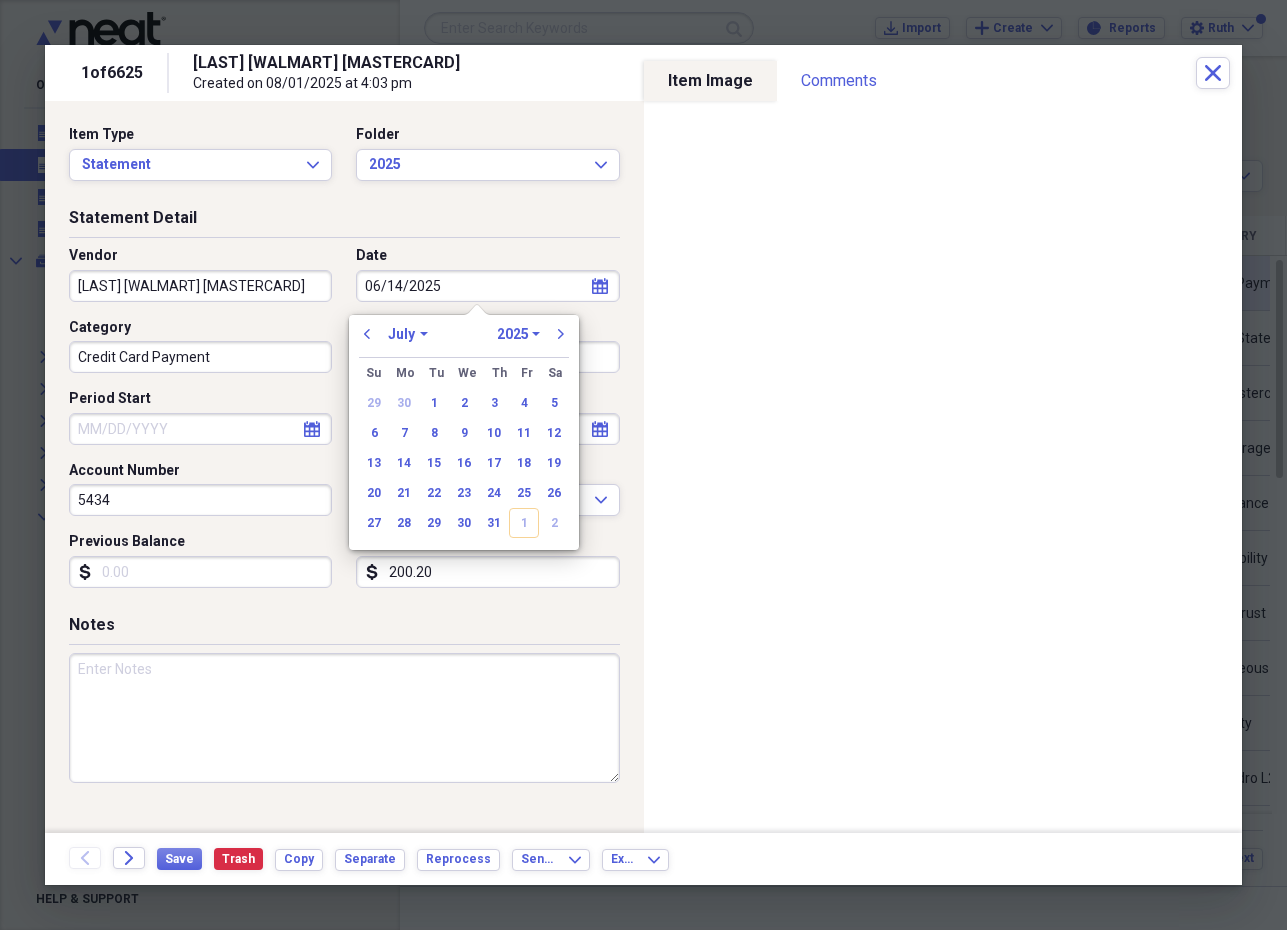 click on "13" at bounding box center (374, 463) 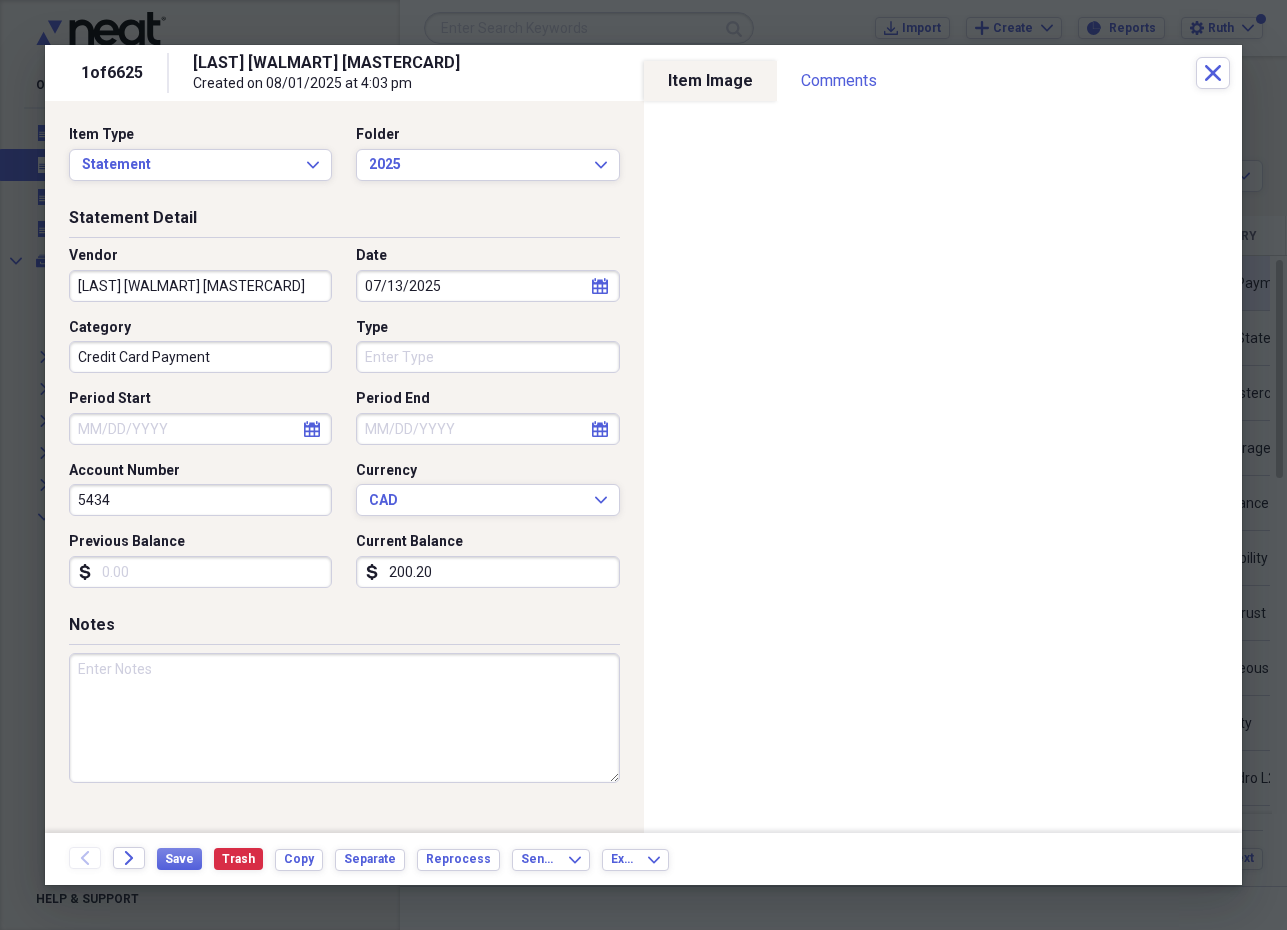 click on "Type" at bounding box center [487, 357] 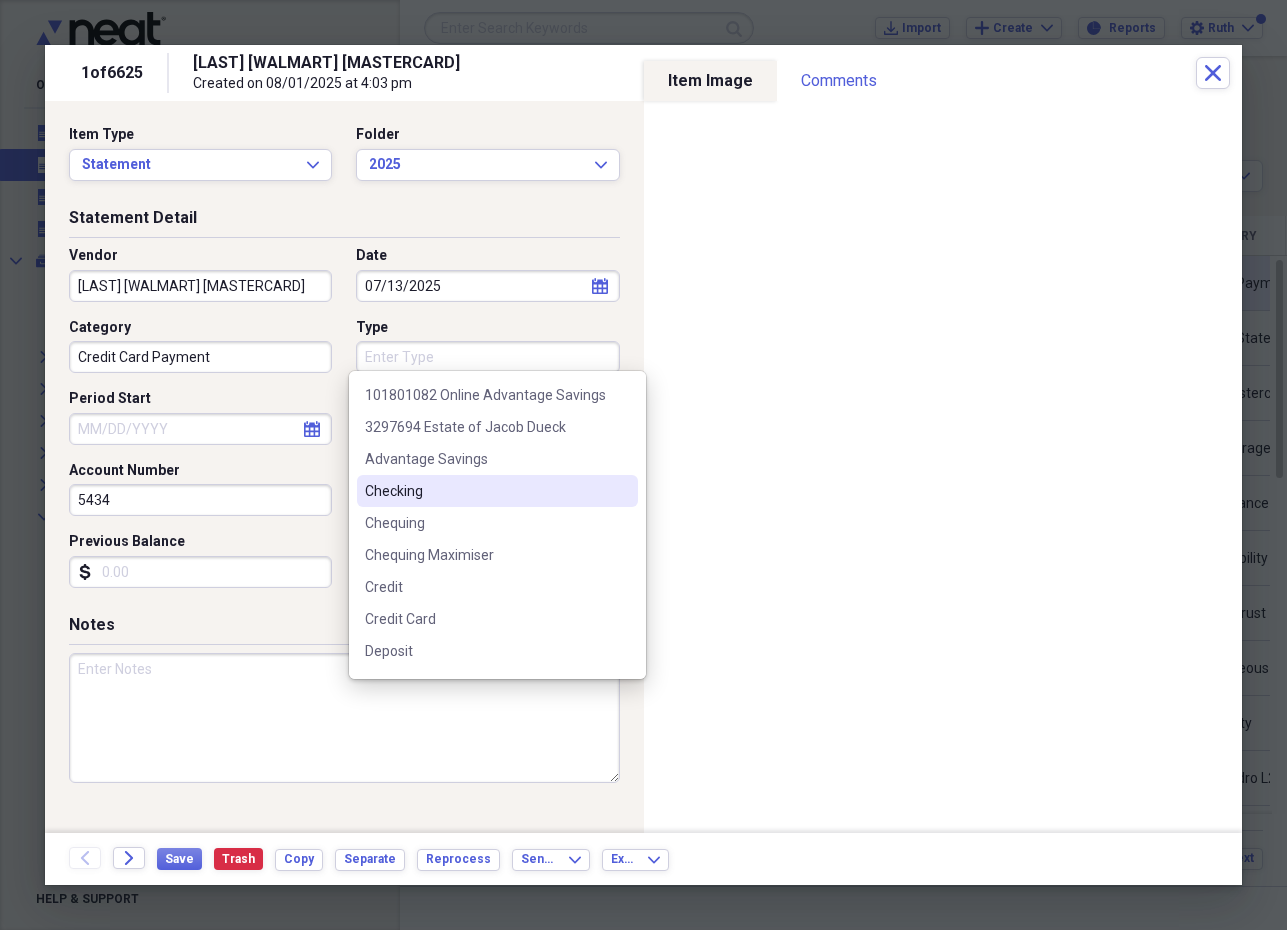 click on "Checking" at bounding box center (485, 491) 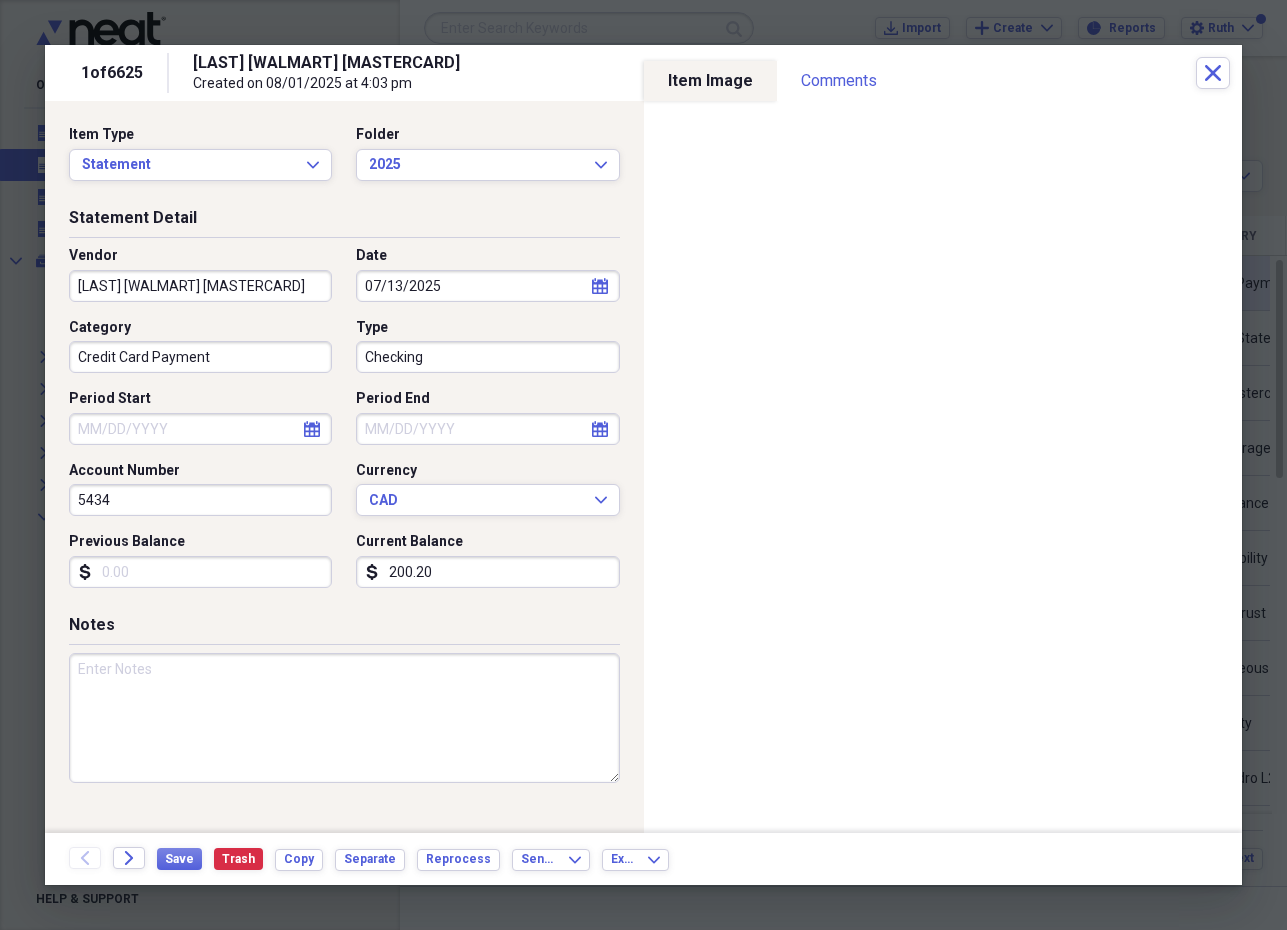 click on "calendar" 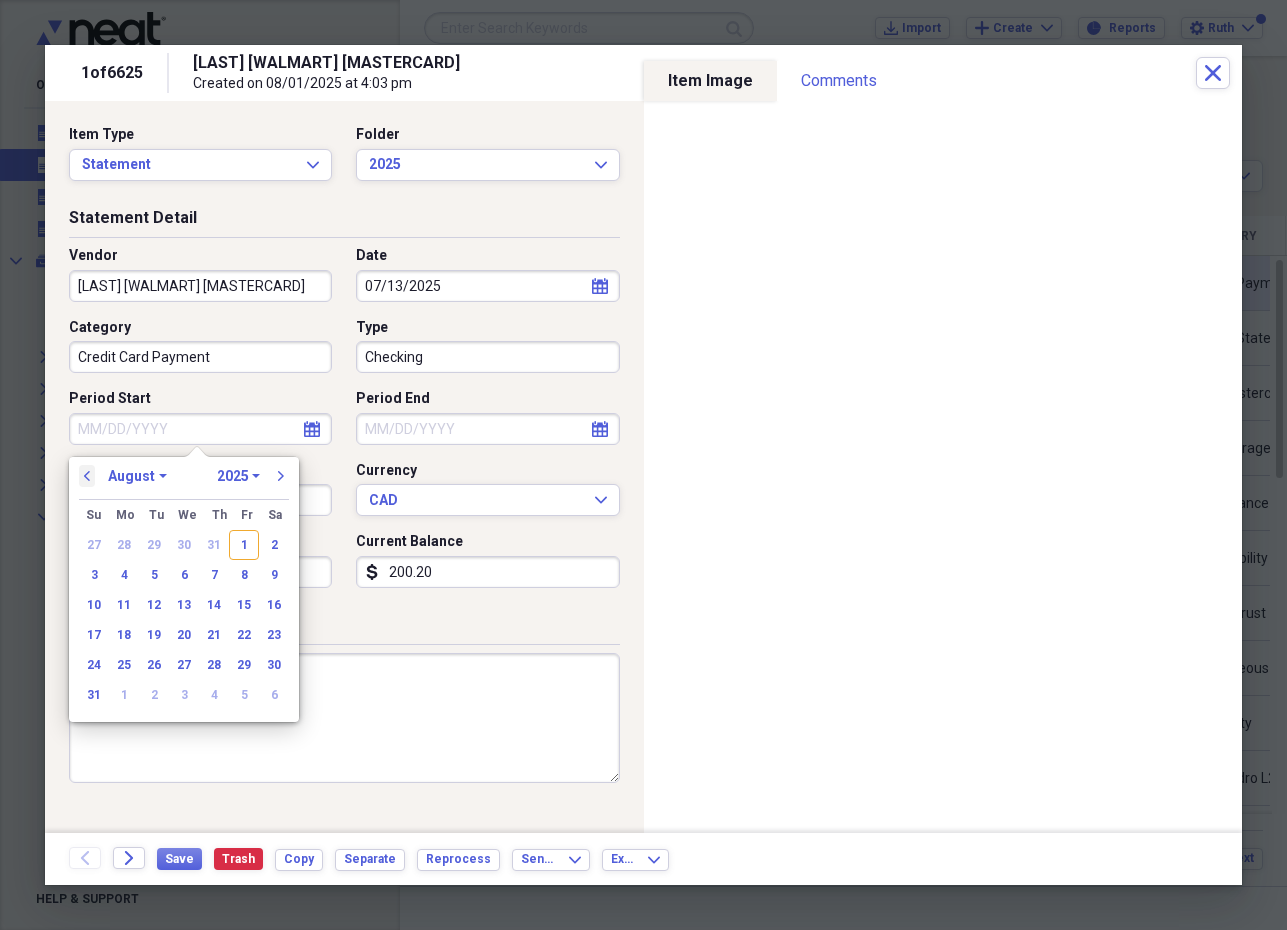 click on "previous" at bounding box center (87, 476) 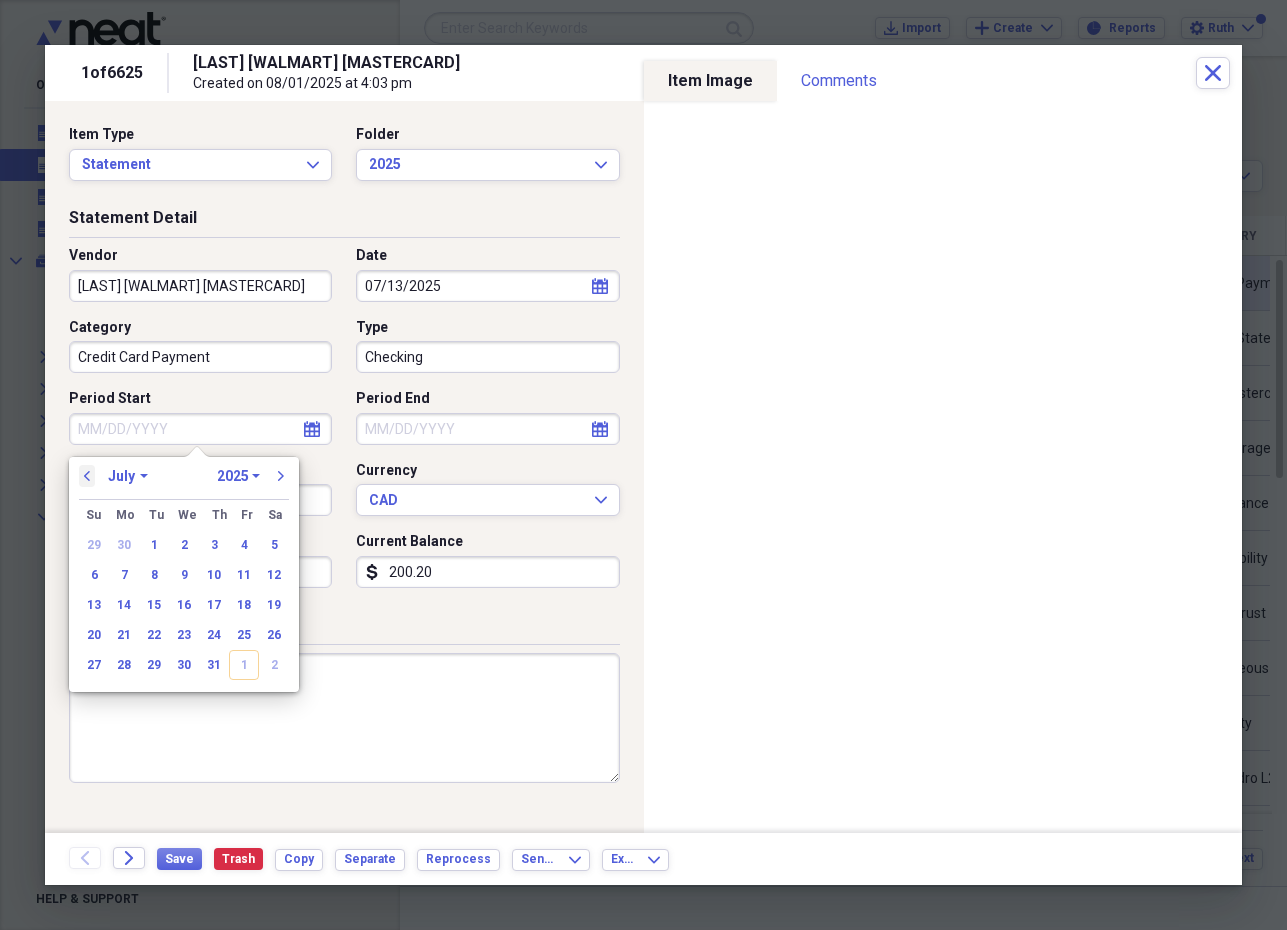 click on "previous" at bounding box center (87, 476) 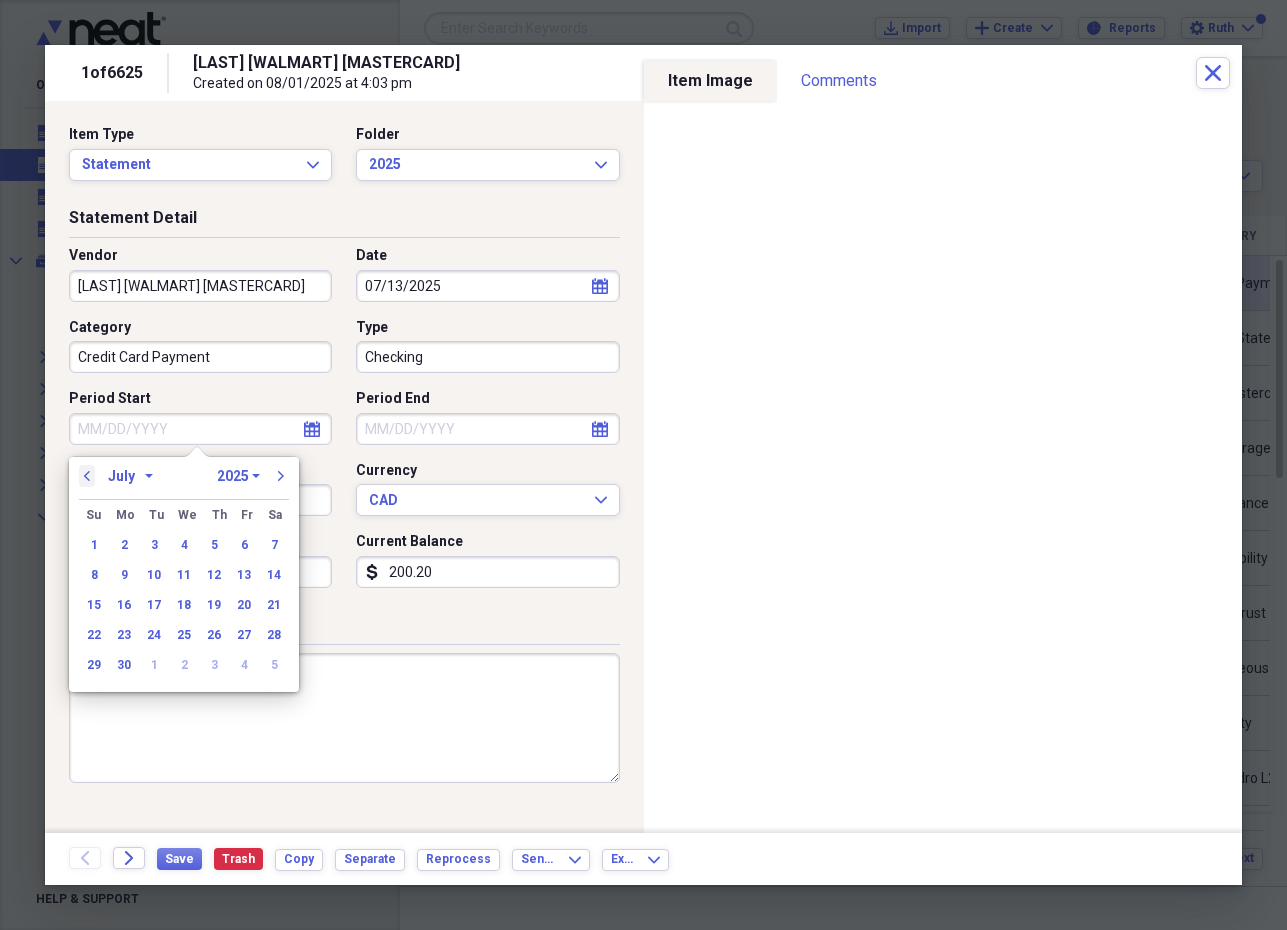 select on "5" 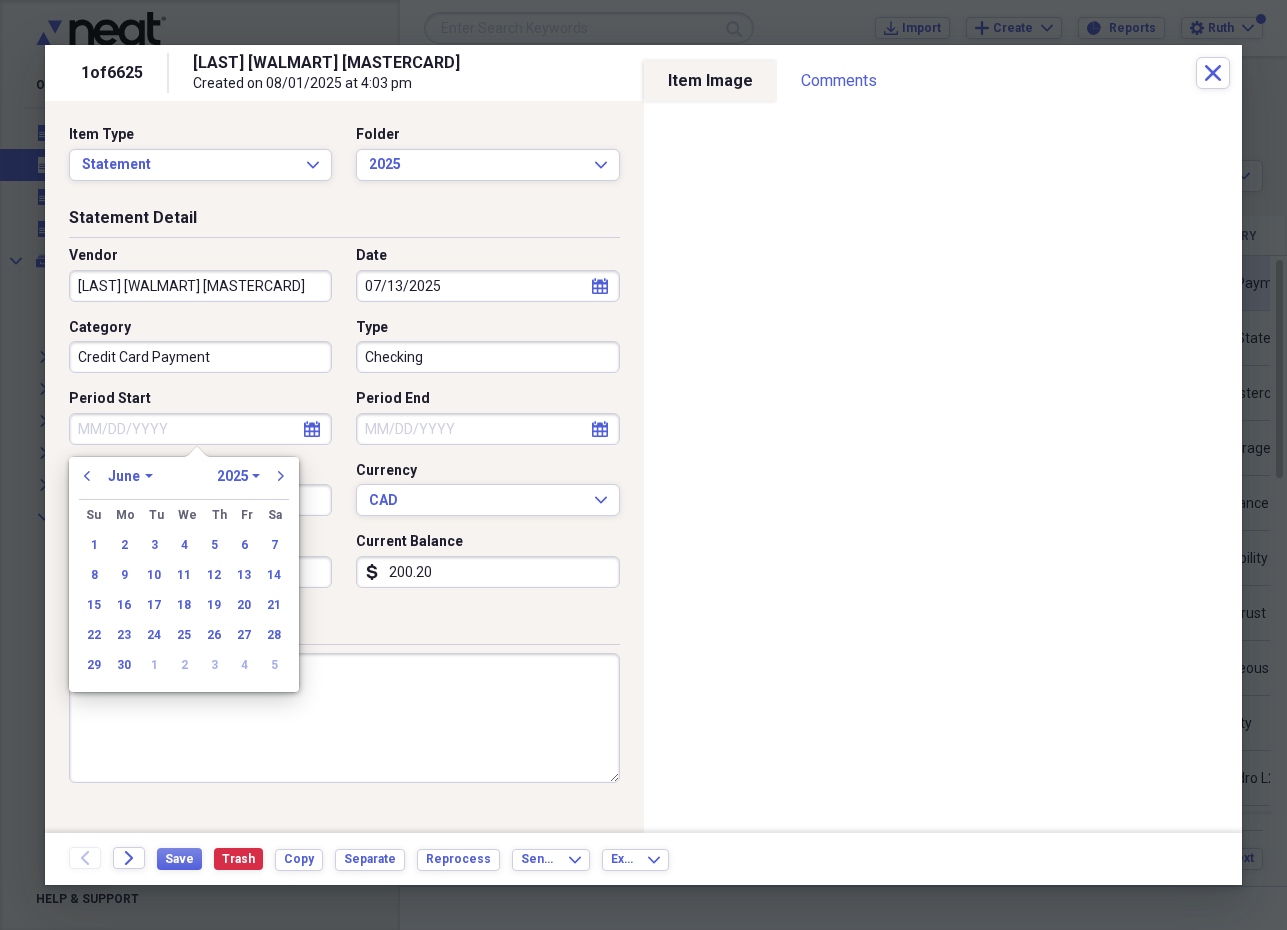 click on "14" at bounding box center [274, 575] 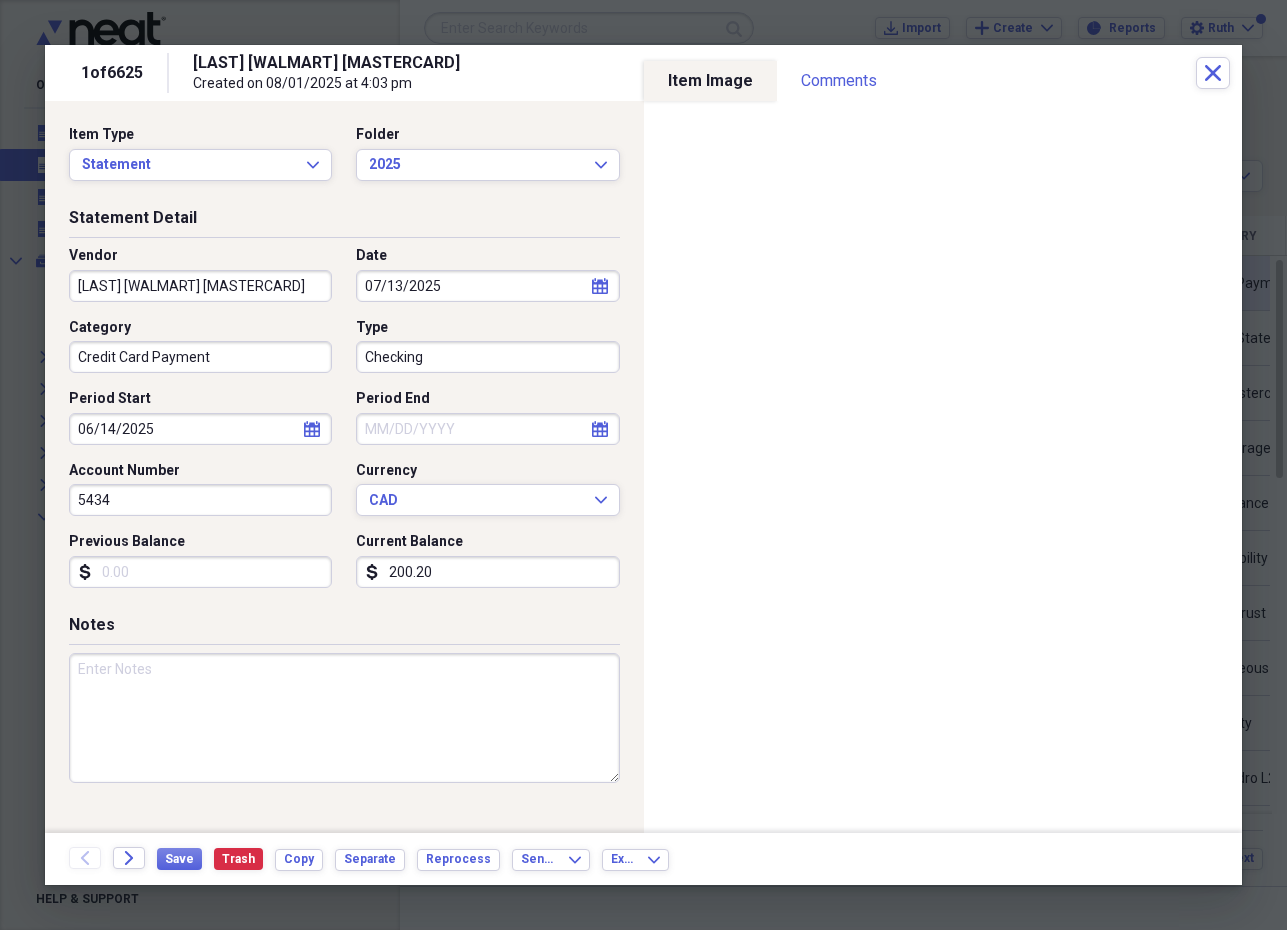 click 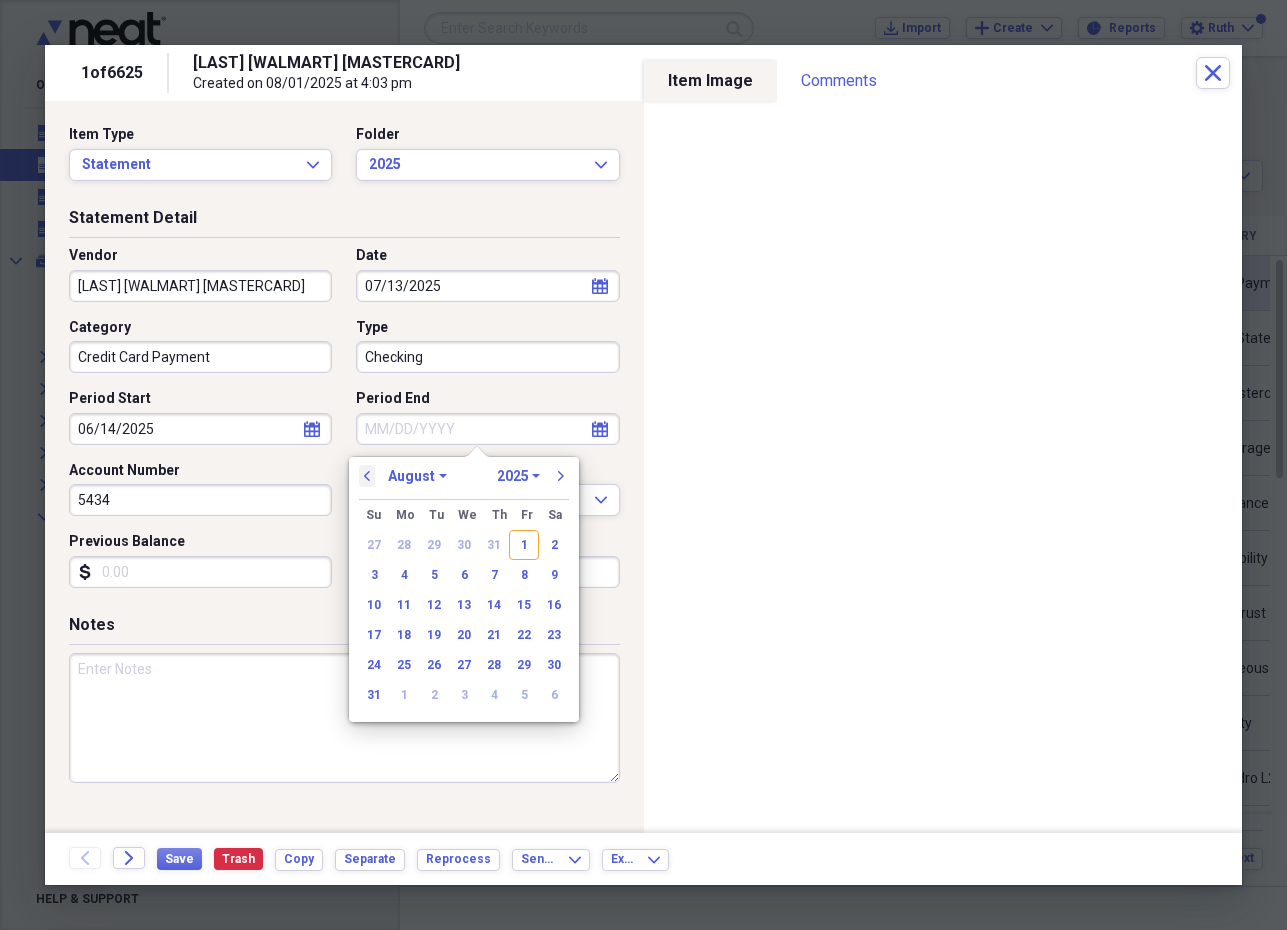 click on "previous" at bounding box center (367, 476) 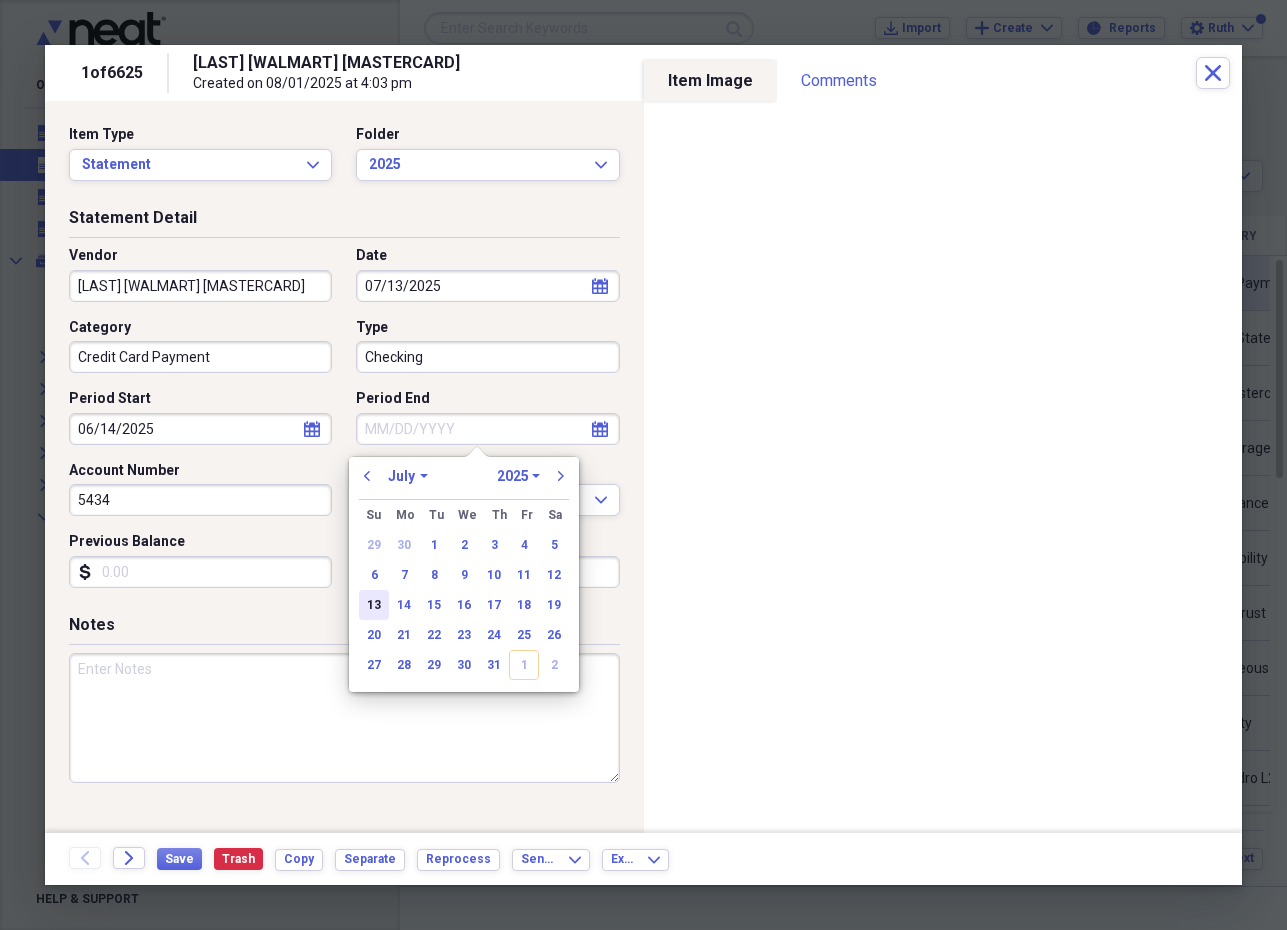 click on "13" at bounding box center [374, 605] 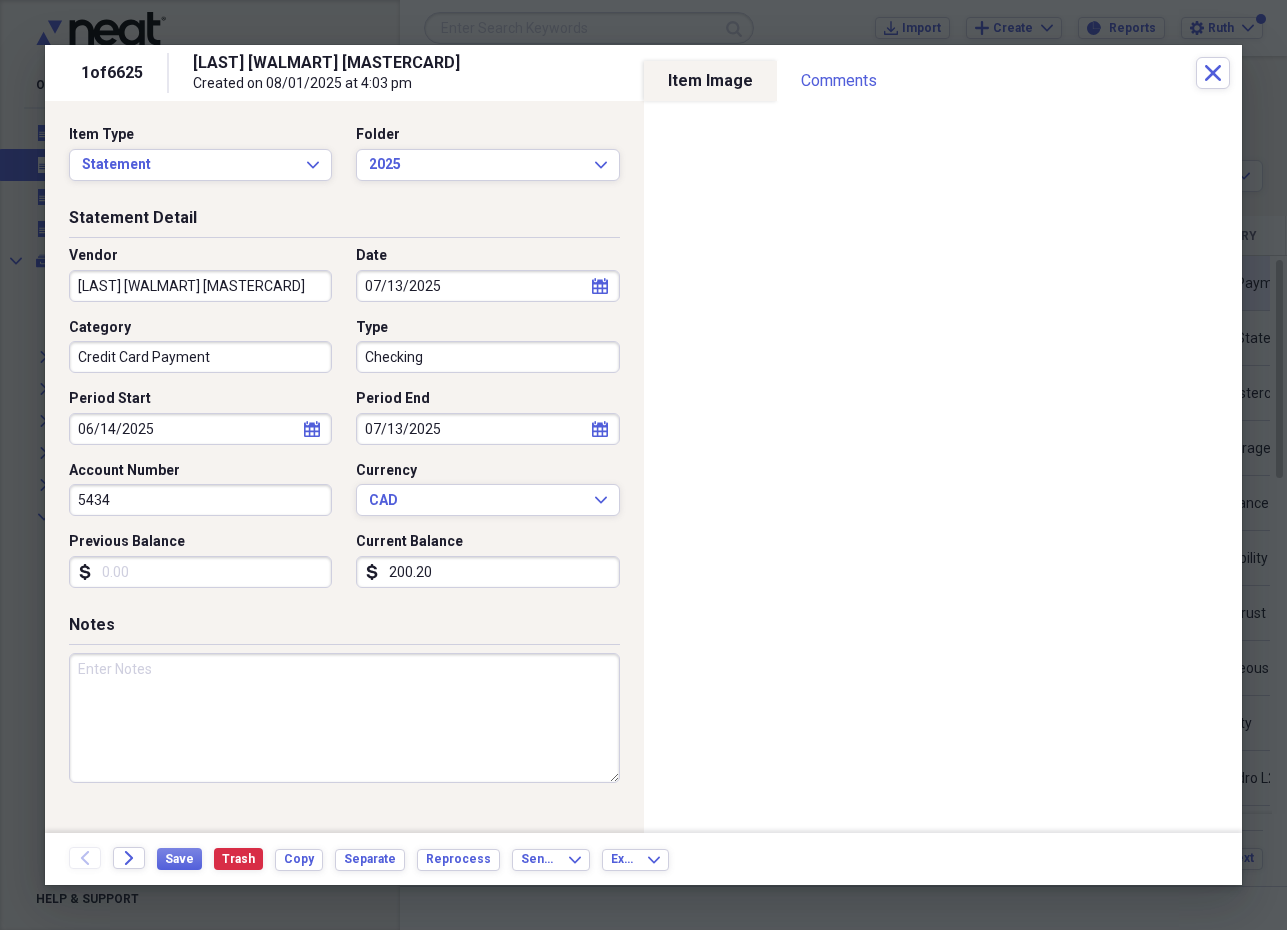 click on "Previous Balance" at bounding box center [200, 572] 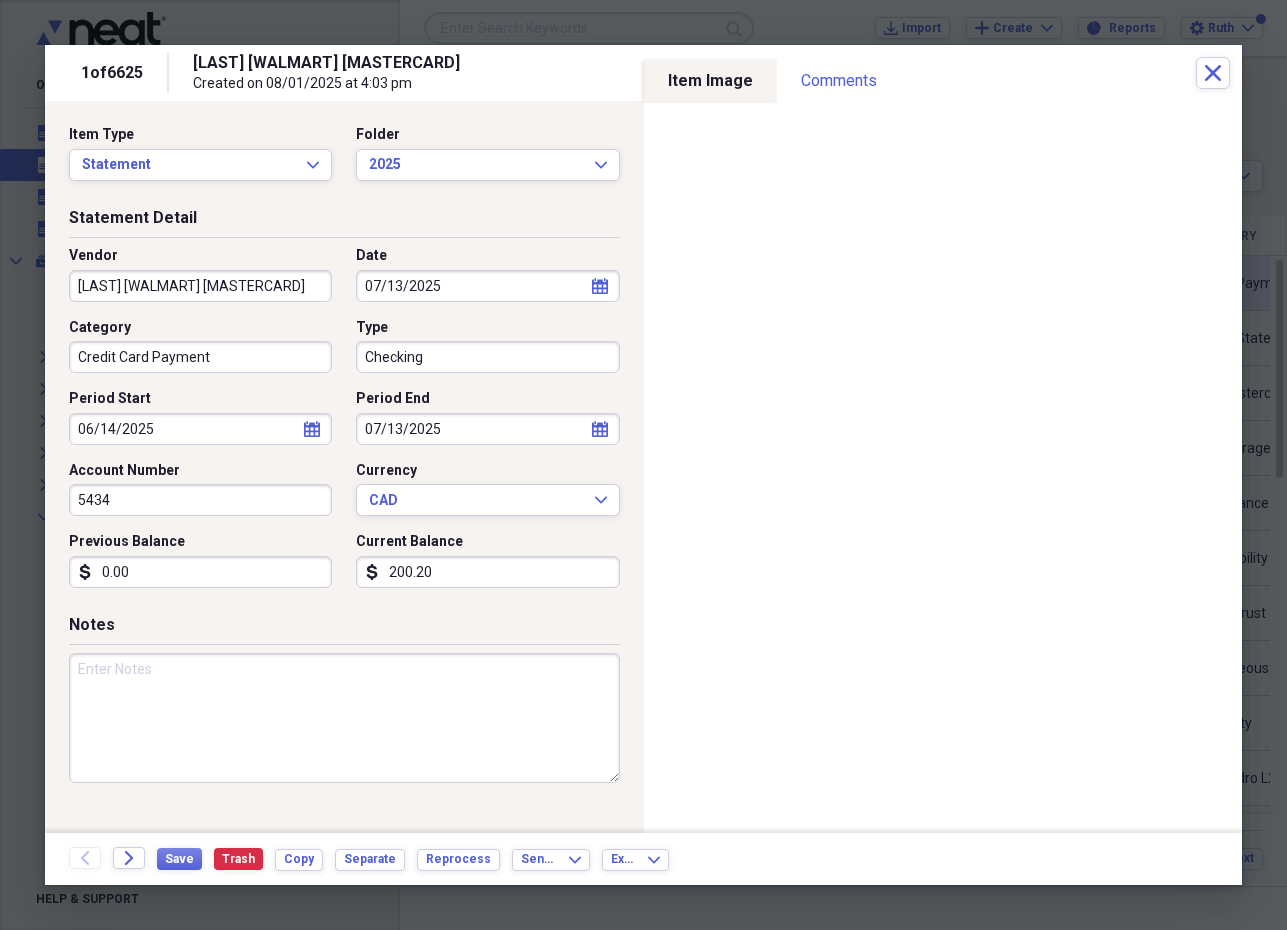 type on "0.00" 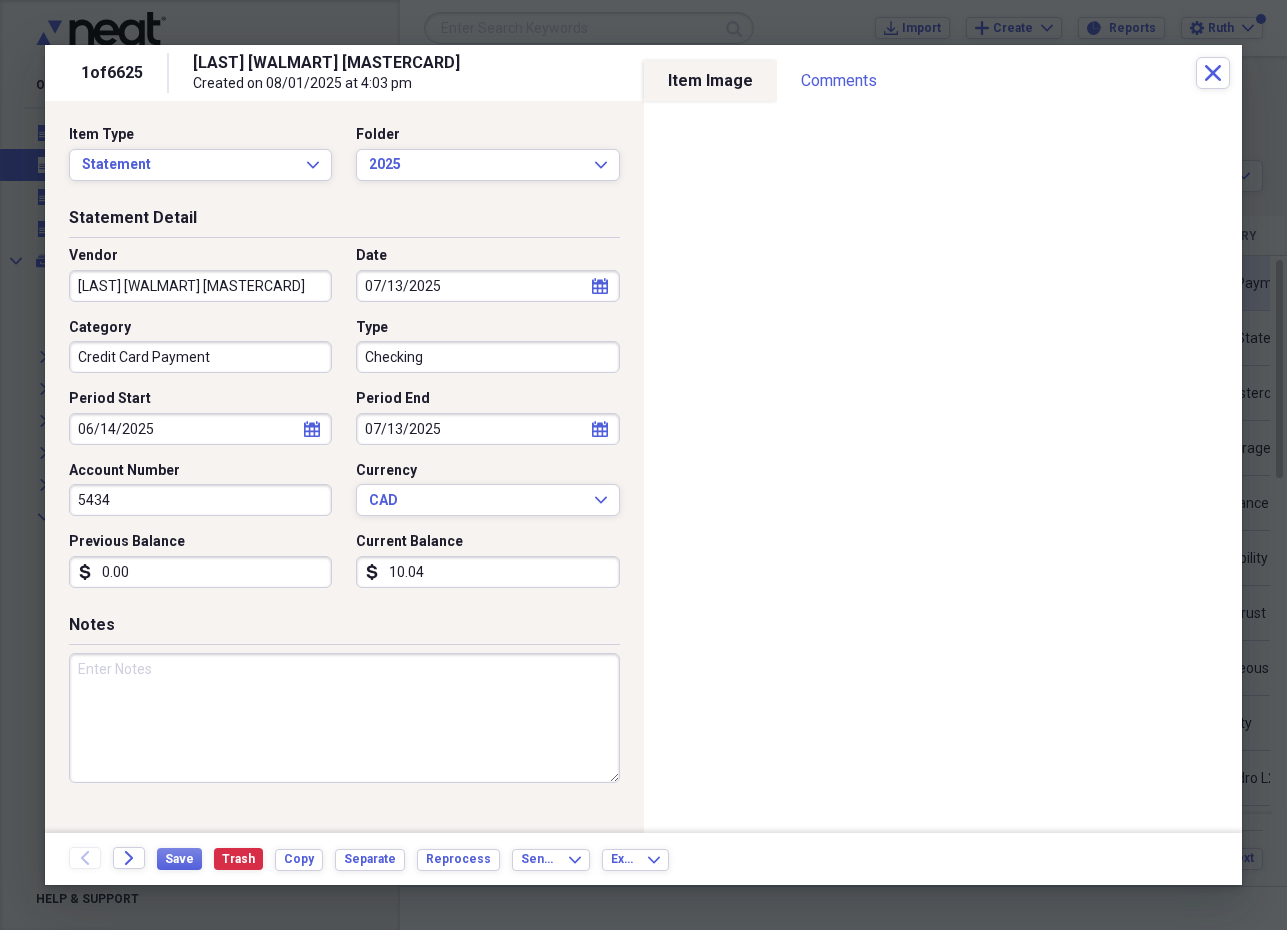 type on "100.48" 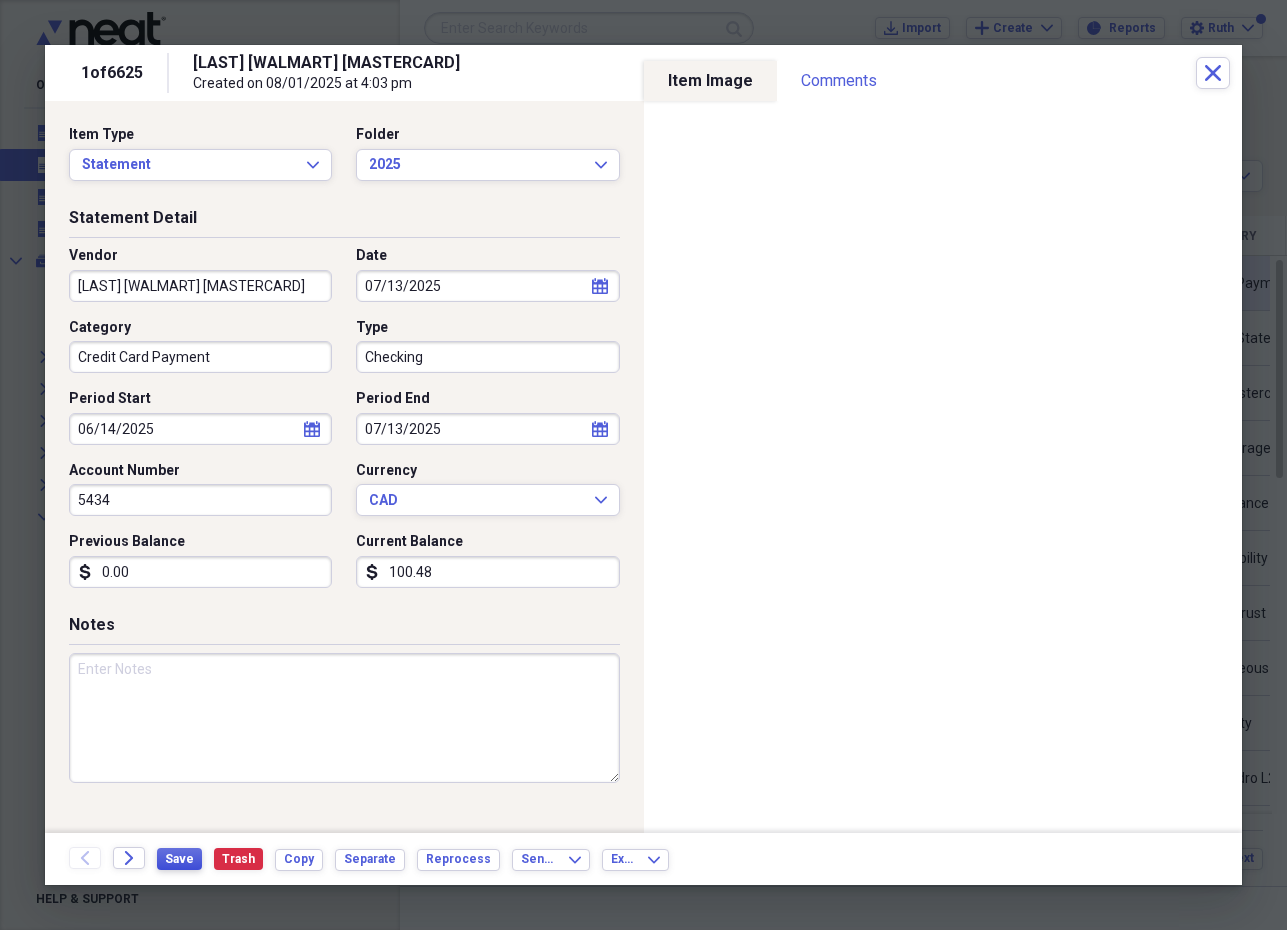 click on "Save" at bounding box center (179, 859) 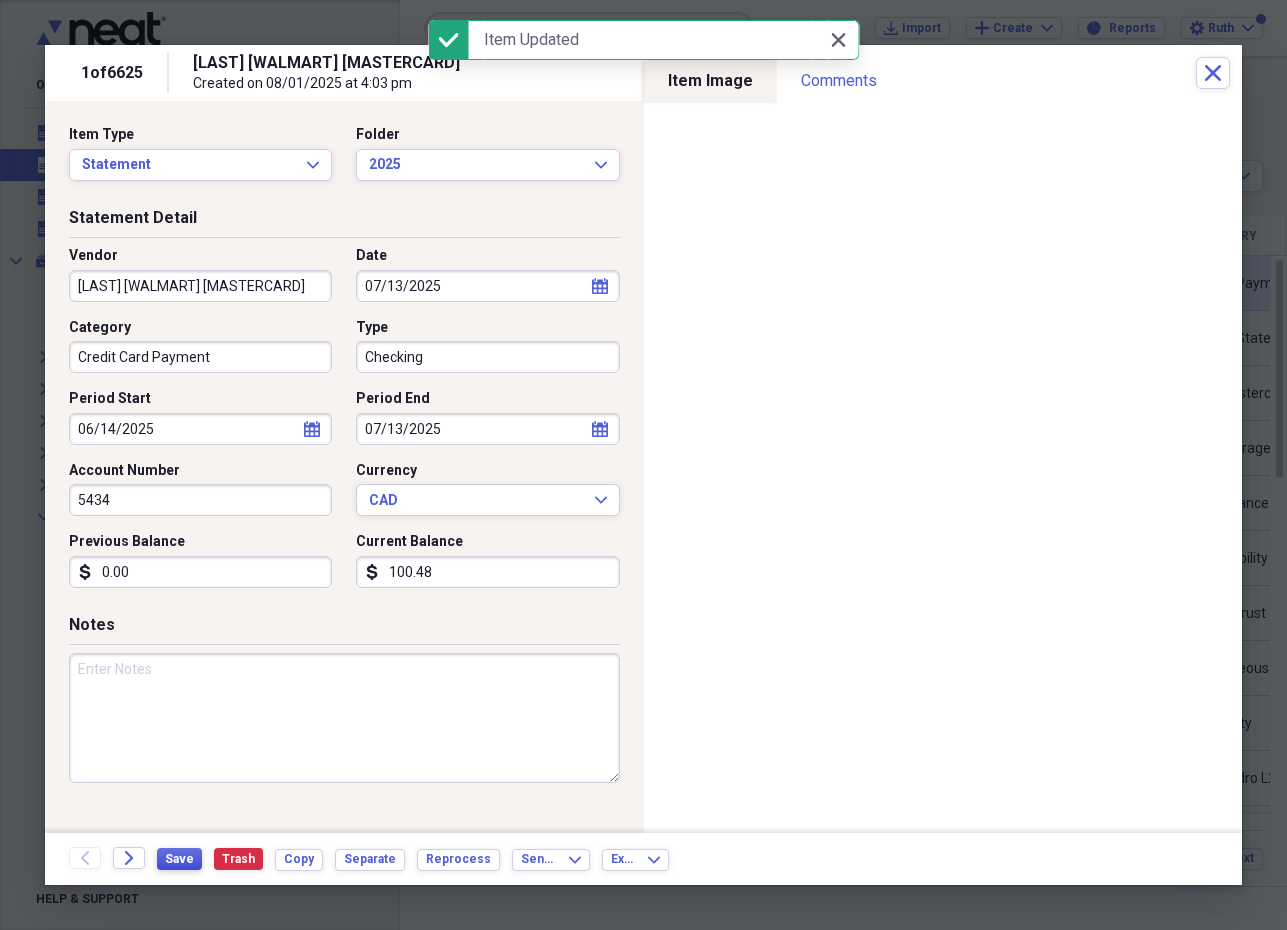 click on "Save" at bounding box center (179, 859) 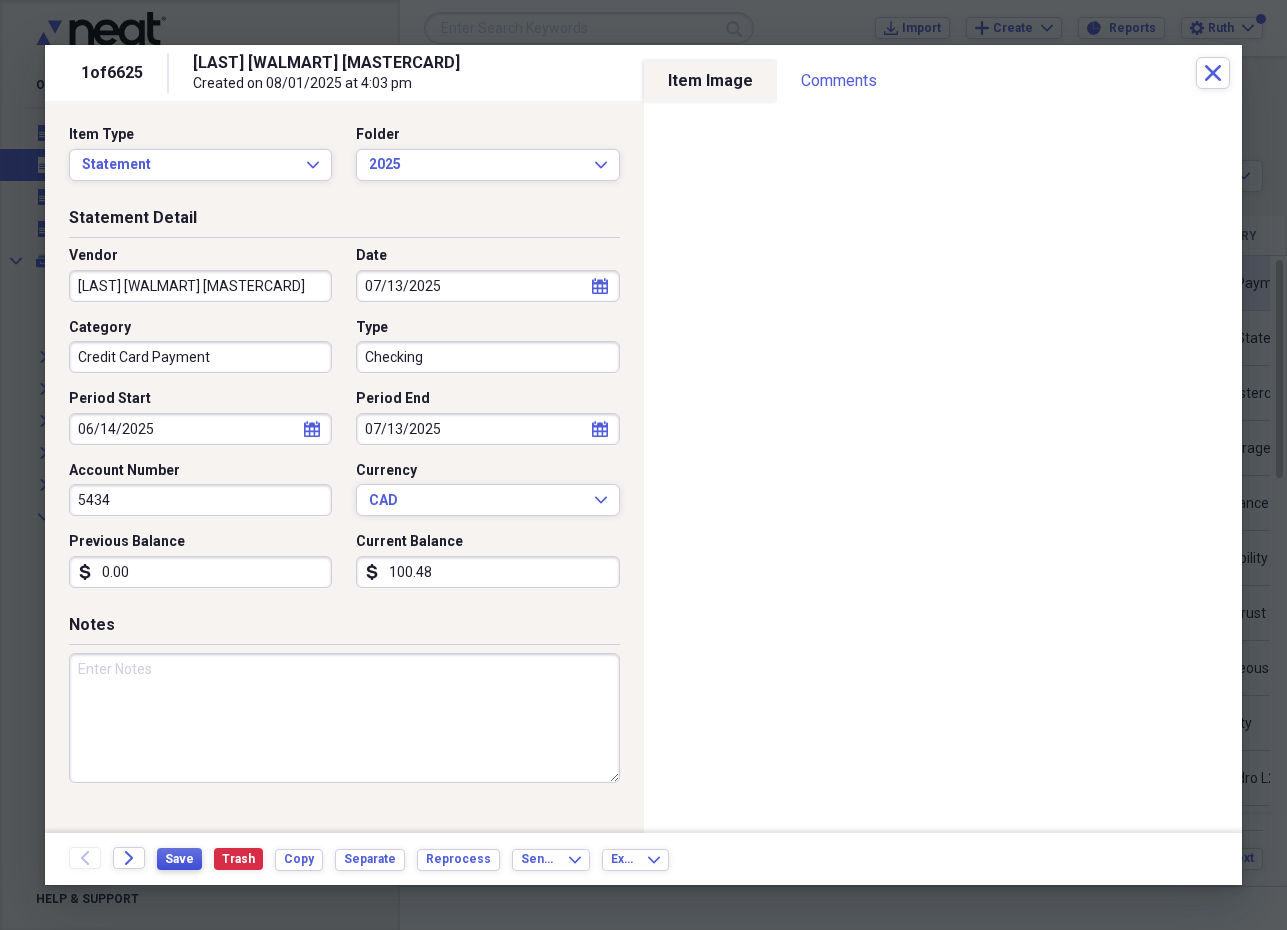 click on "Save" at bounding box center (179, 859) 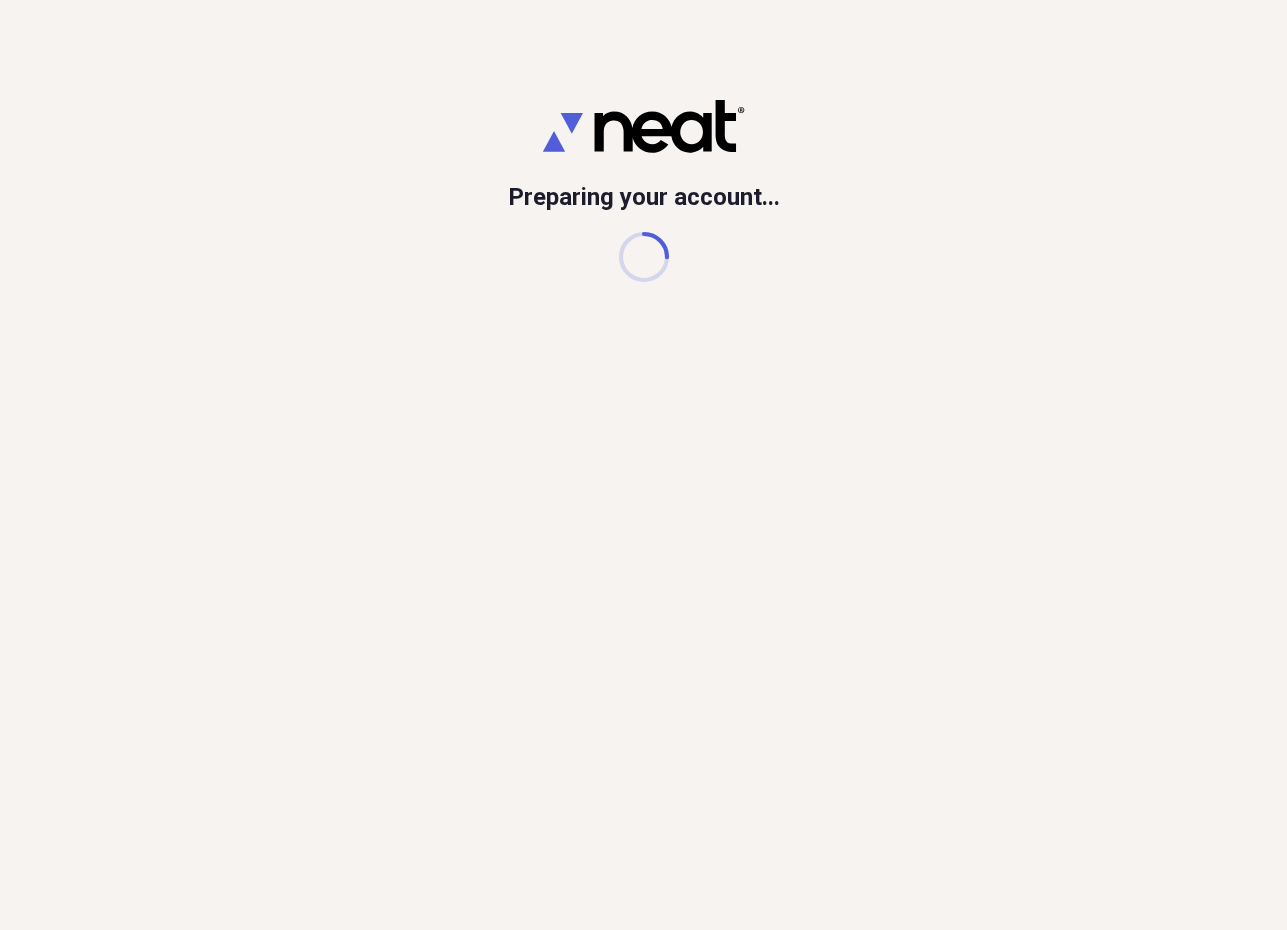 scroll, scrollTop: 0, scrollLeft: 0, axis: both 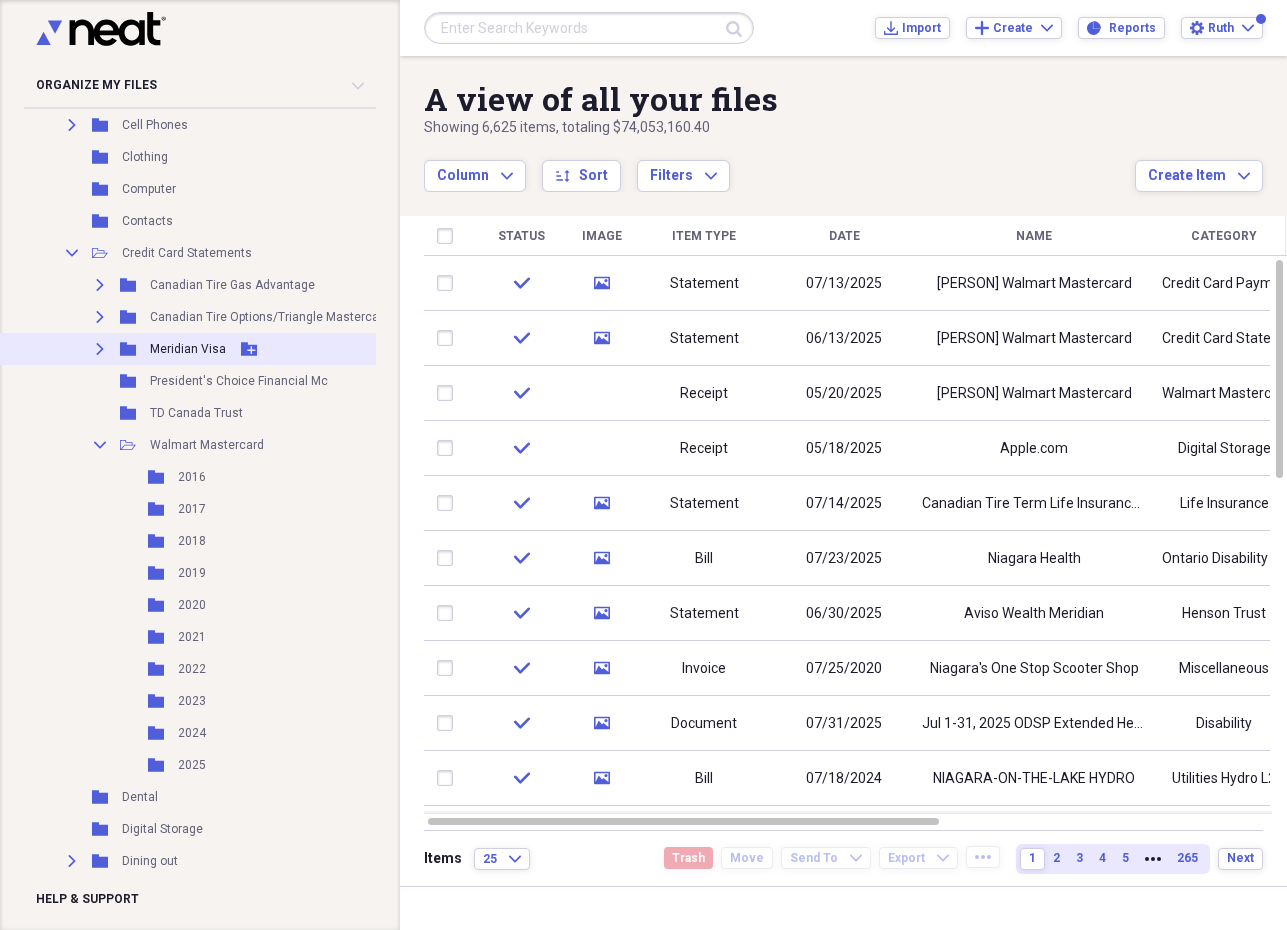 click 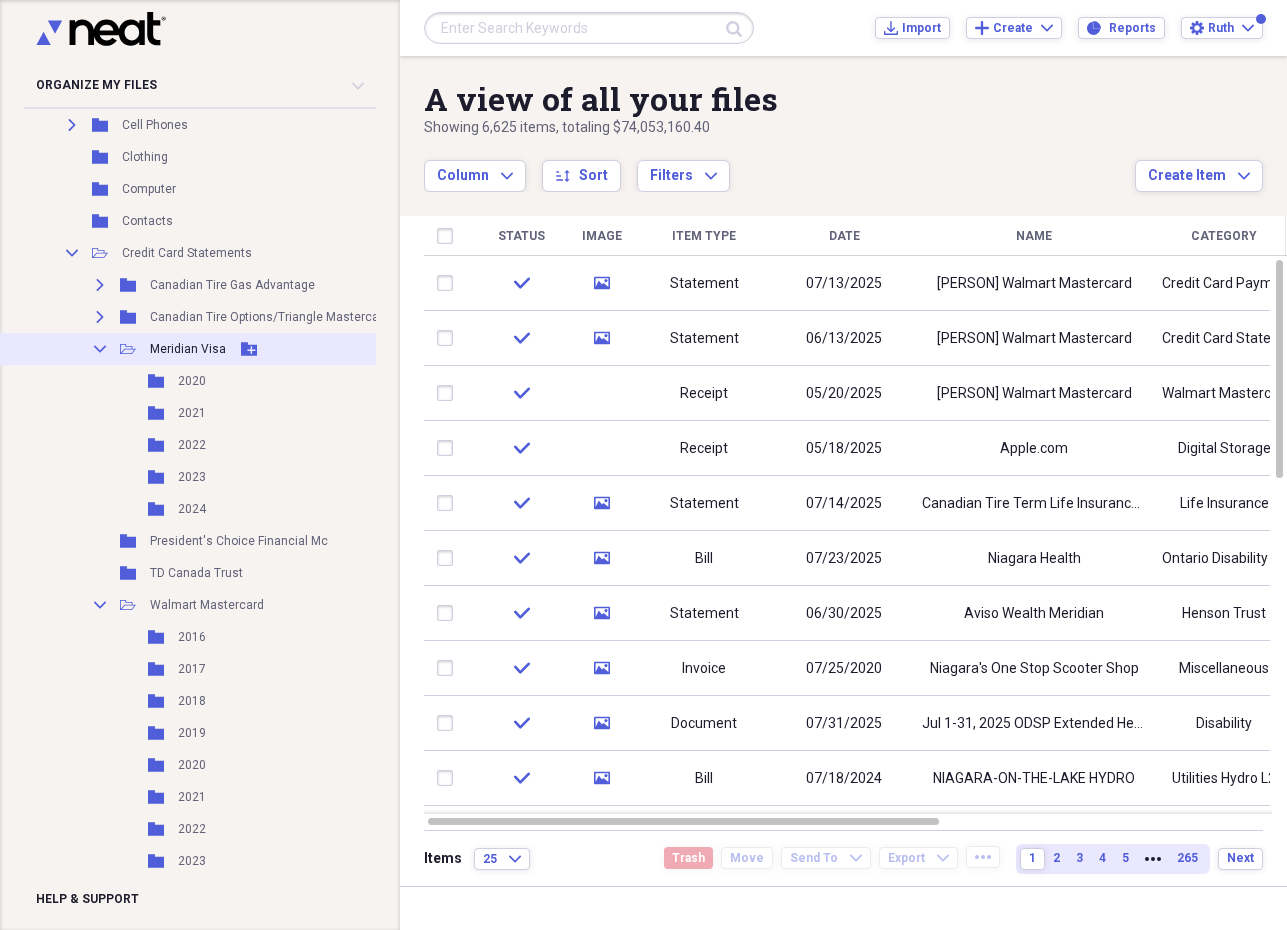 click on "Collapse" 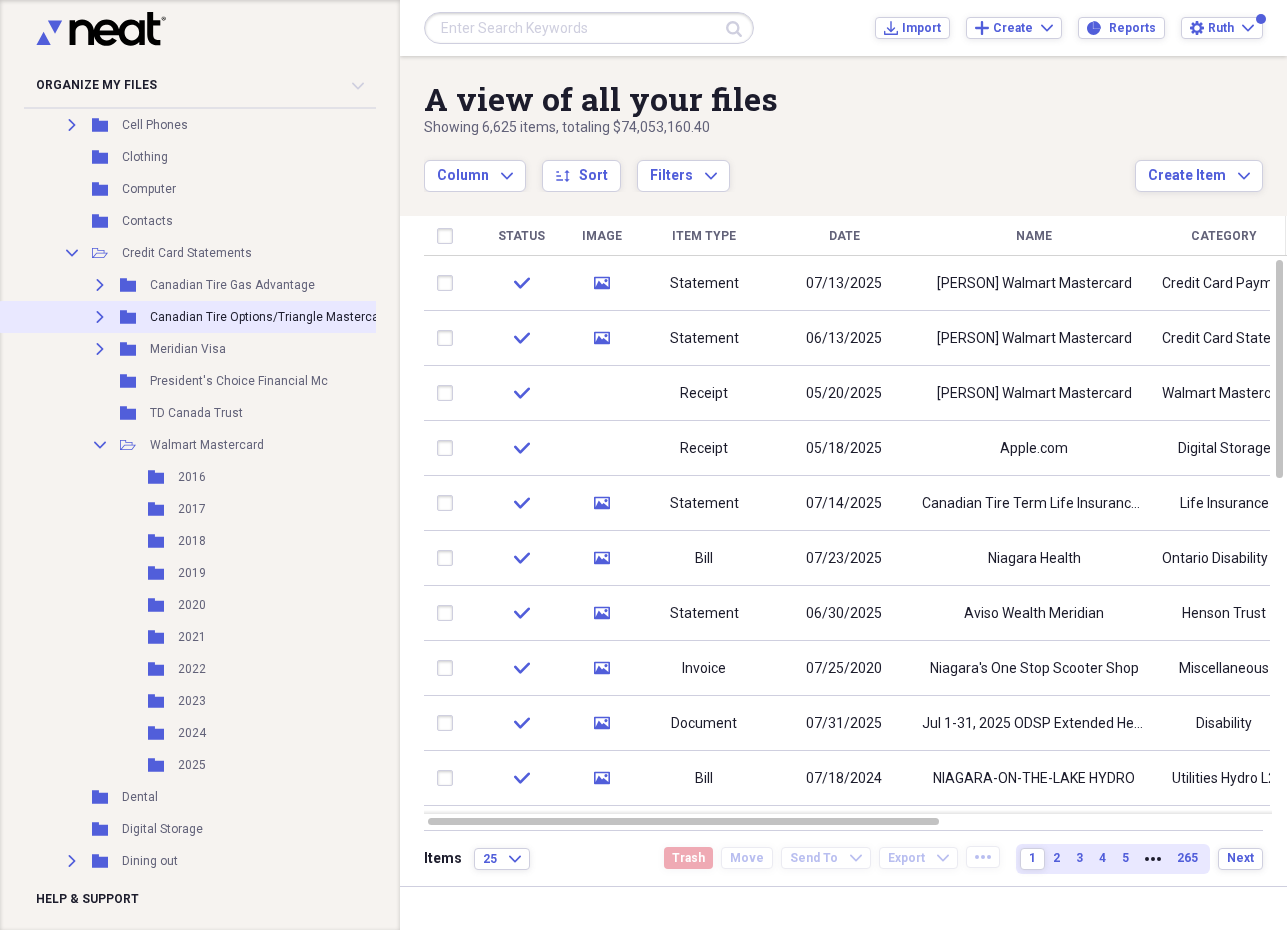 click on "Expand" 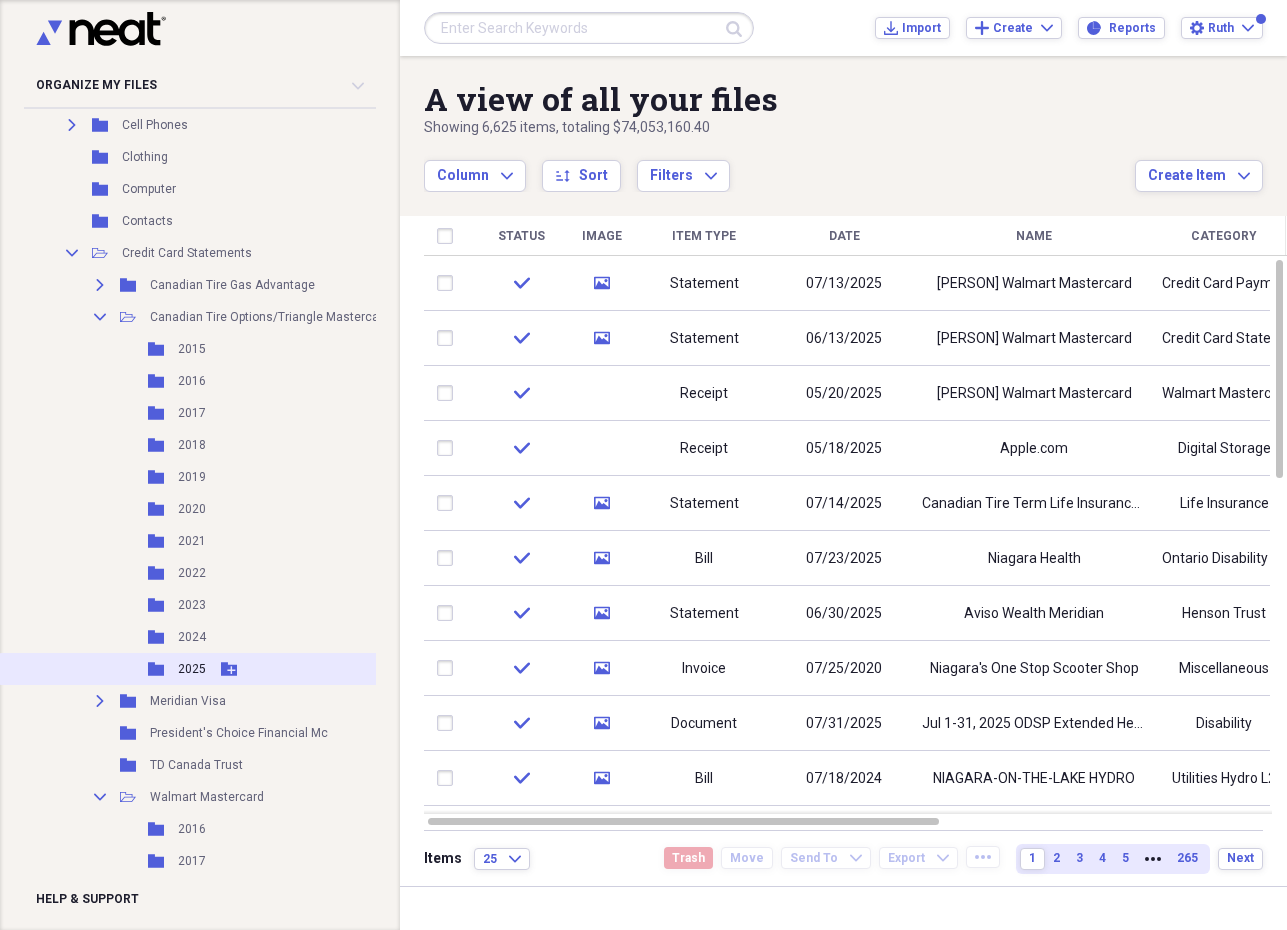 click on "2025" at bounding box center [192, 669] 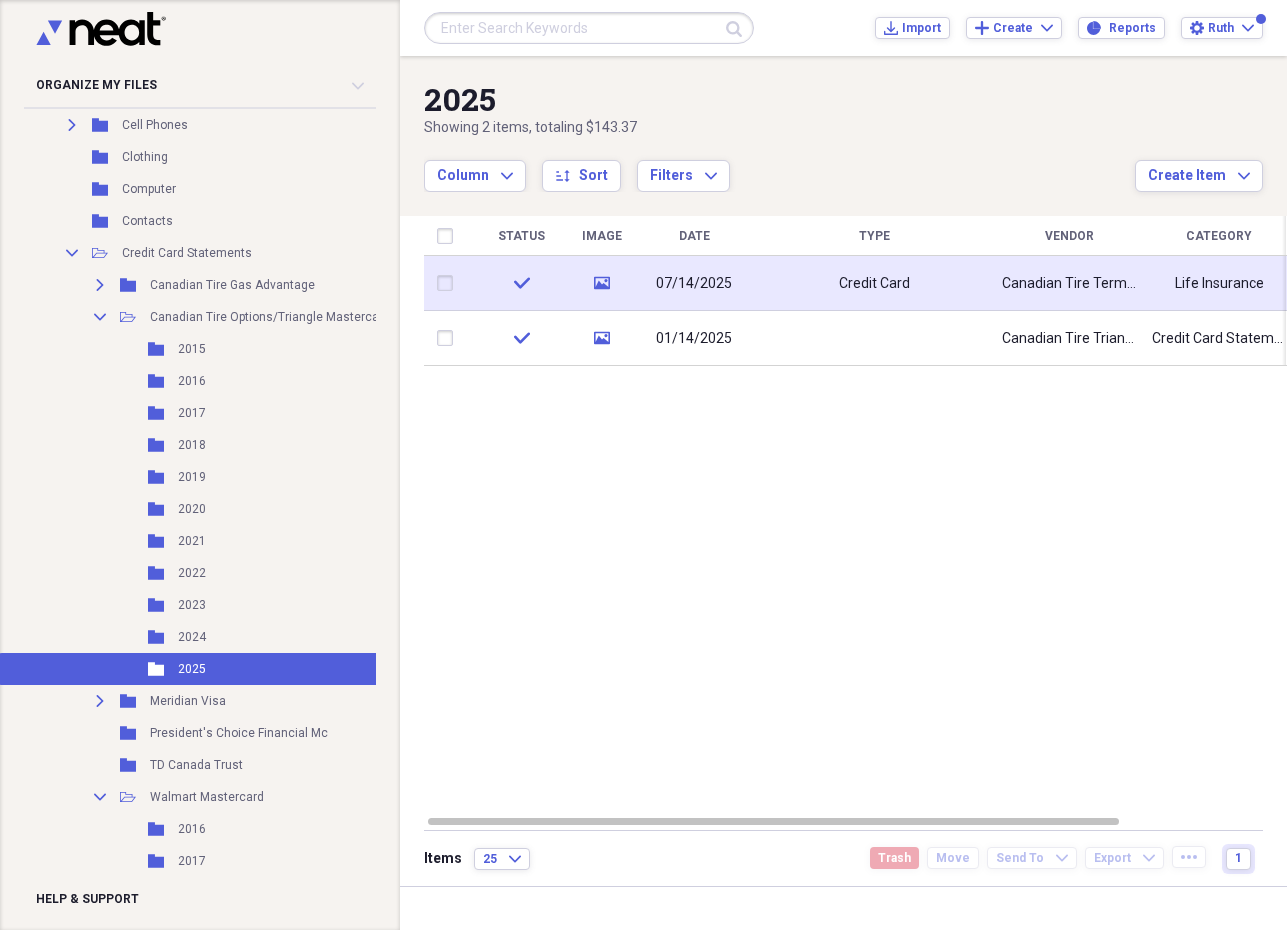 click on "media" at bounding box center (601, 283) 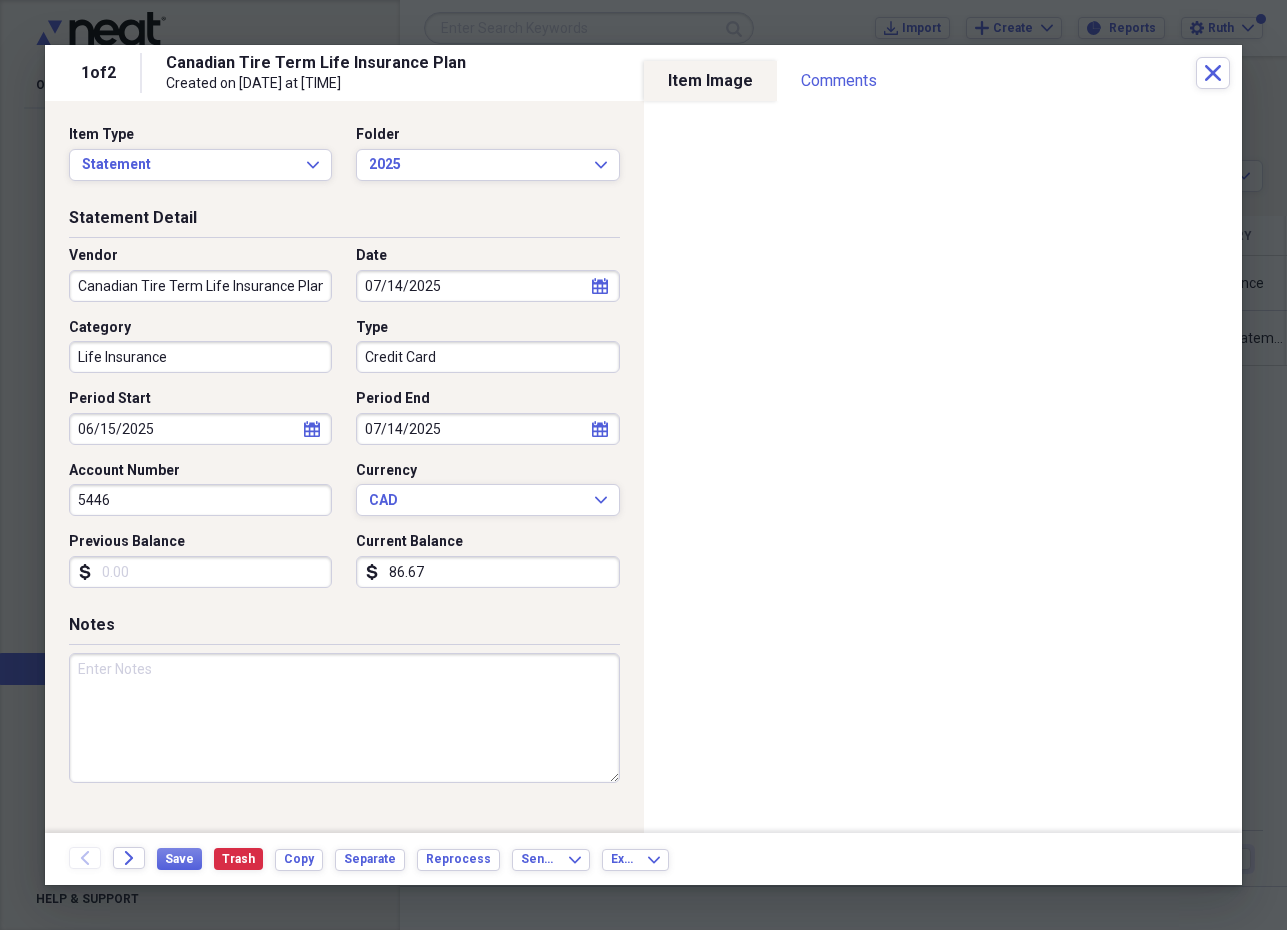 click on "Previous Balance" at bounding box center [200, 572] 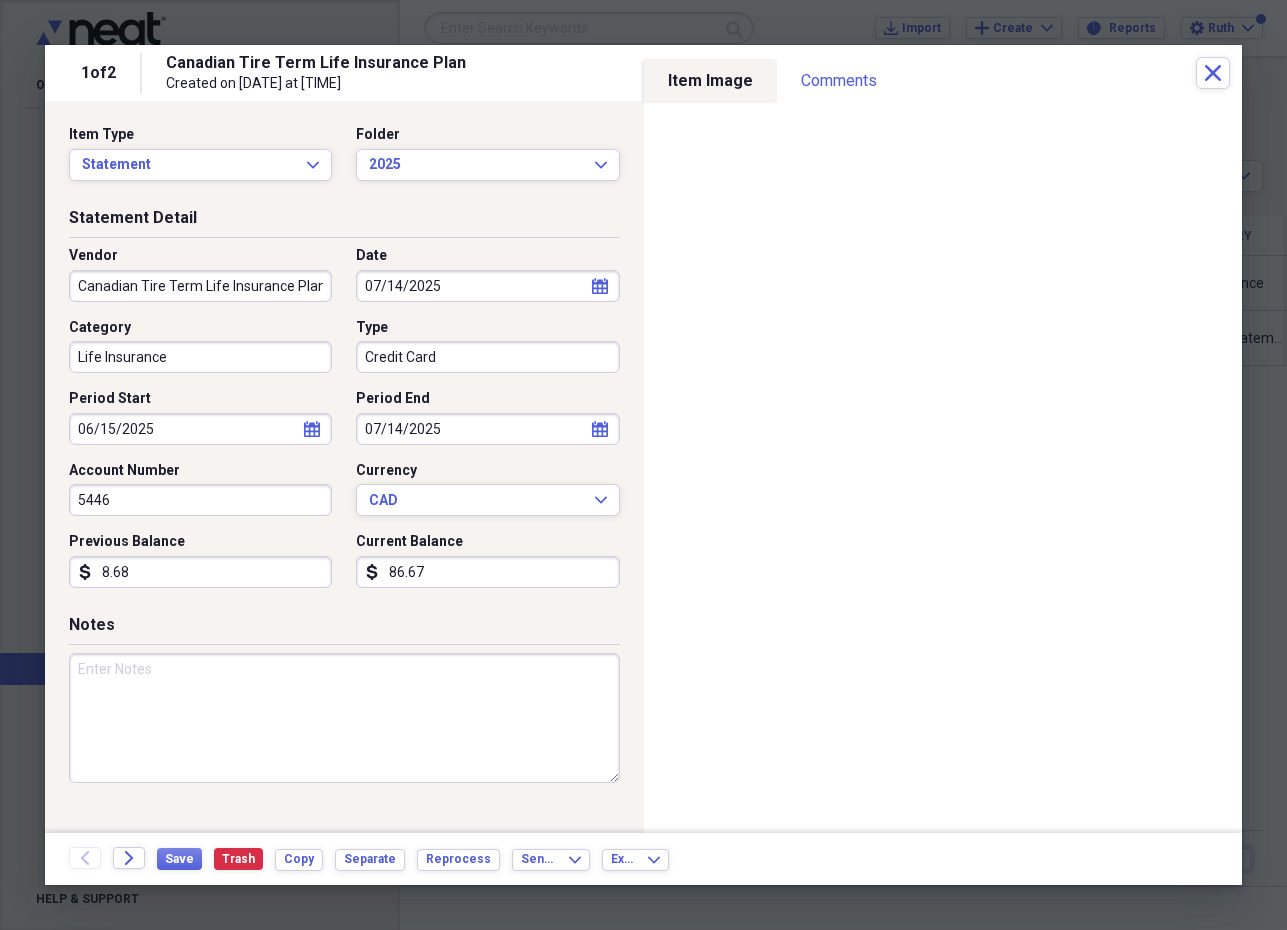 type on "86.87" 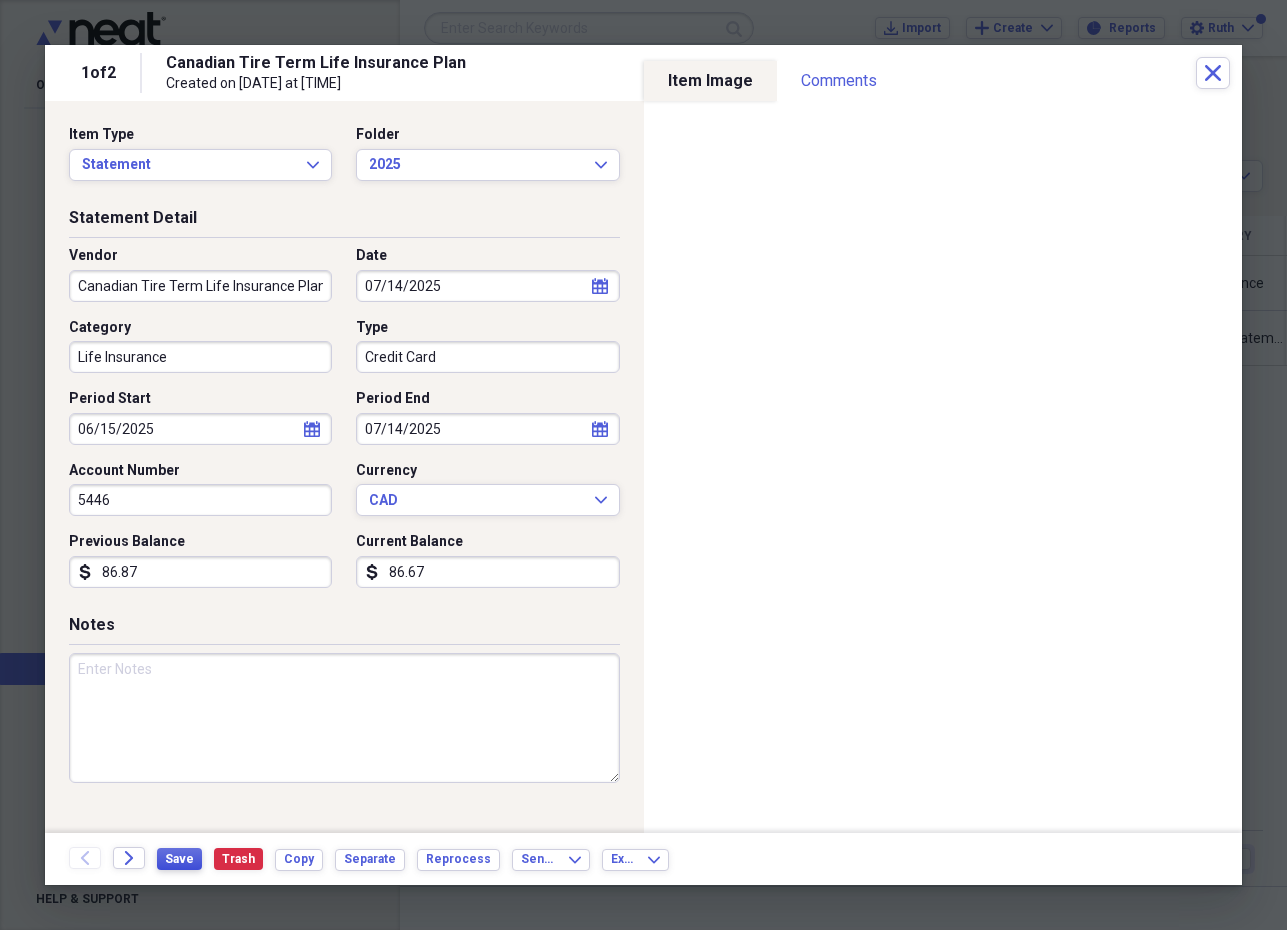 click on "Save" at bounding box center [179, 859] 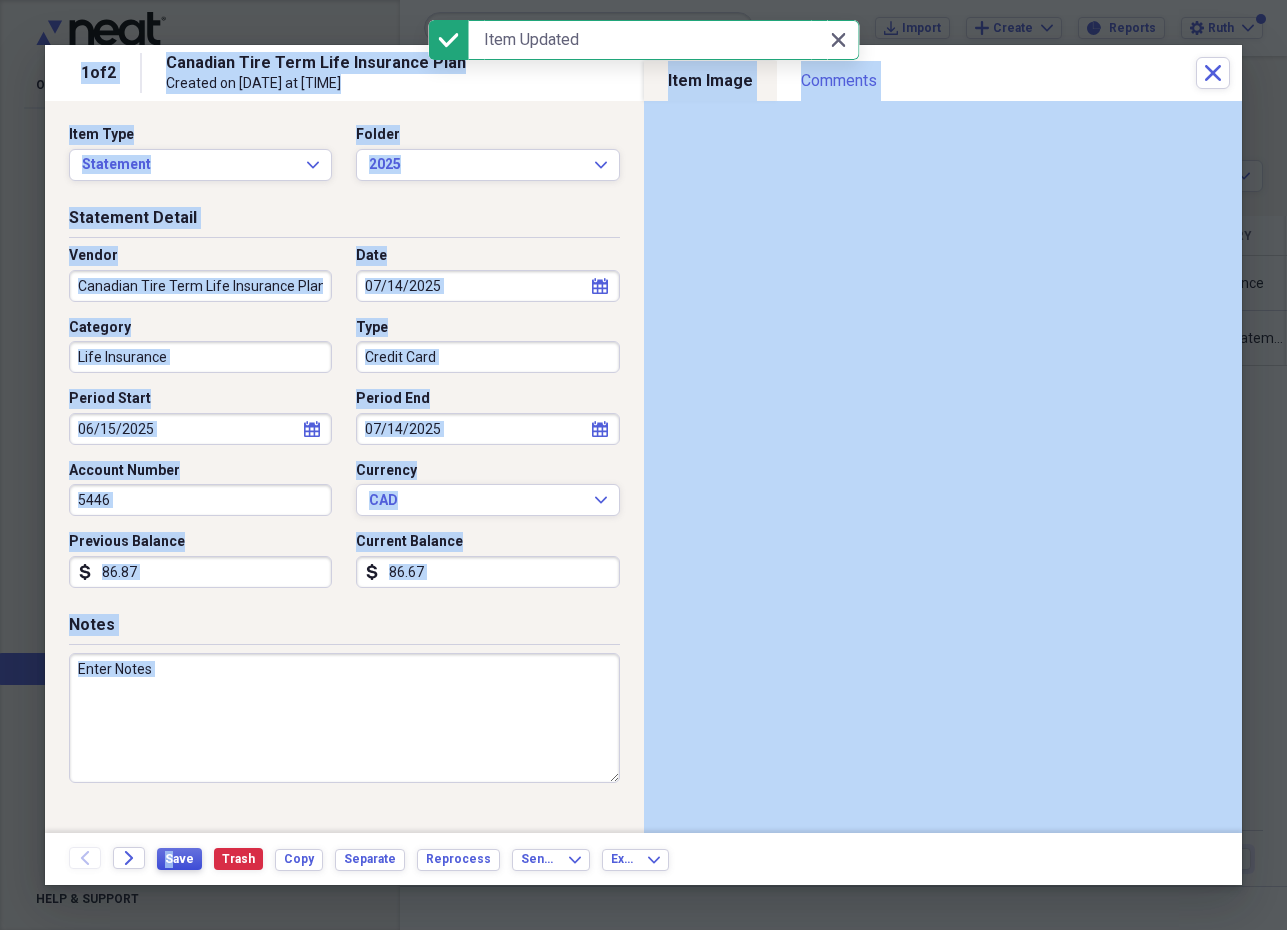 click on "Save" at bounding box center [179, 859] 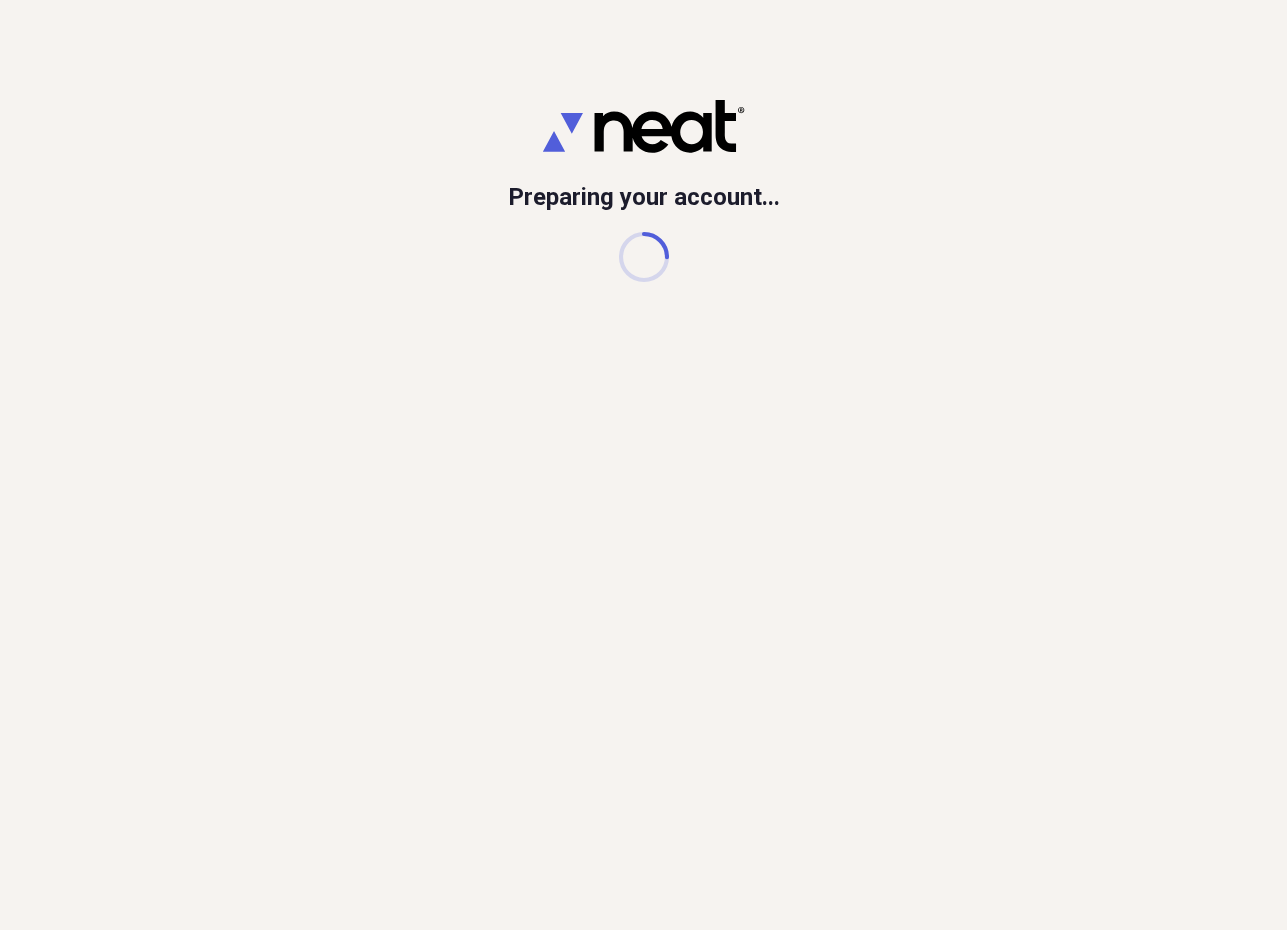 scroll, scrollTop: 0, scrollLeft: 0, axis: both 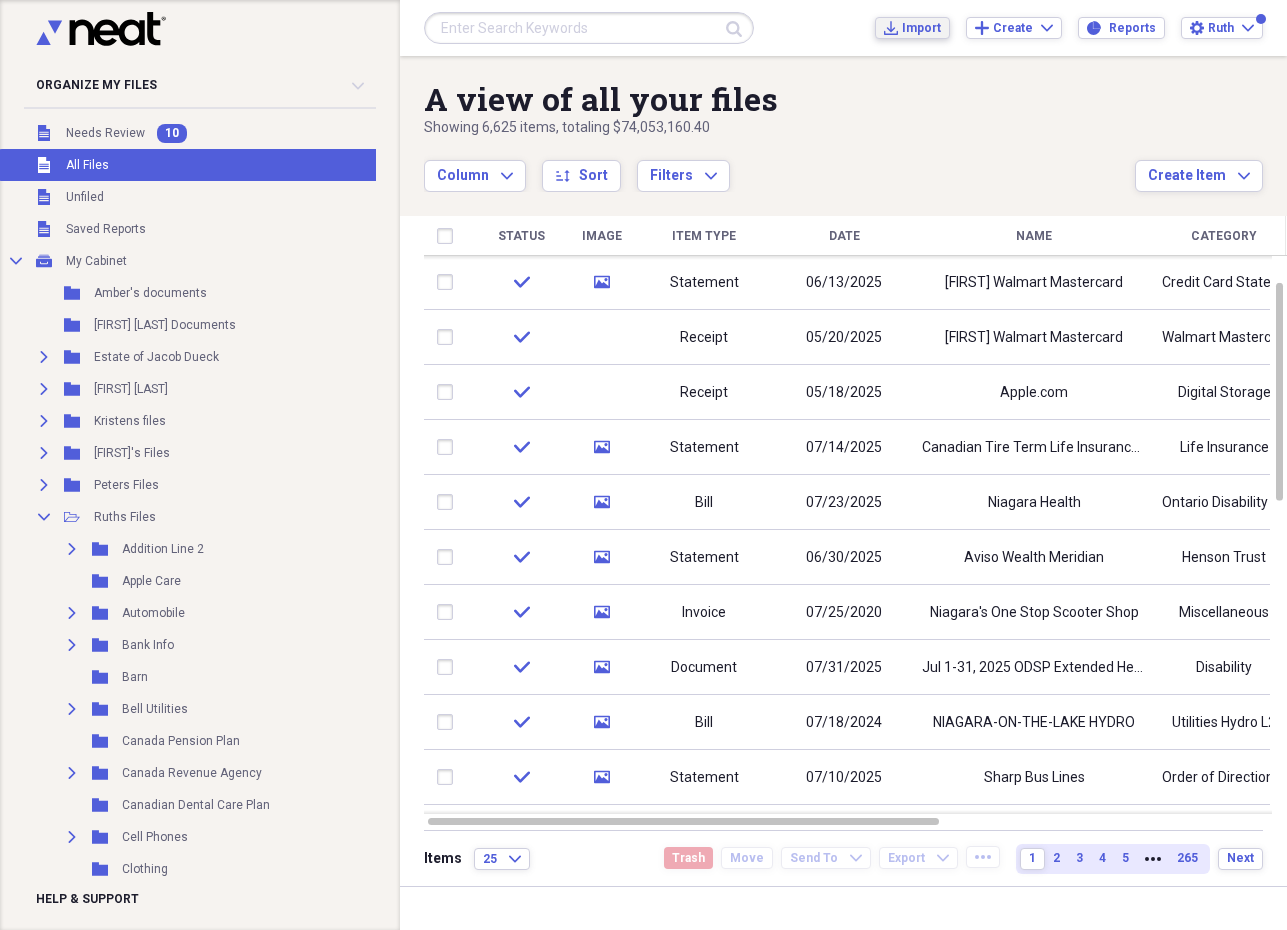 click on "Import" at bounding box center (921, 28) 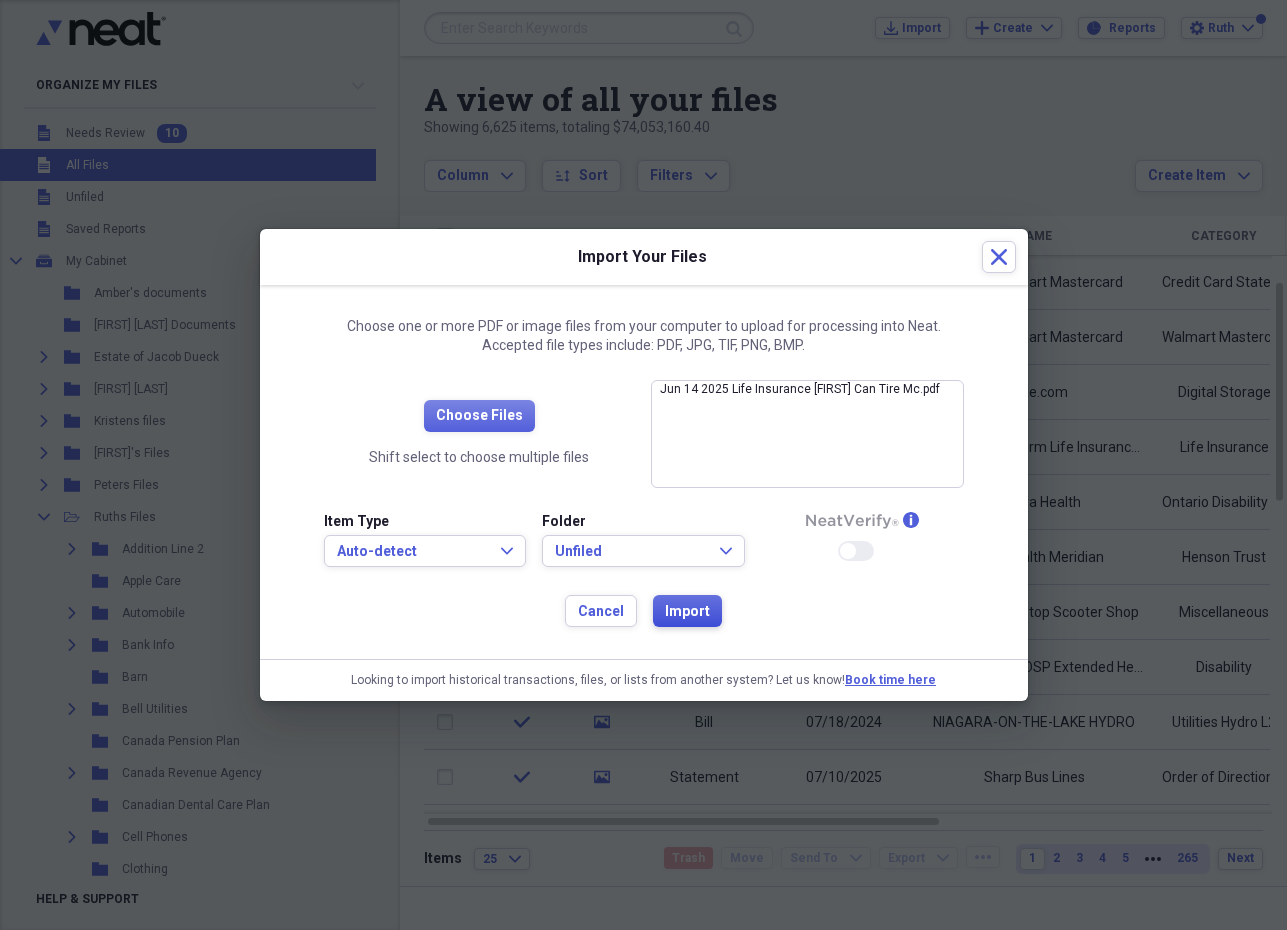 click on "Import" at bounding box center (687, 612) 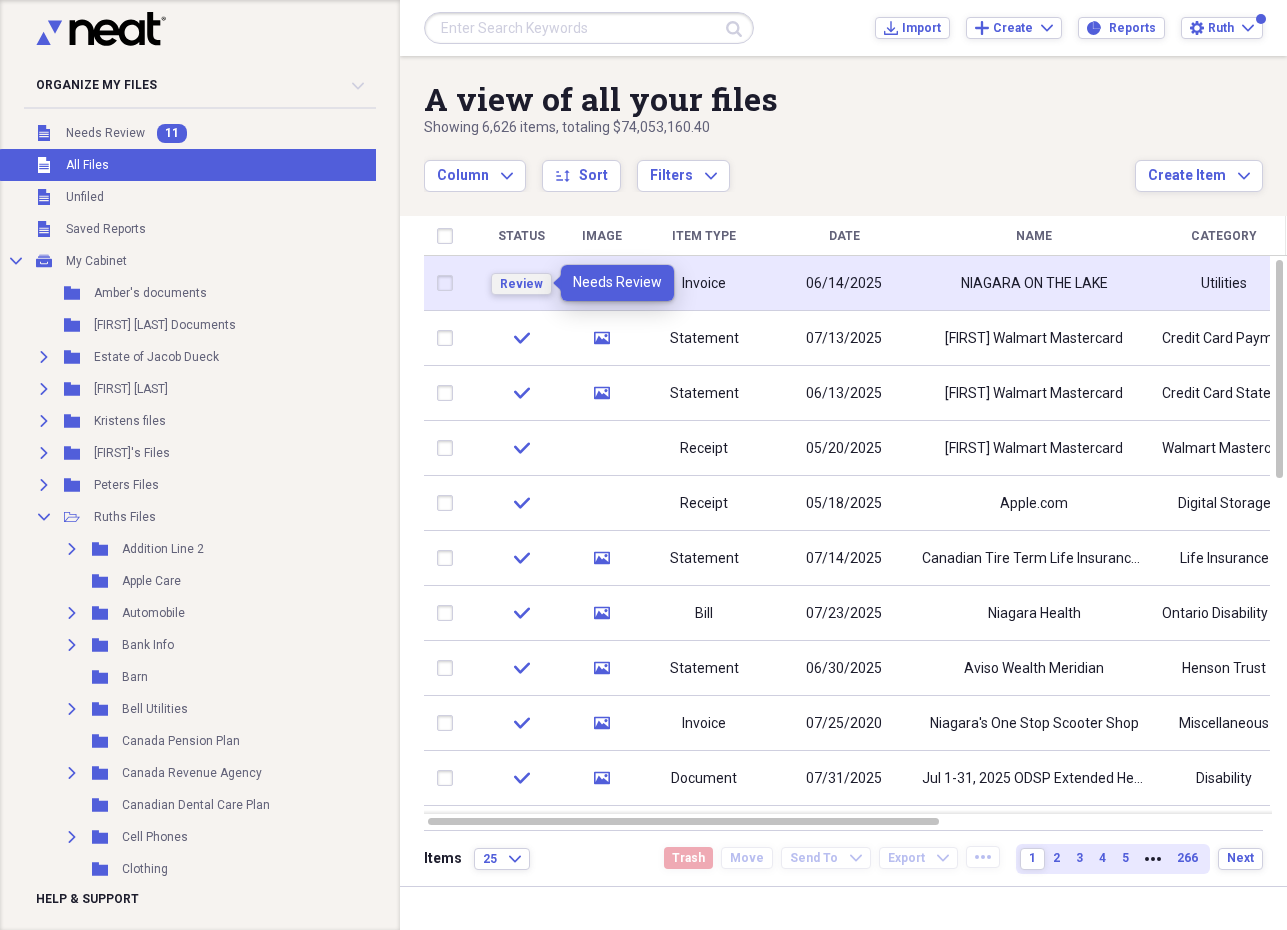 click on "Review" at bounding box center [521, 284] 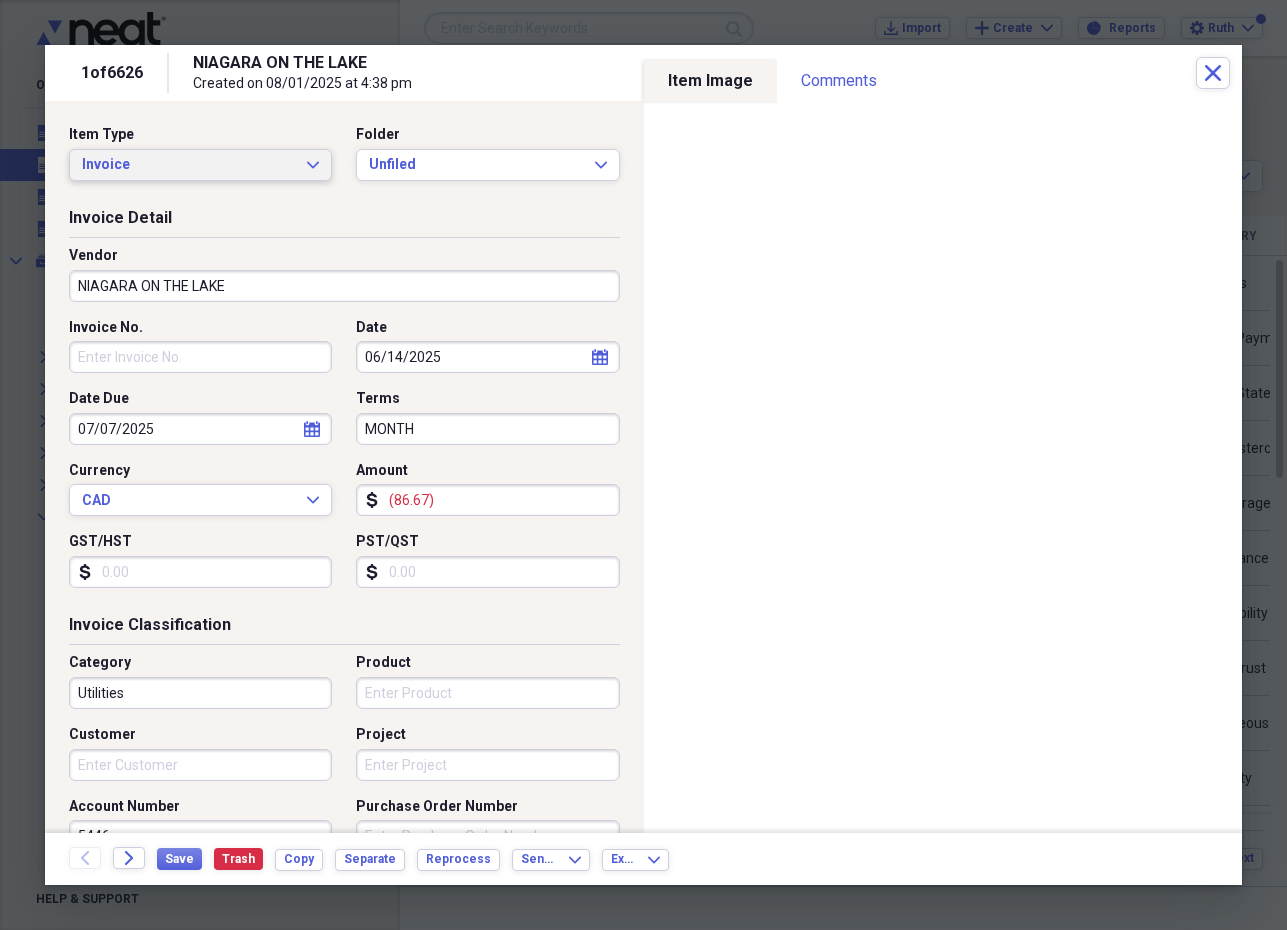click on "Invoice Expand" at bounding box center [200, 165] 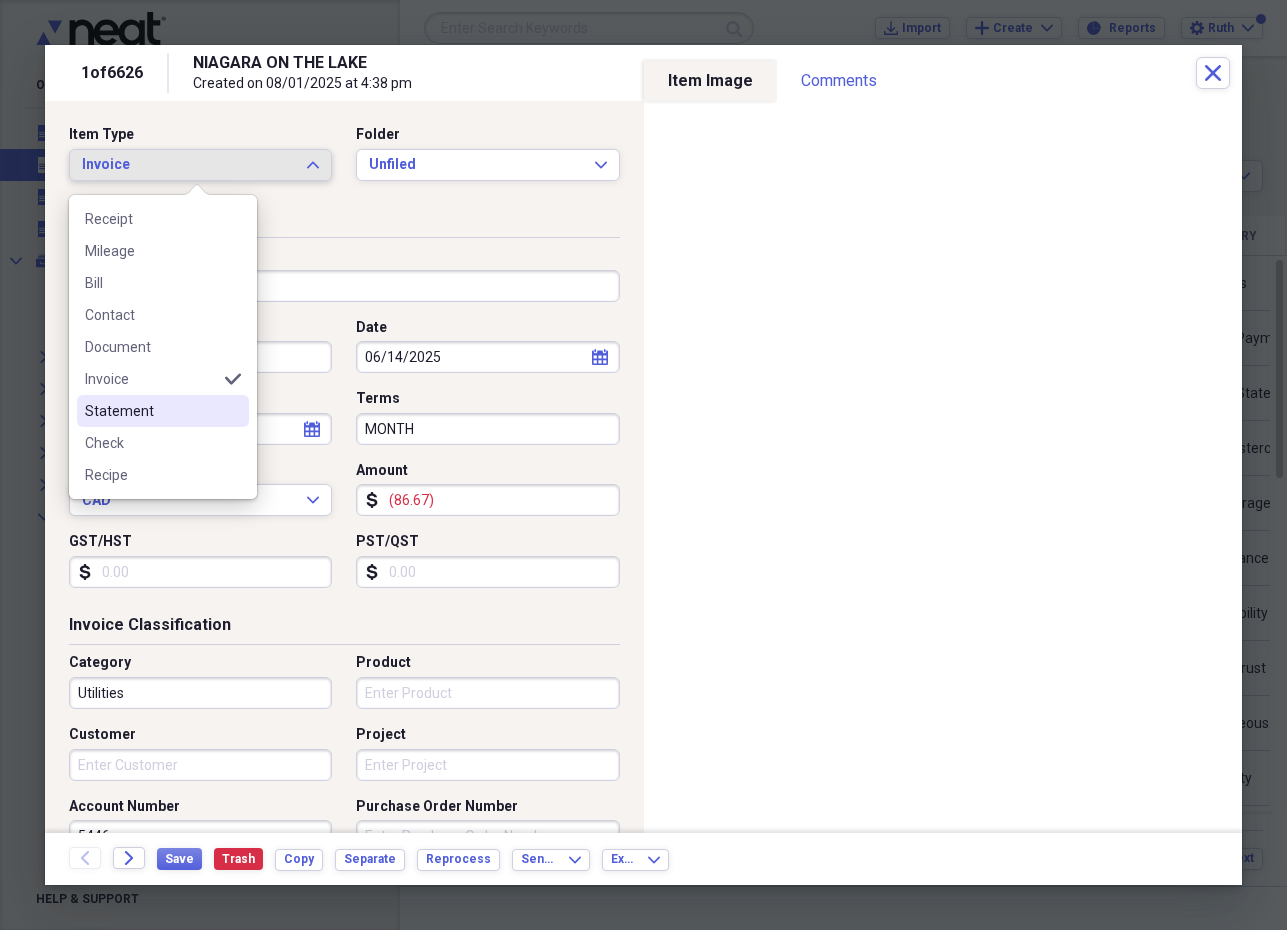 click on "Statement" at bounding box center (151, 411) 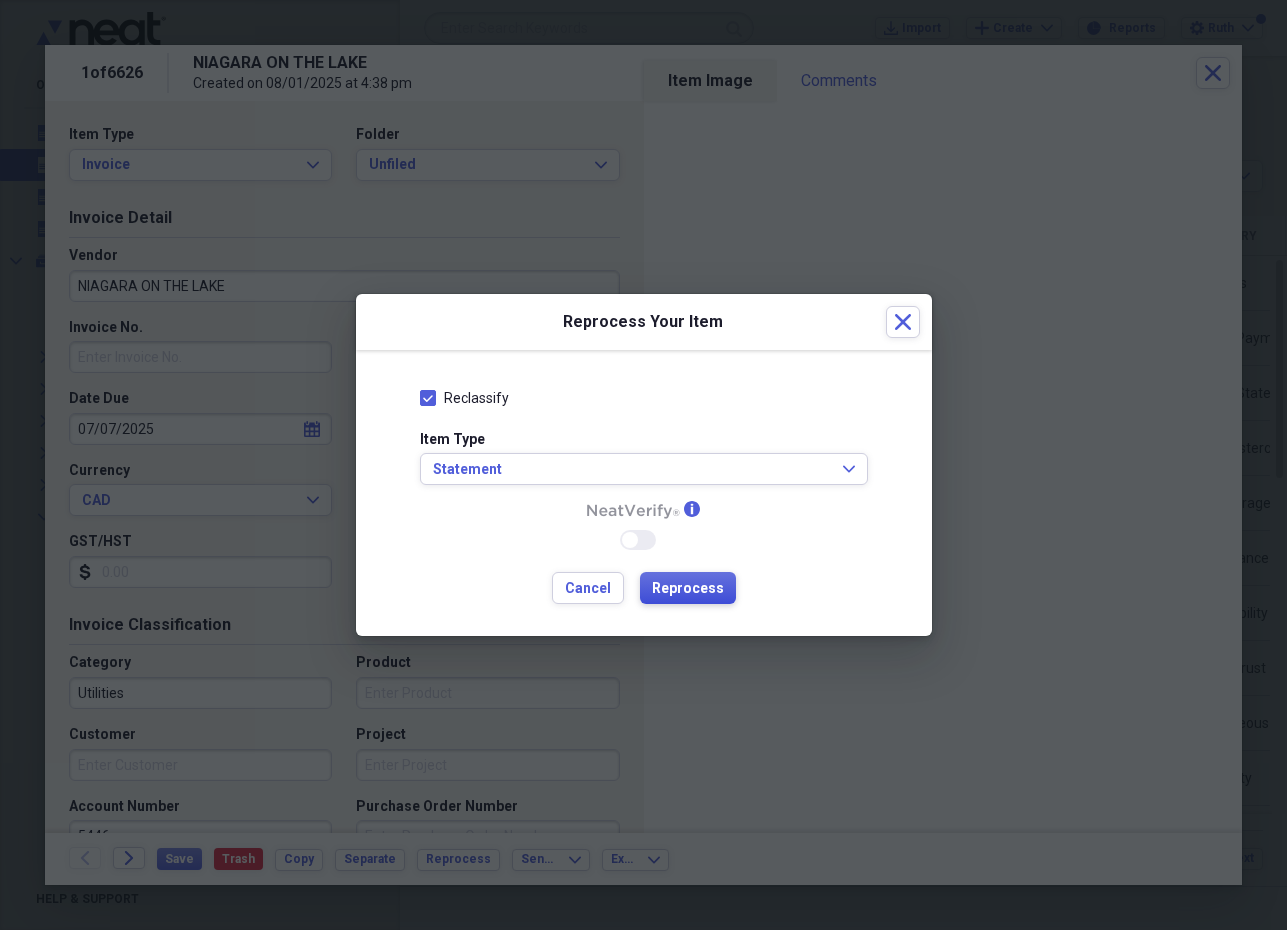 click on "Reprocess" at bounding box center (688, 589) 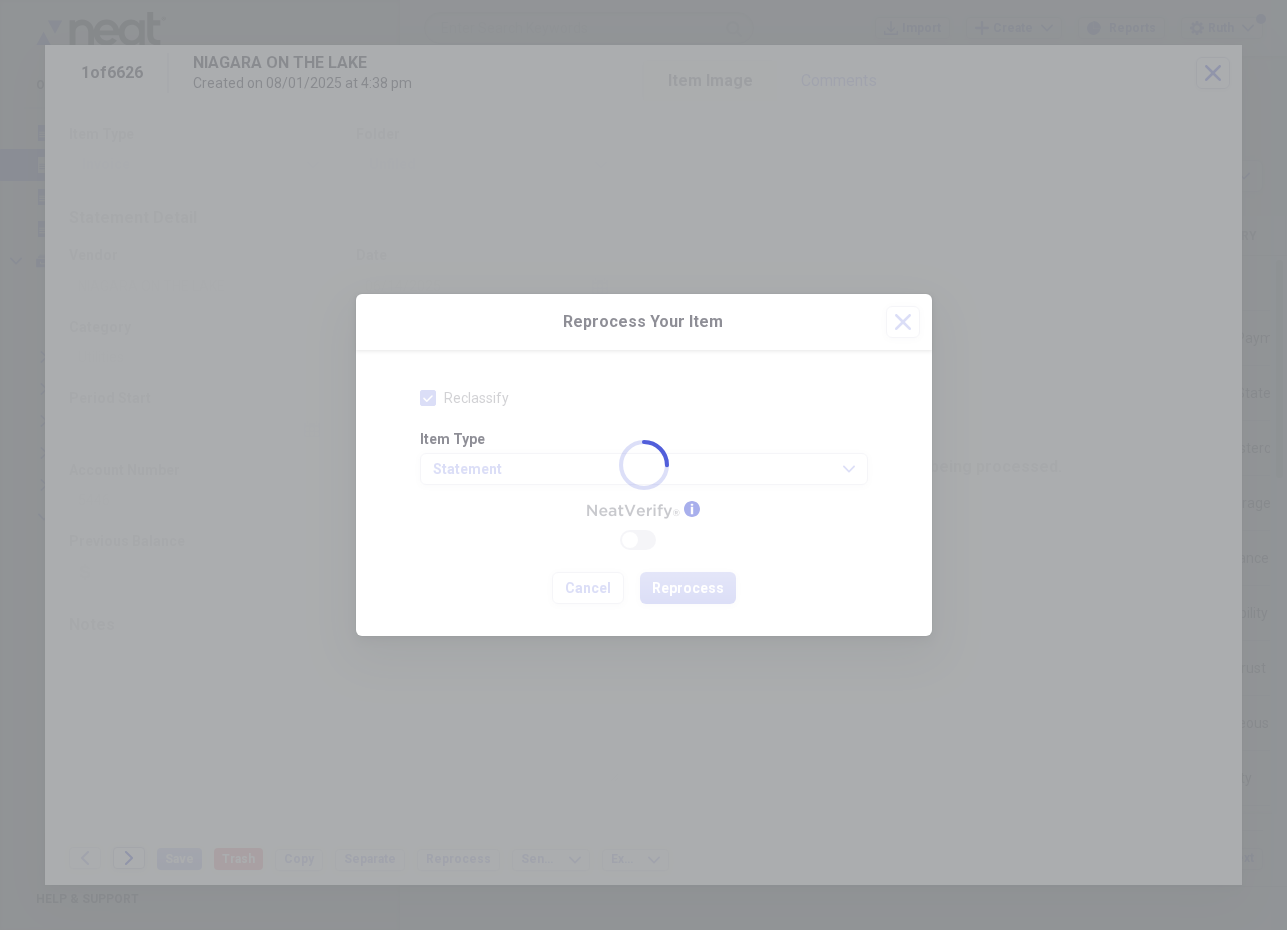 type on "(86.67)" 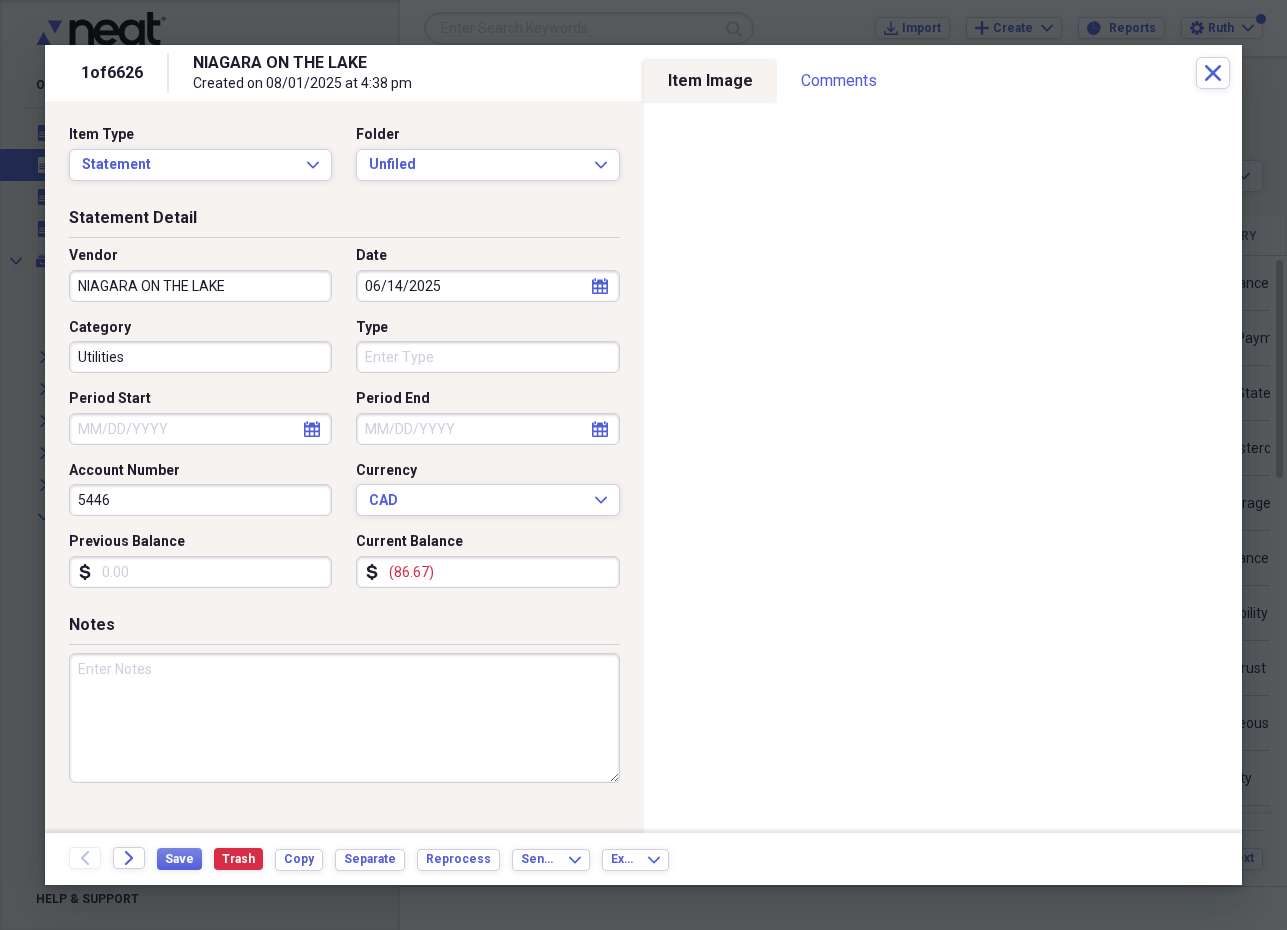type on "Life Insurance" 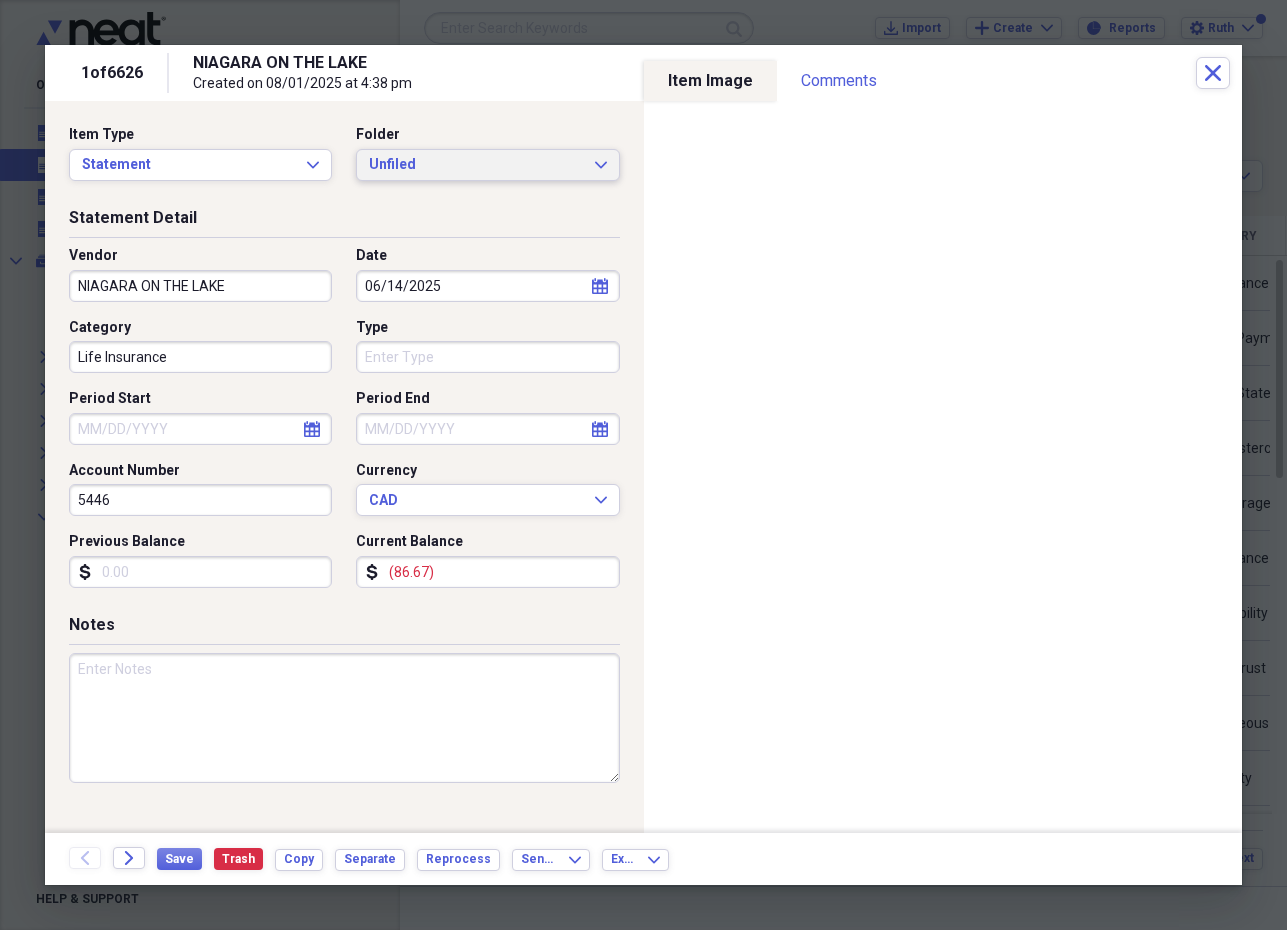 click on "Unfiled Expand" at bounding box center [487, 165] 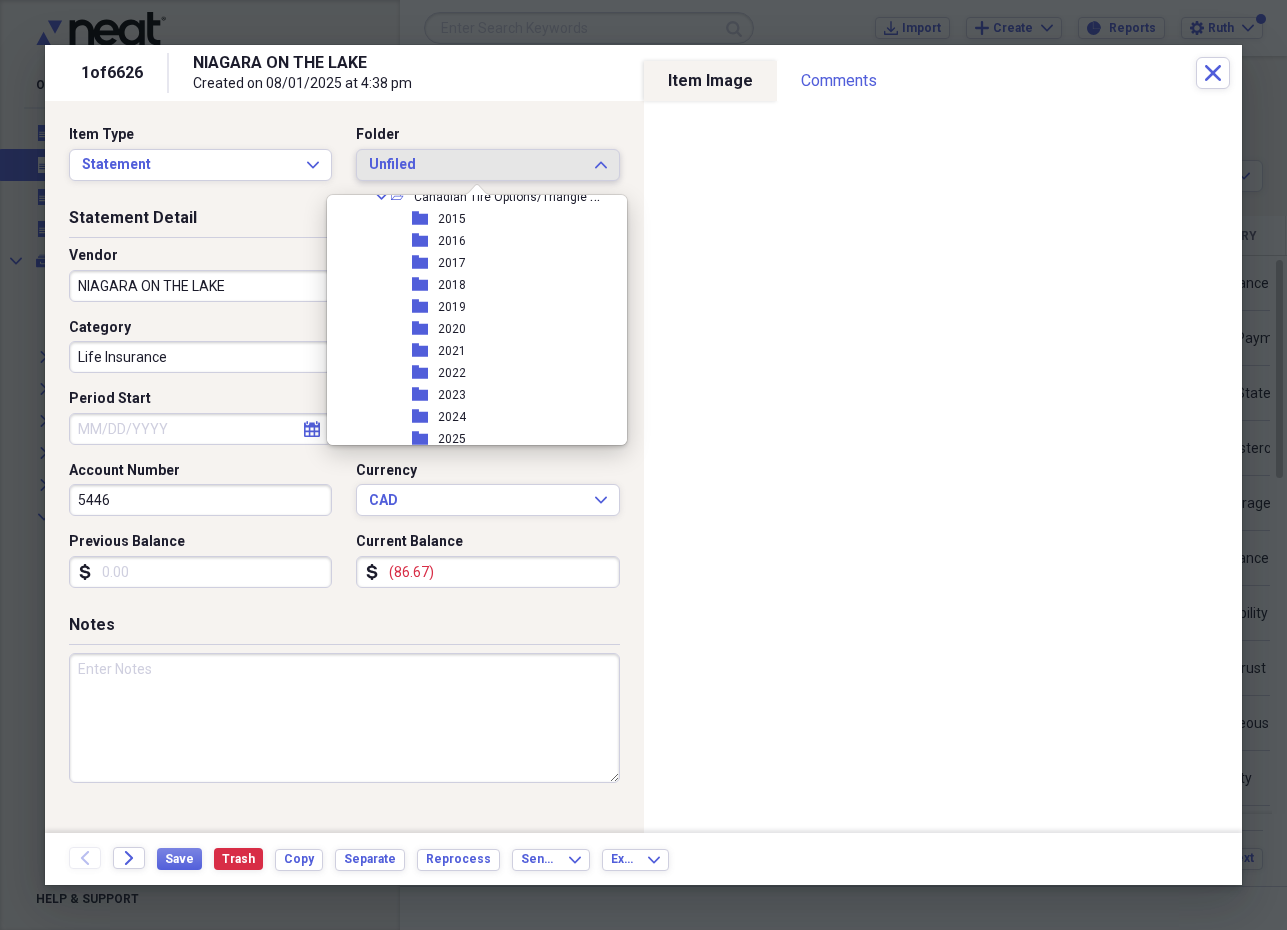 scroll, scrollTop: 630, scrollLeft: 0, axis: vertical 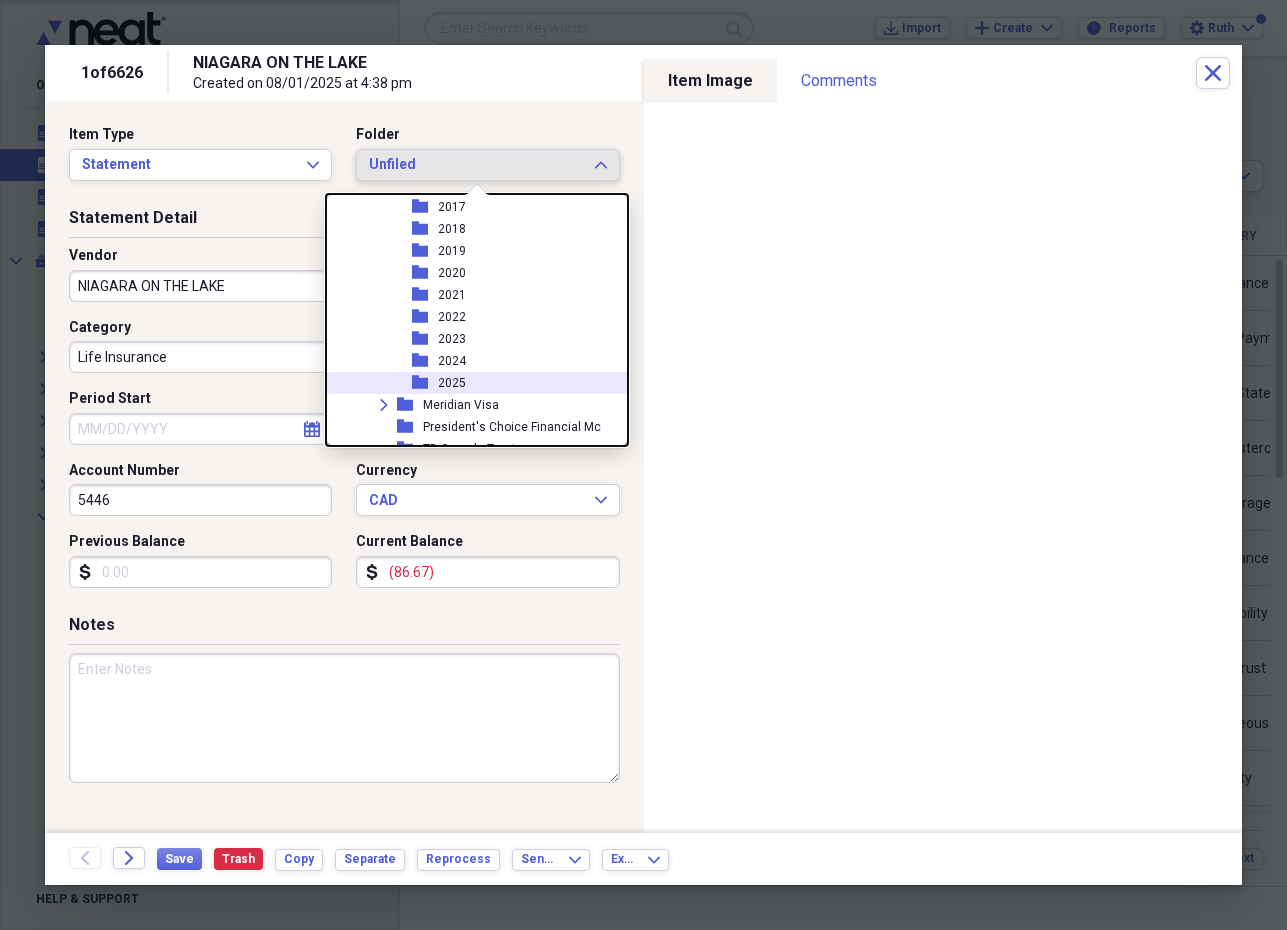 click on "folder 2025" at bounding box center (469, 383) 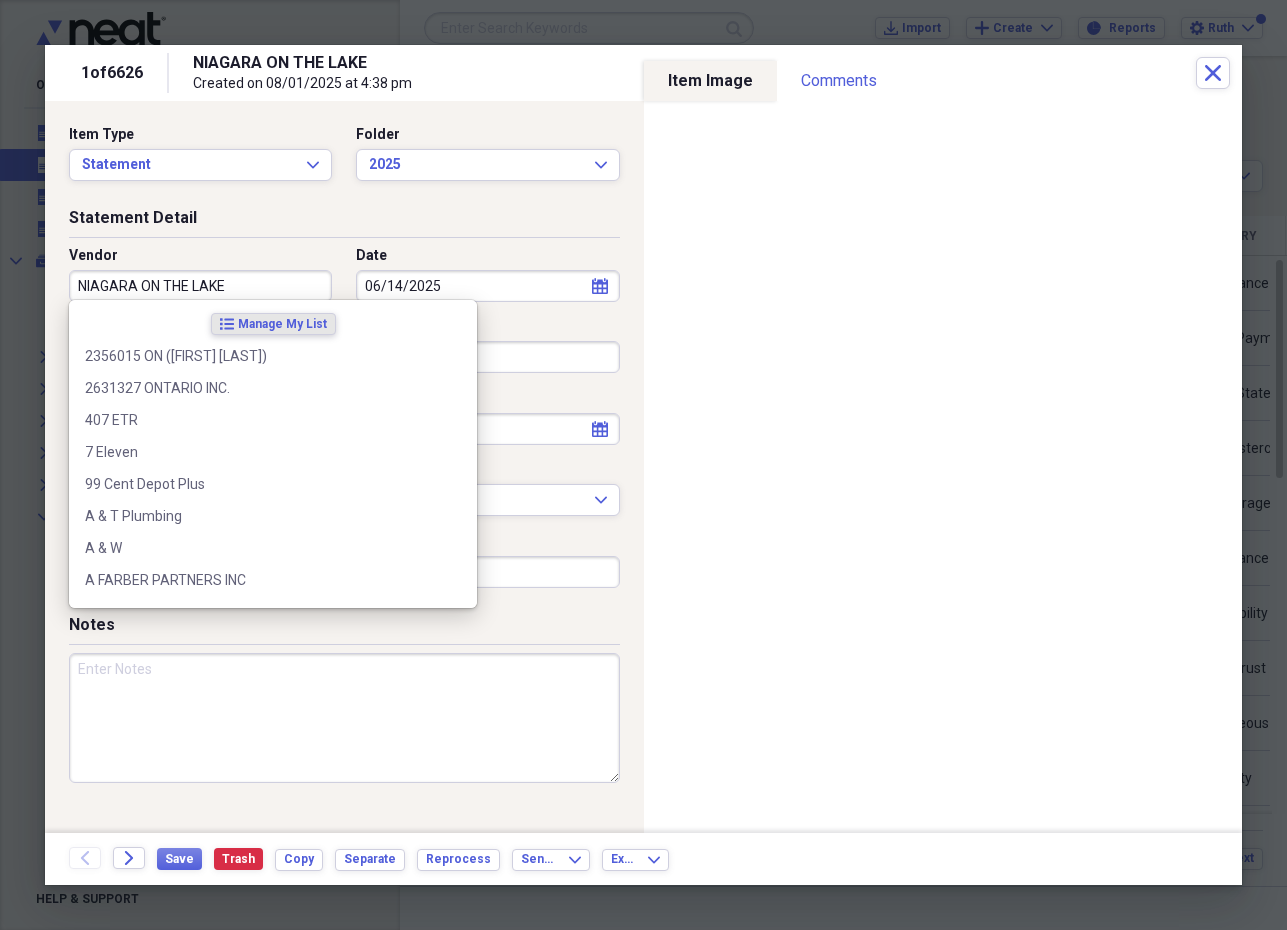 drag, startPoint x: 255, startPoint y: 290, endPoint x: 47, endPoint y: 273, distance: 208.69356 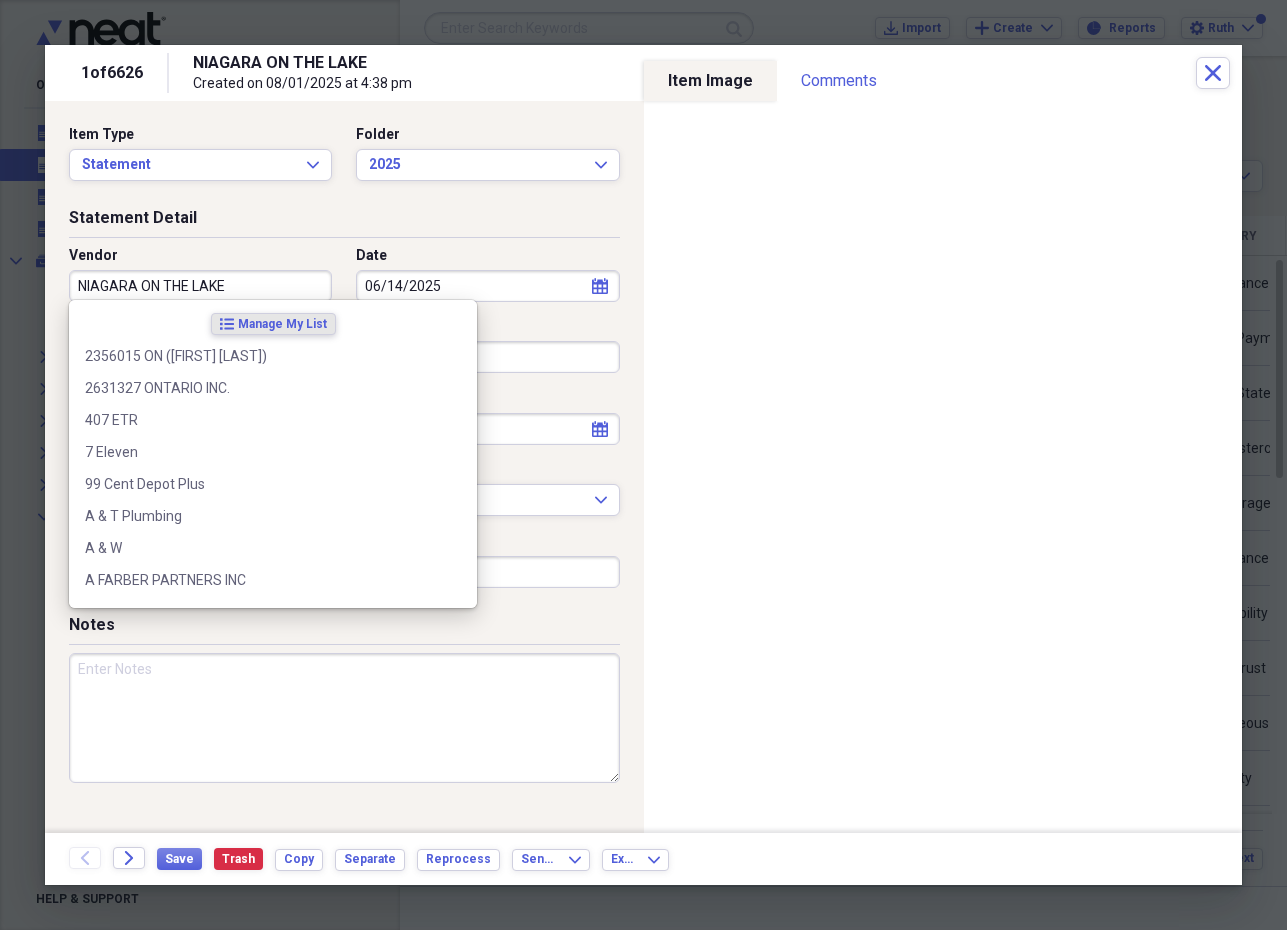 click on "Statement Detail Vendor NIAGARA ON THE LAKE Date 06/14/2025 calendar Calendar Category Life Insurance Type Period Start calendar Calendar Period End calendar Calendar Account Number 5446 Currency CAD Expand Previous Balance dollar-sign Current Balance dollar-sign (86.67)" at bounding box center [344, 410] 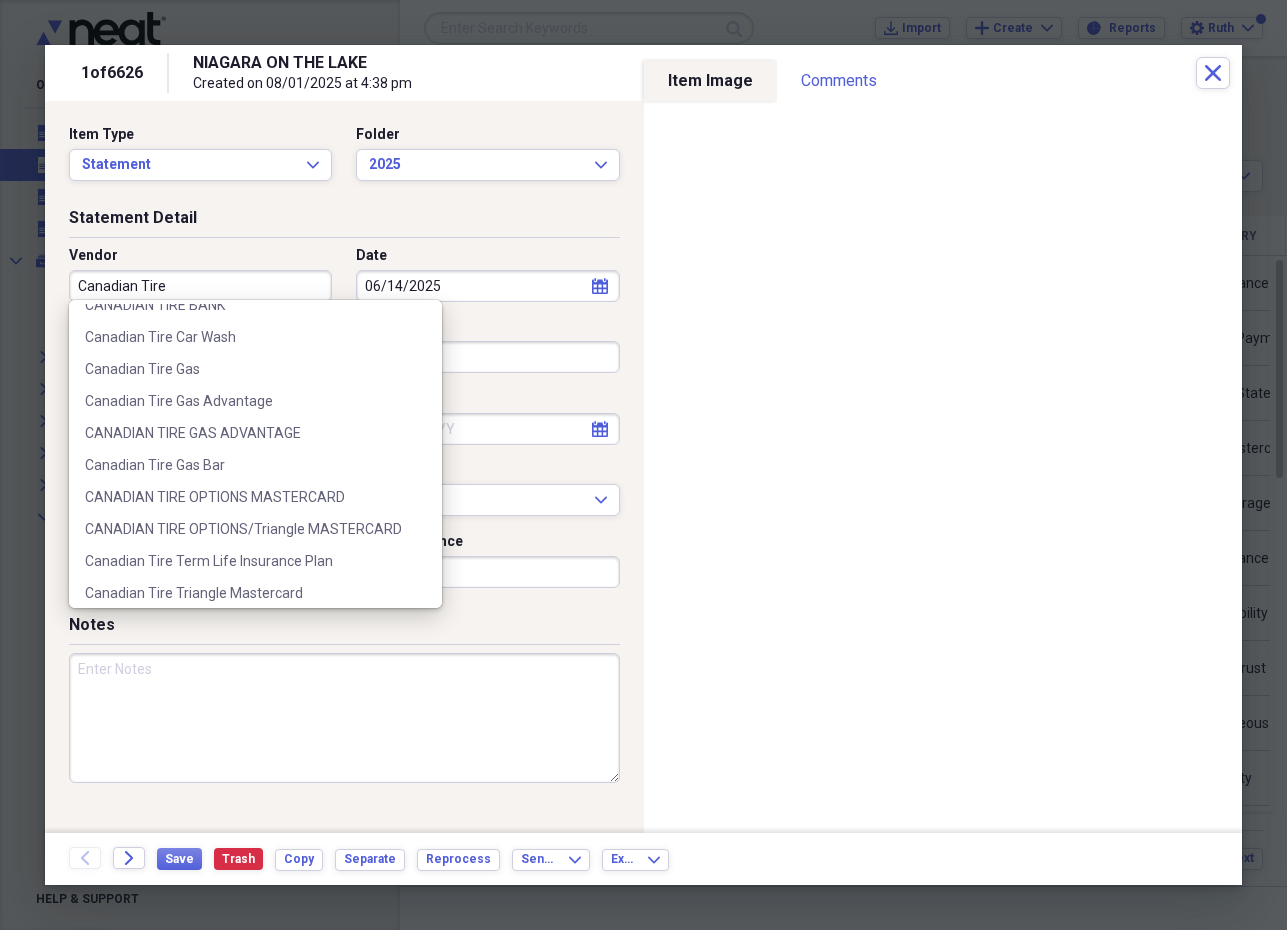 scroll, scrollTop: 156, scrollLeft: 0, axis: vertical 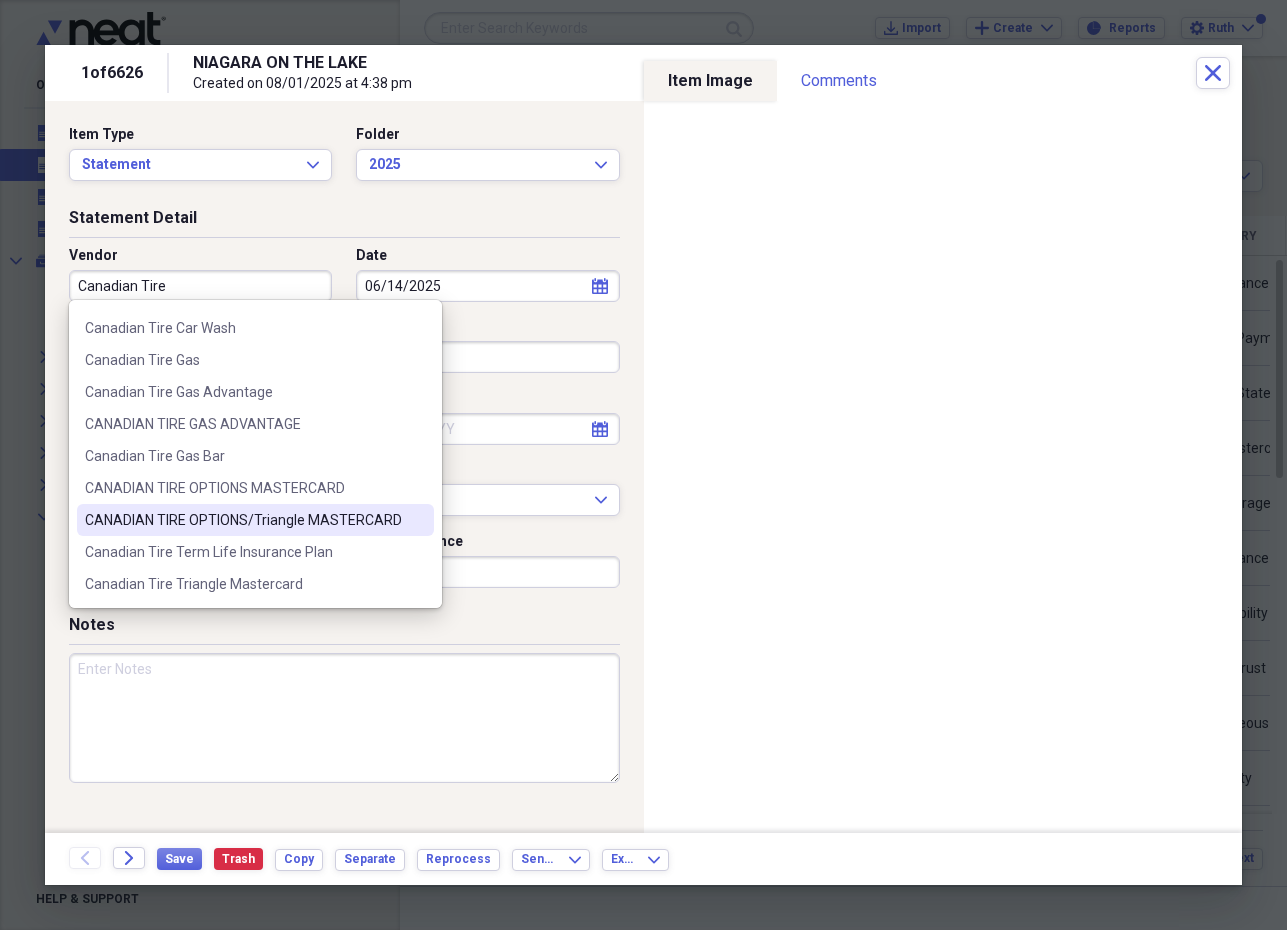 click on "CANADIAN TIRE OPTIONS/Triangle MASTERCARD" at bounding box center [255, 520] 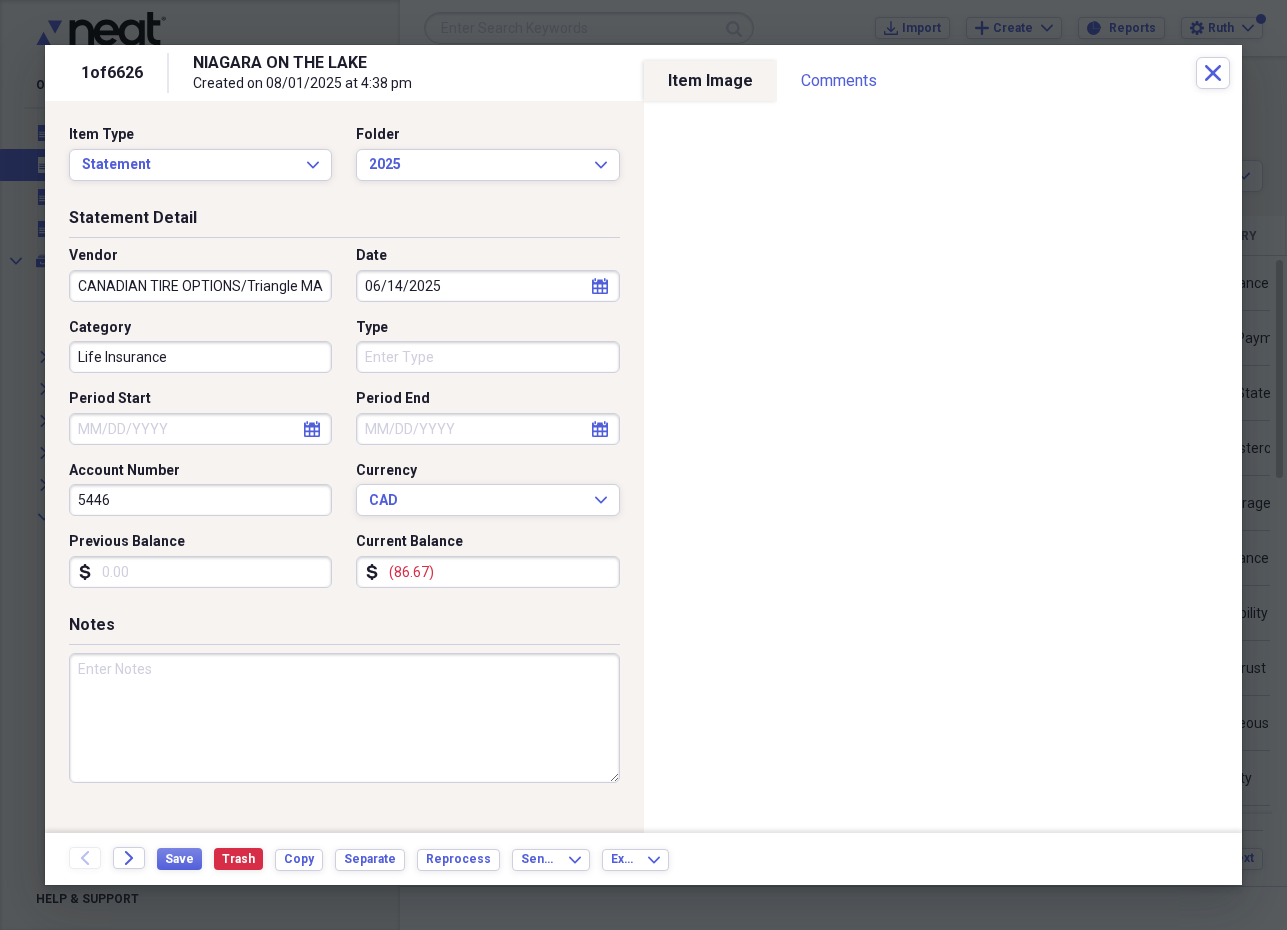 click on "Type" at bounding box center (487, 357) 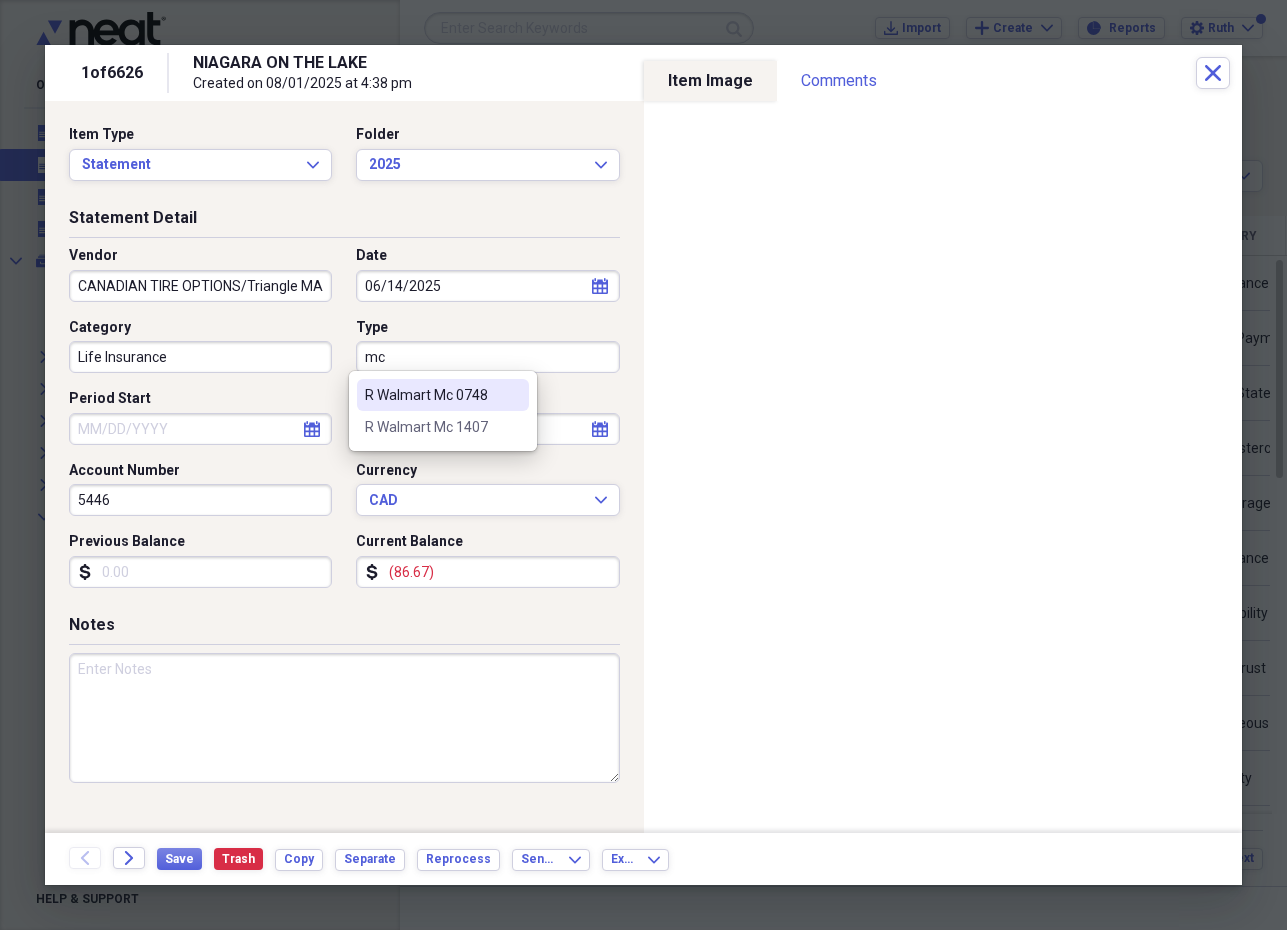 type on "m" 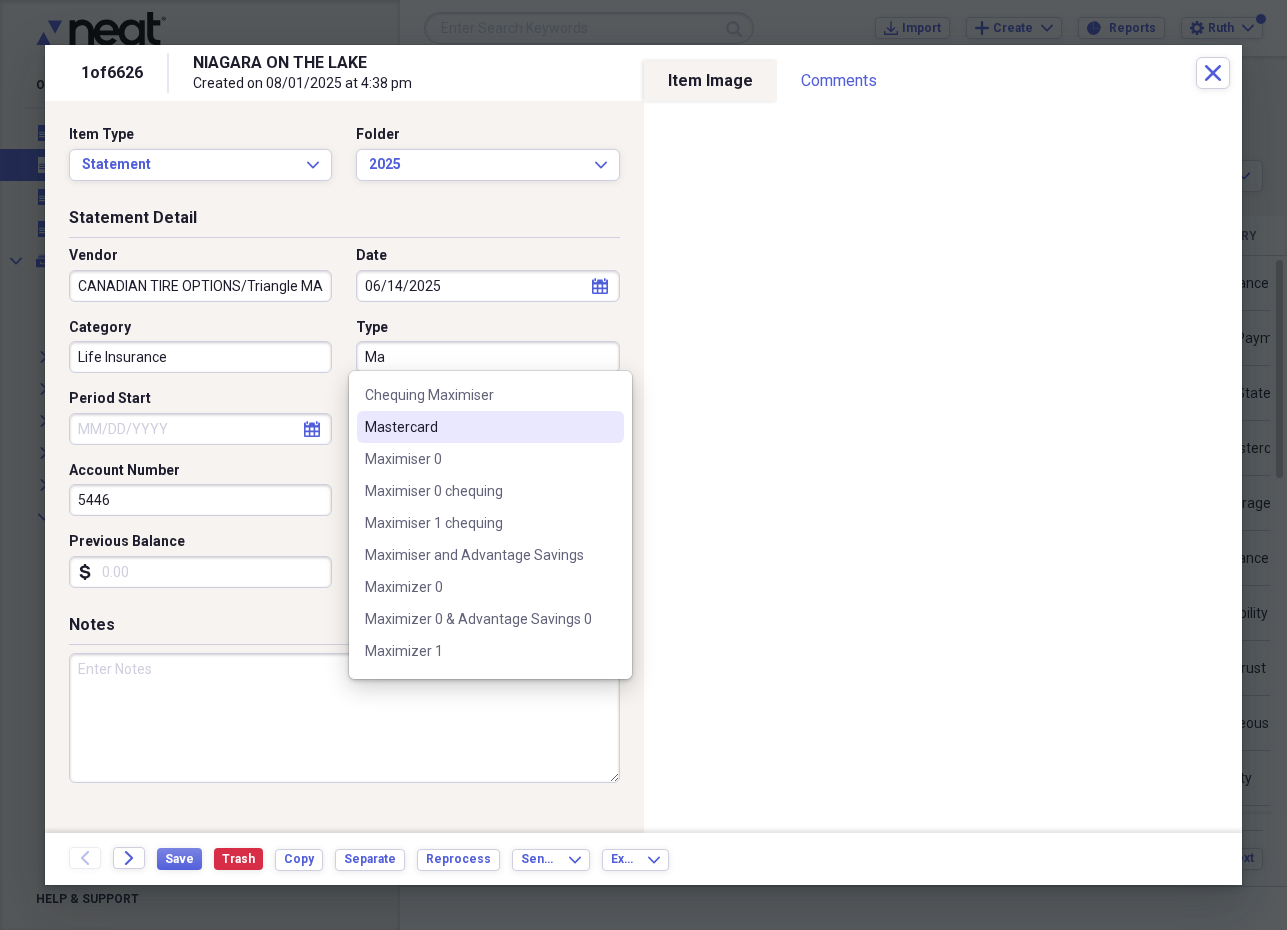 click on "Mastercard" at bounding box center [478, 427] 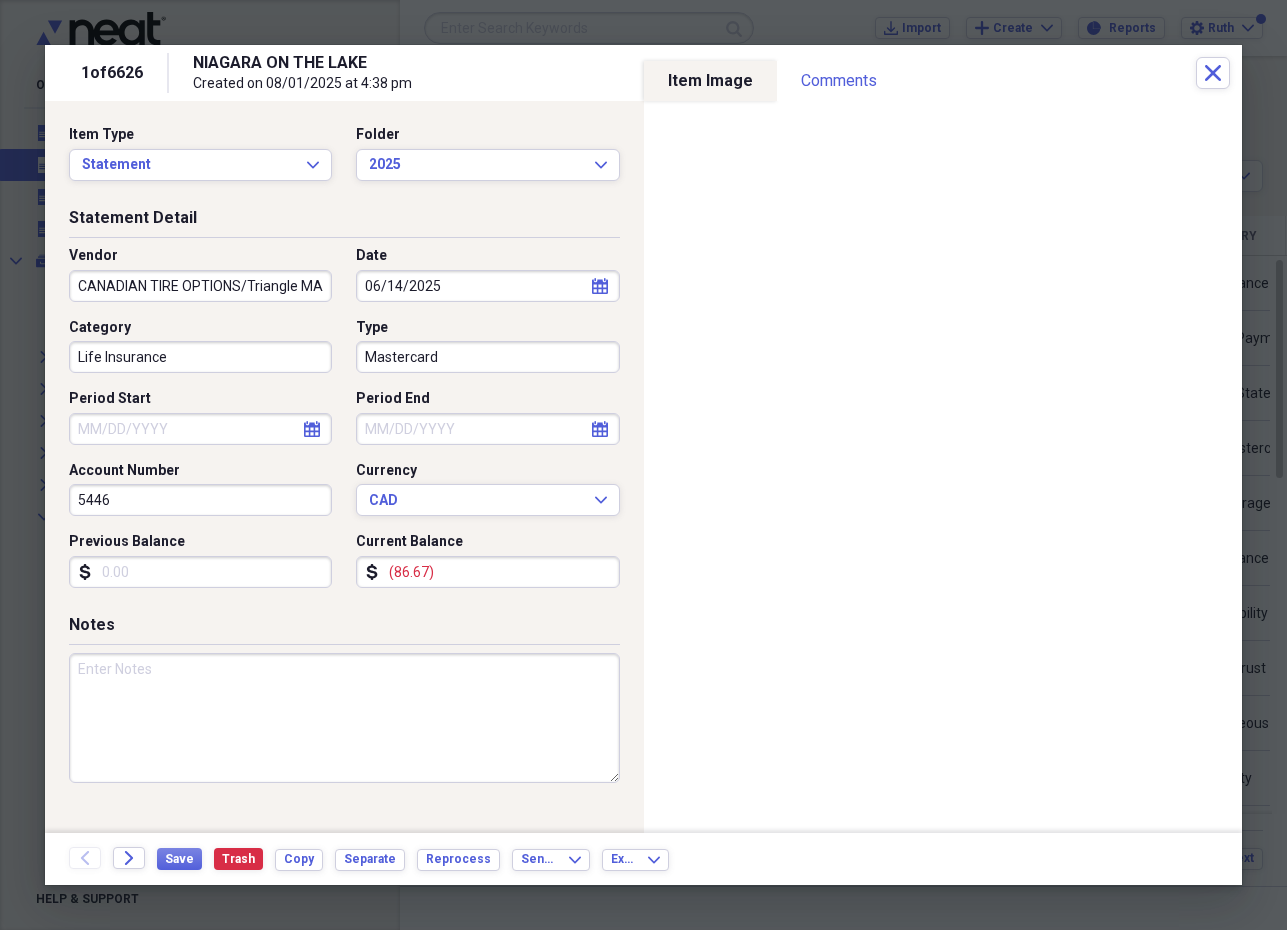 click 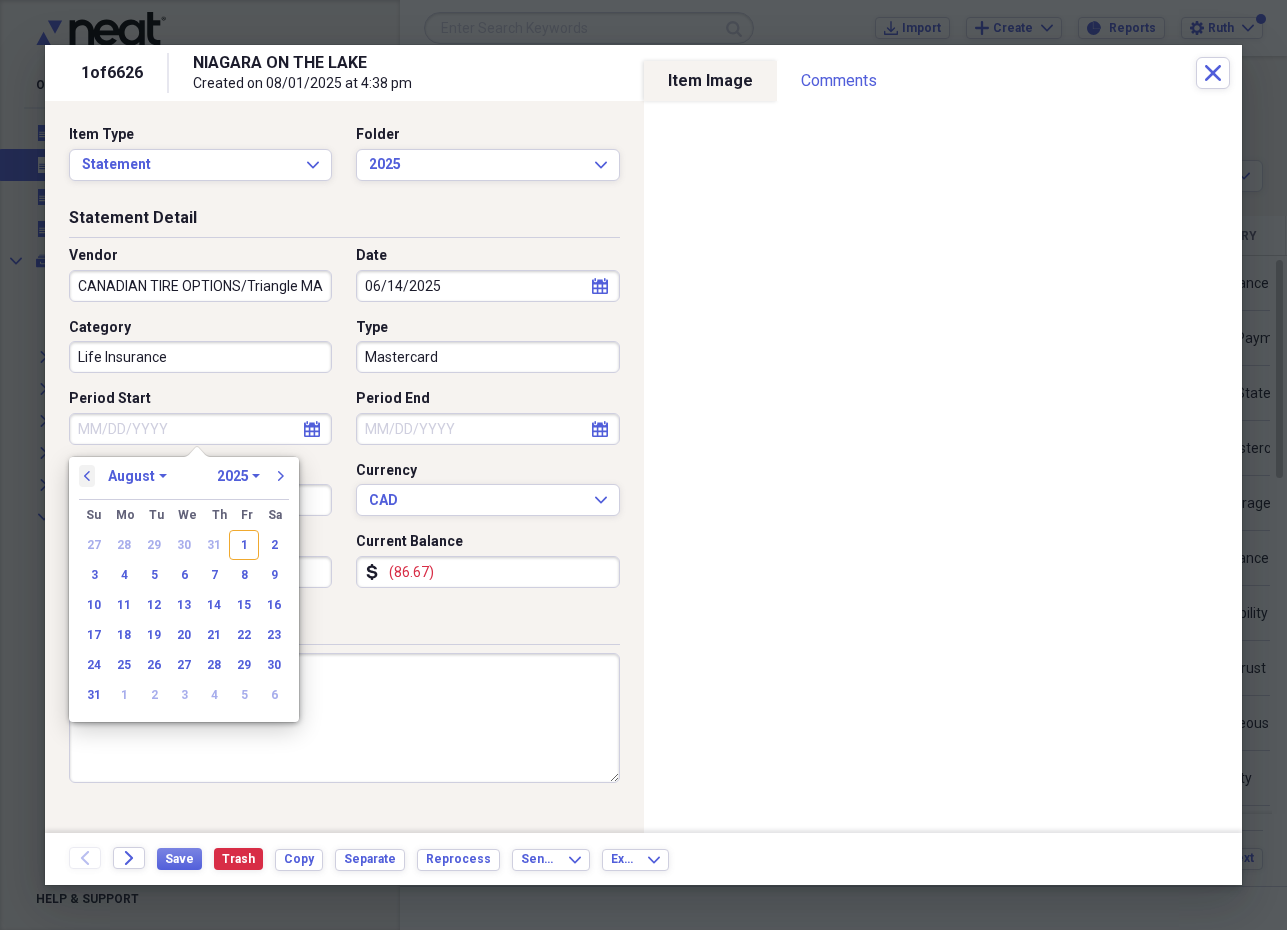 click on "previous" at bounding box center [87, 476] 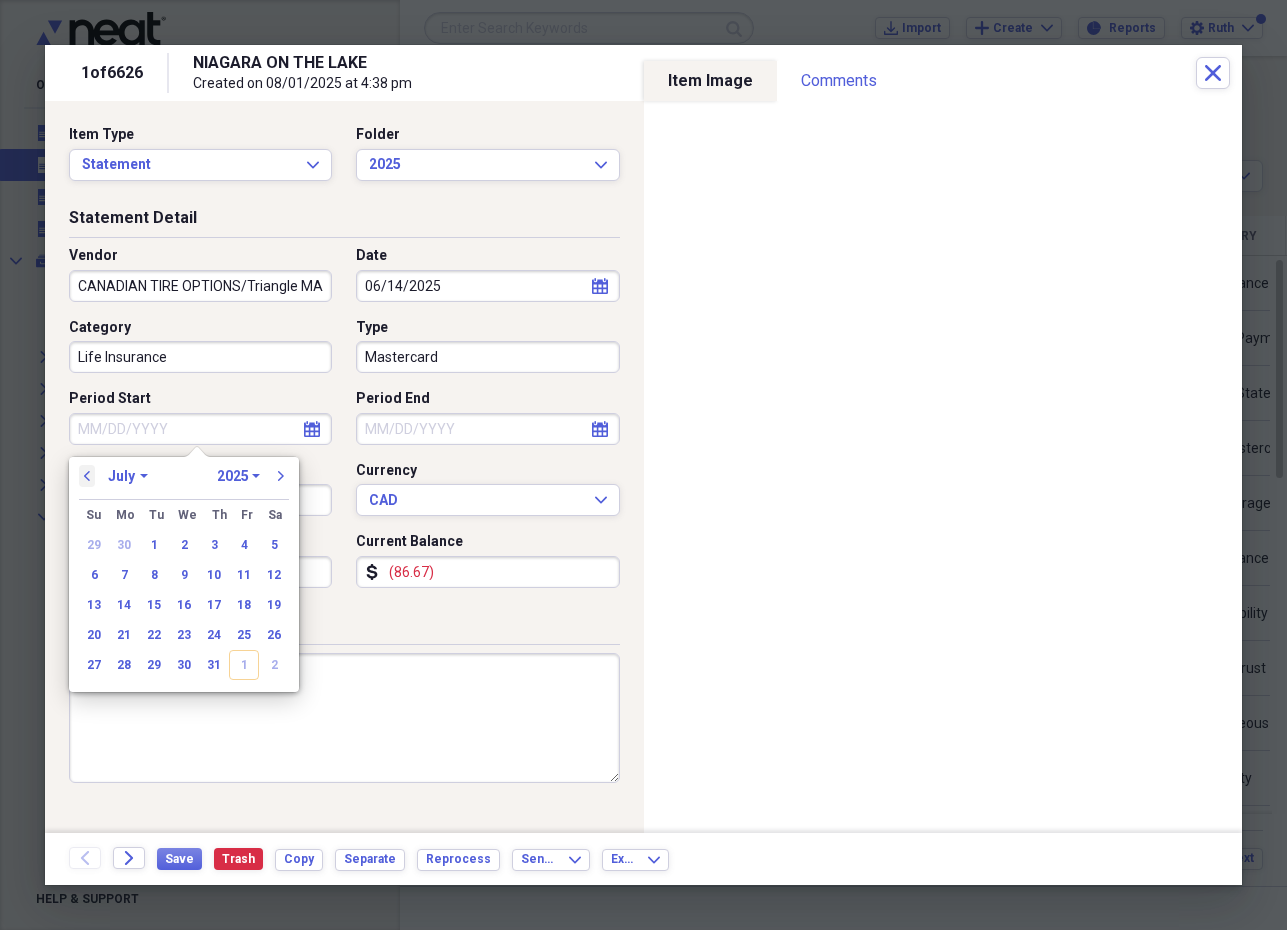 click on "previous" at bounding box center [87, 476] 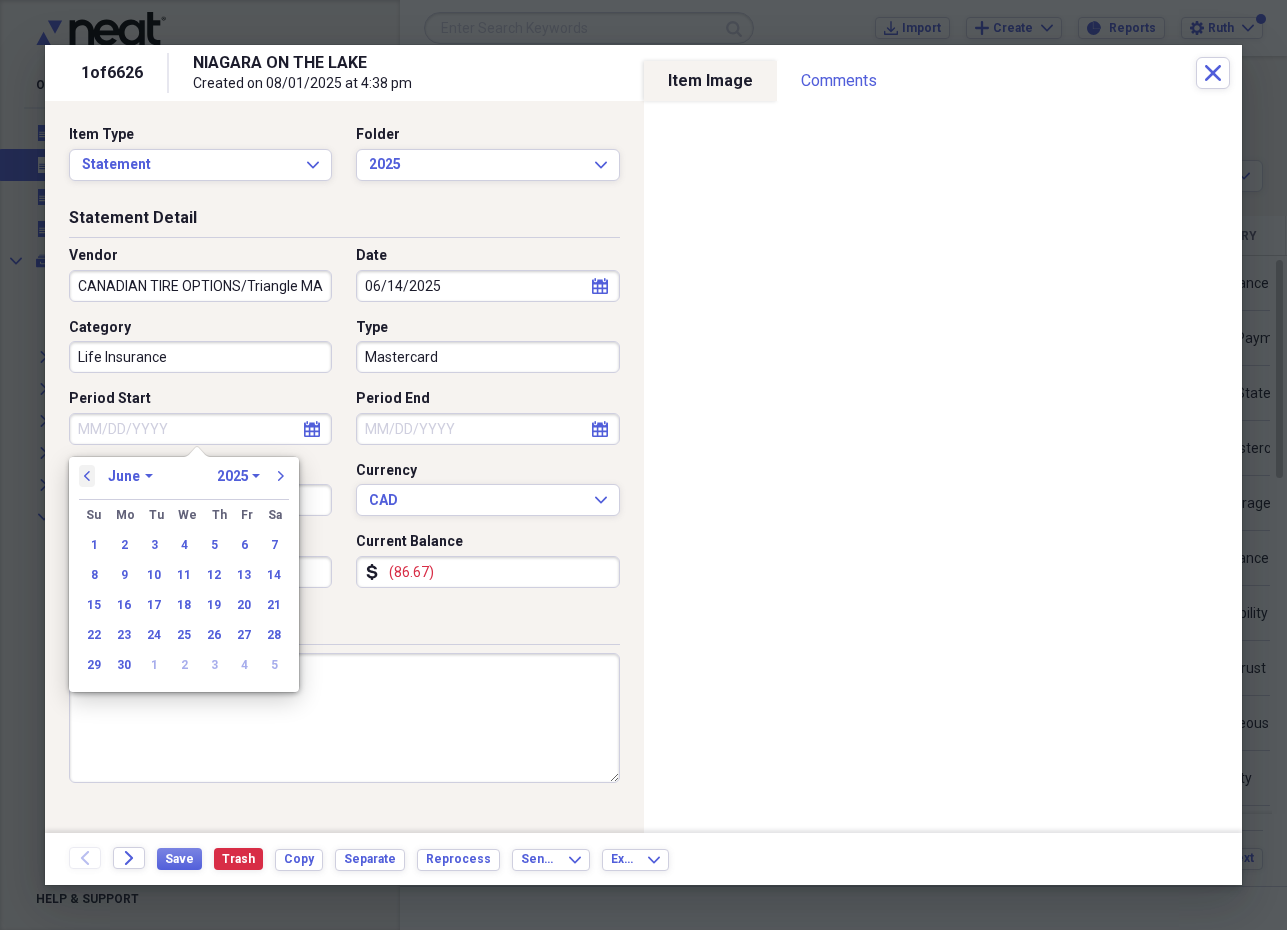 click on "previous" at bounding box center (87, 476) 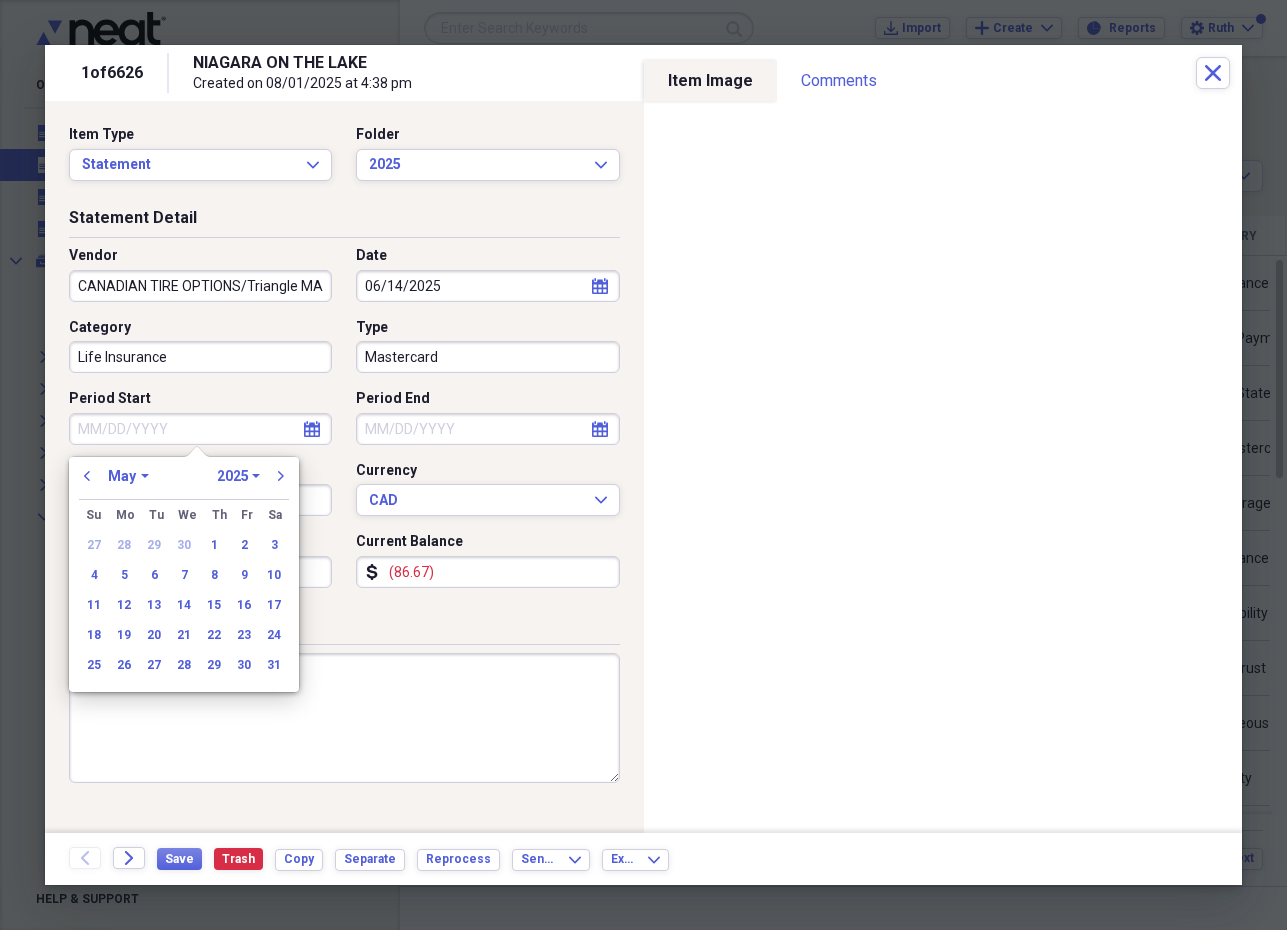 click on "15" at bounding box center (214, 605) 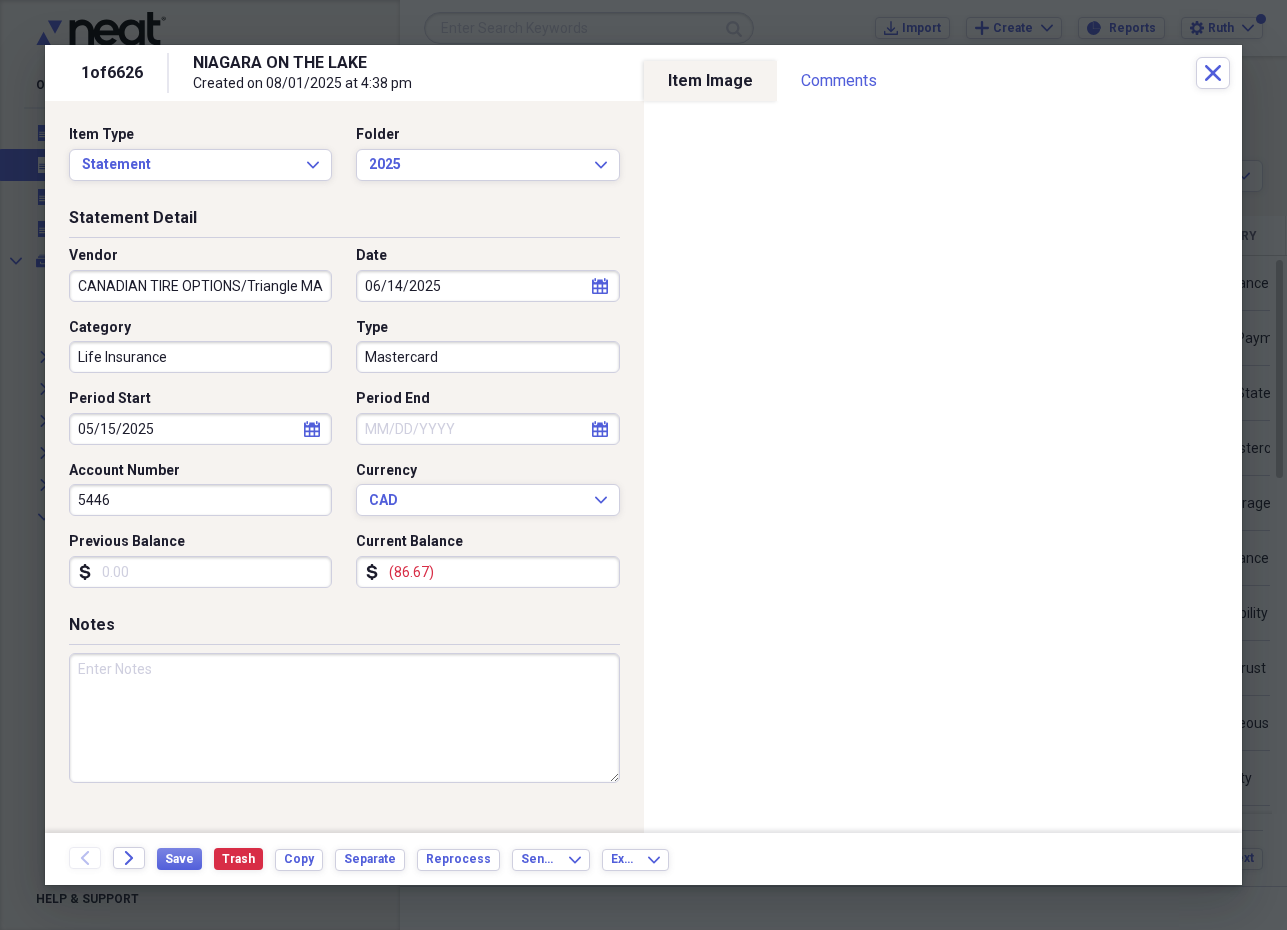click 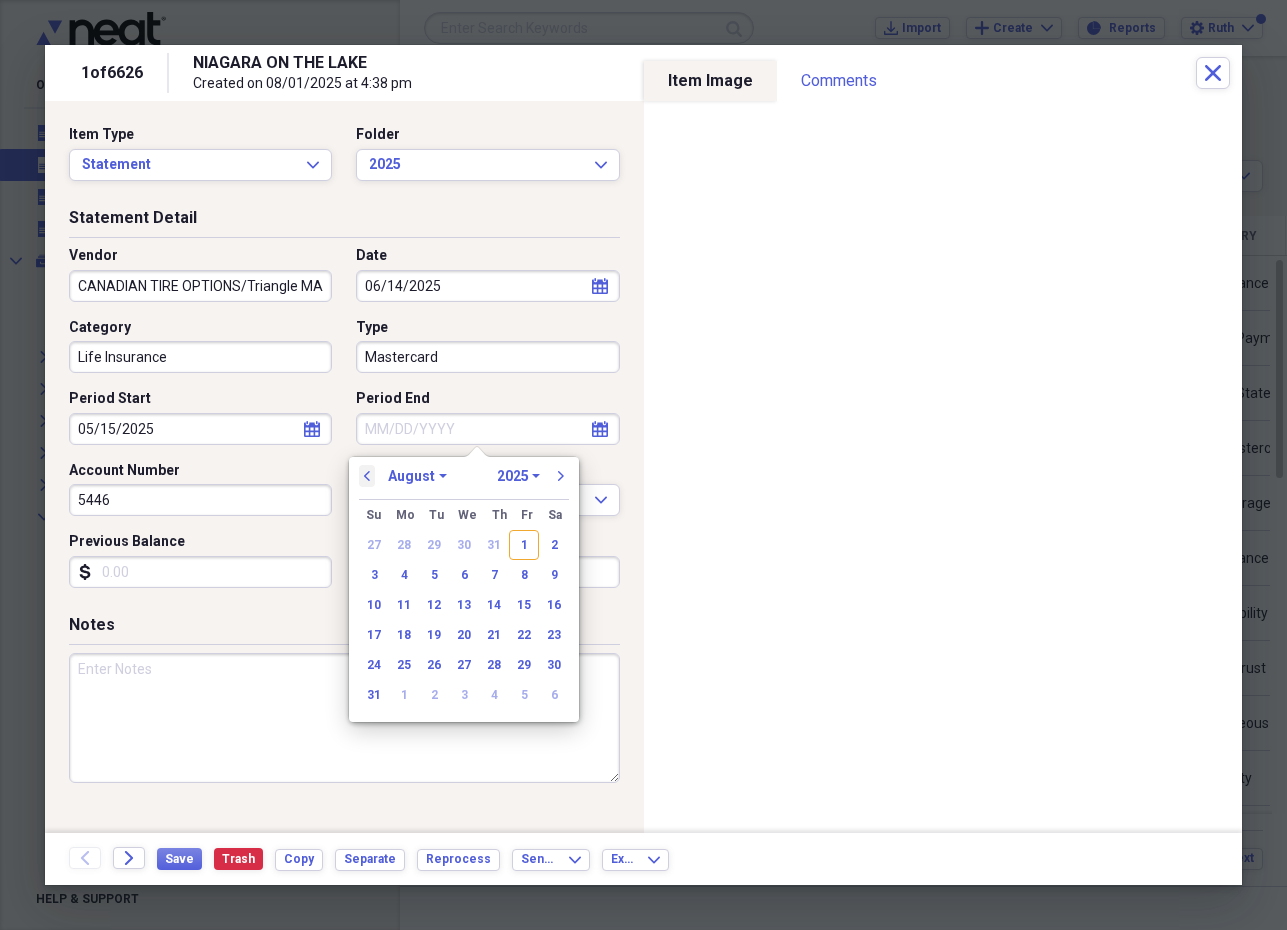 click on "previous" at bounding box center (367, 476) 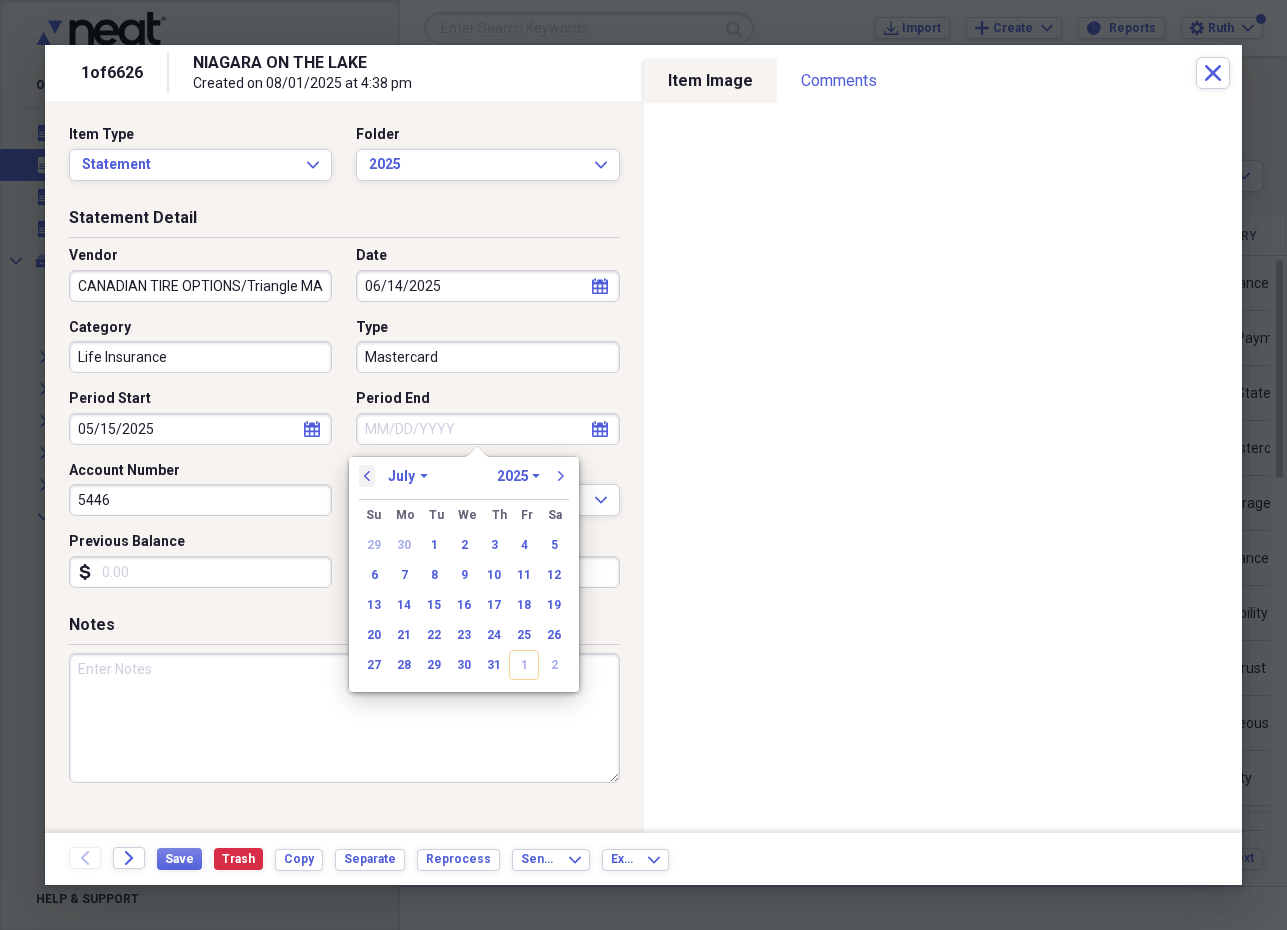 click on "previous" at bounding box center [367, 476] 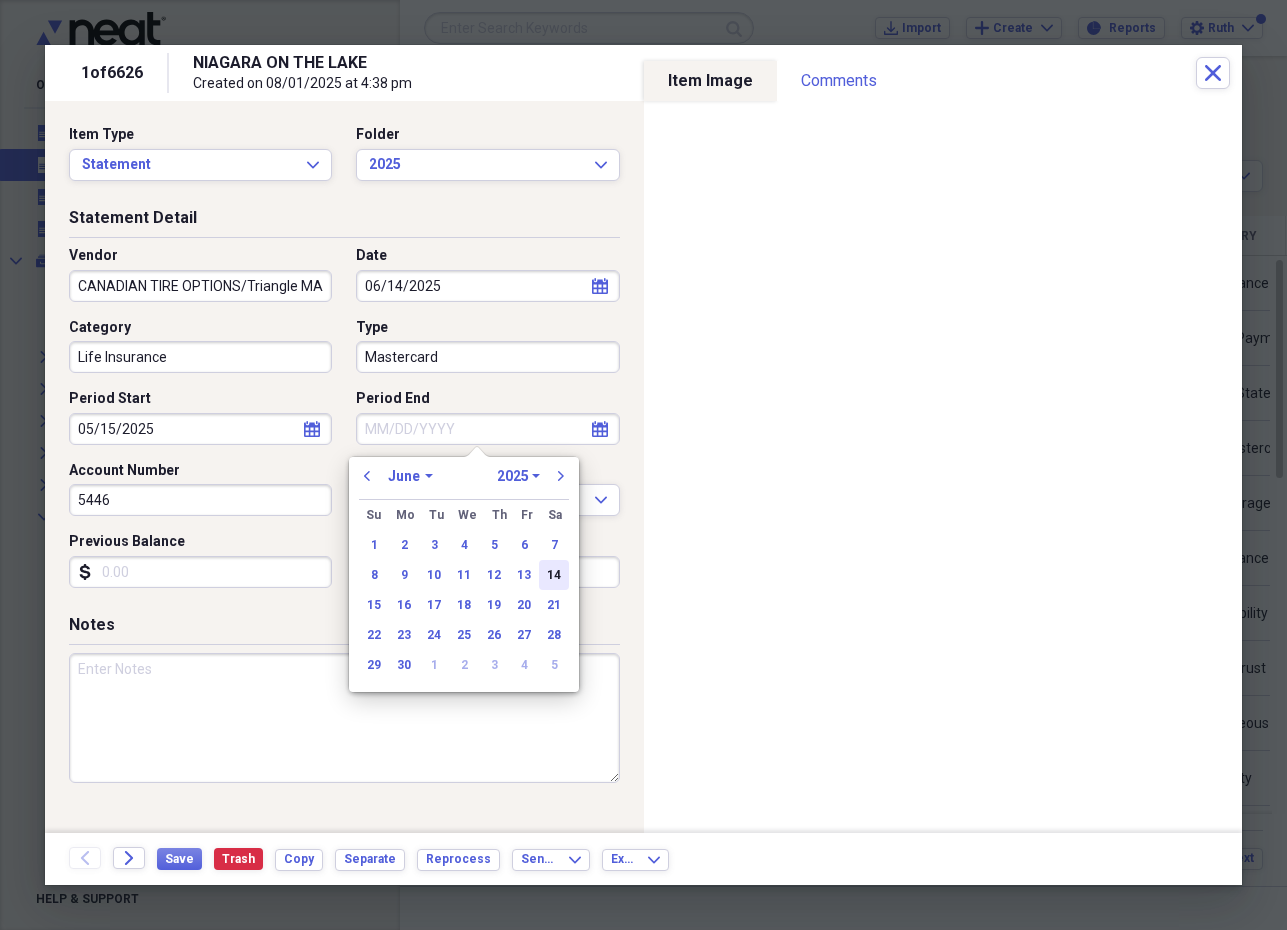 click on "14" at bounding box center (554, 575) 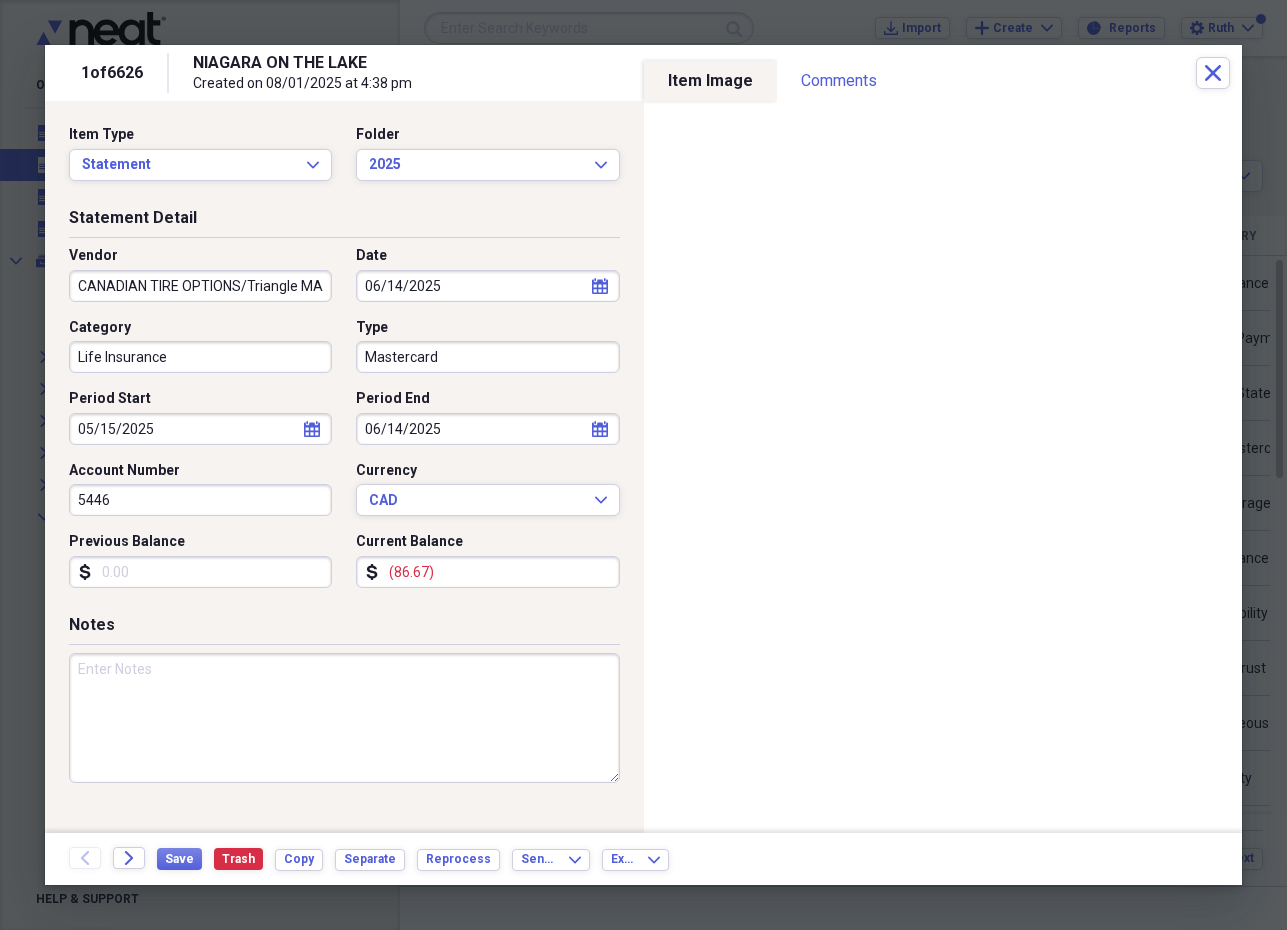 click on "Previous Balance" at bounding box center [200, 572] 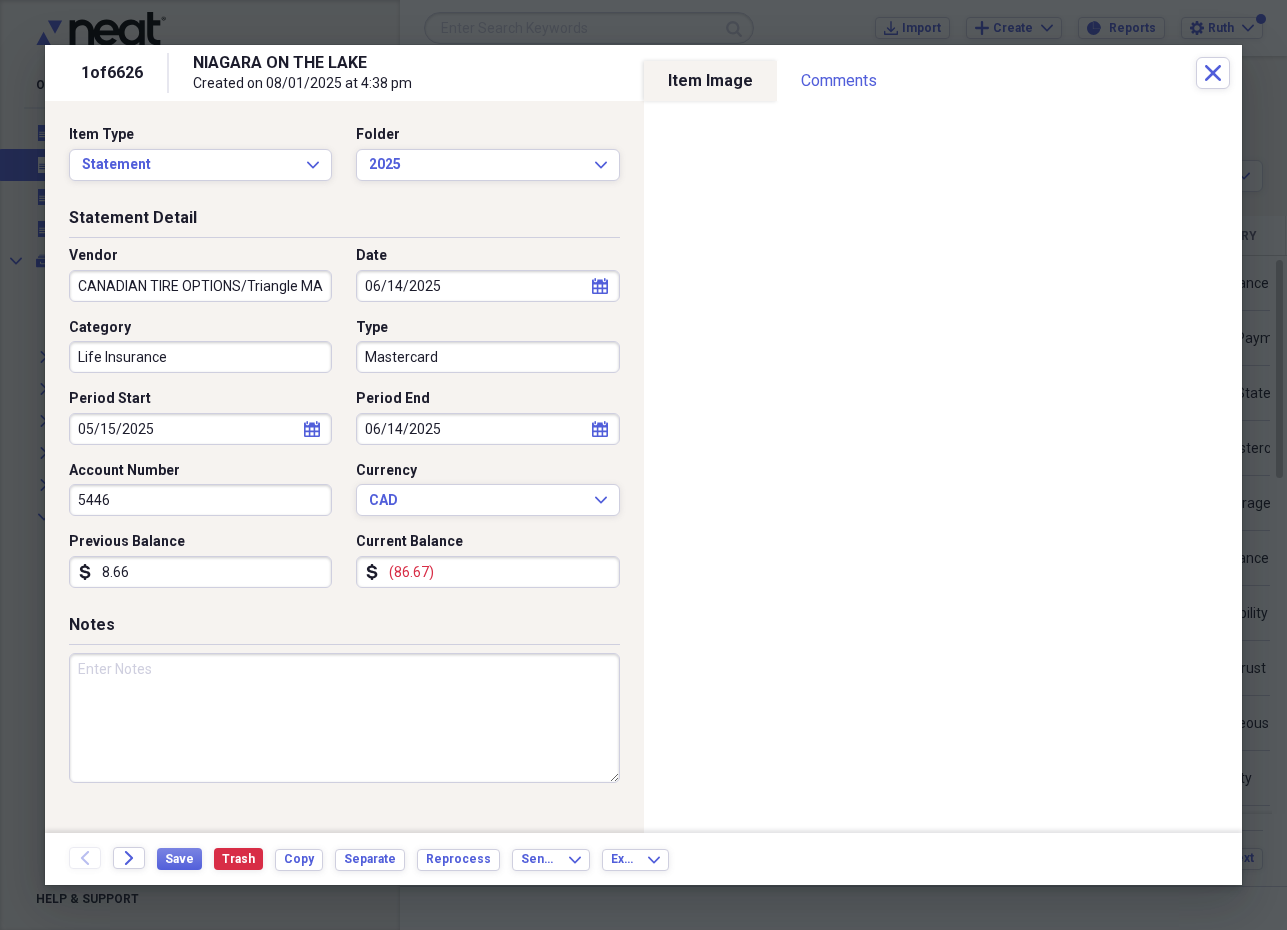 type on "86.67" 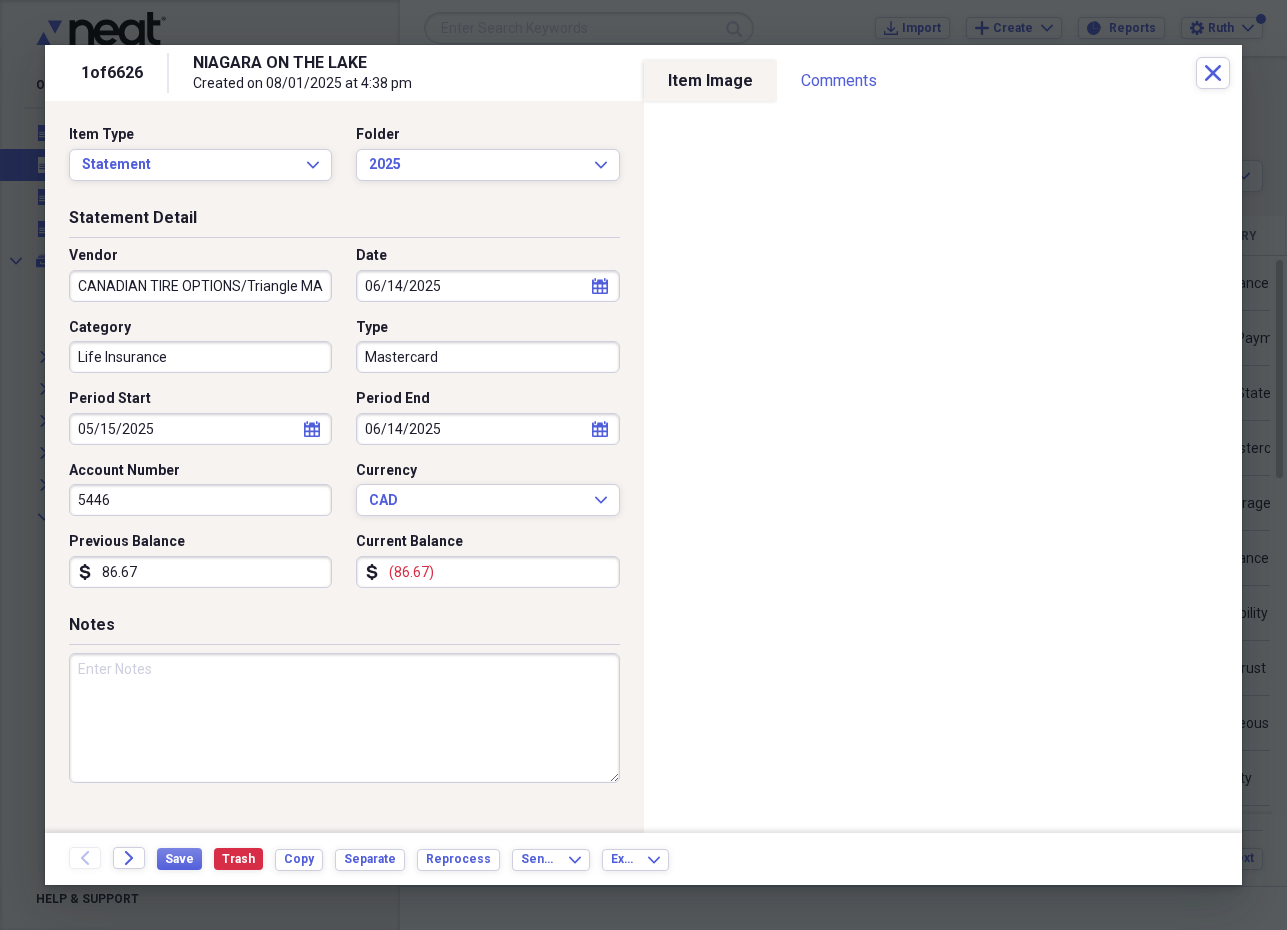 drag, startPoint x: 456, startPoint y: 569, endPoint x: 364, endPoint y: 567, distance: 92.021736 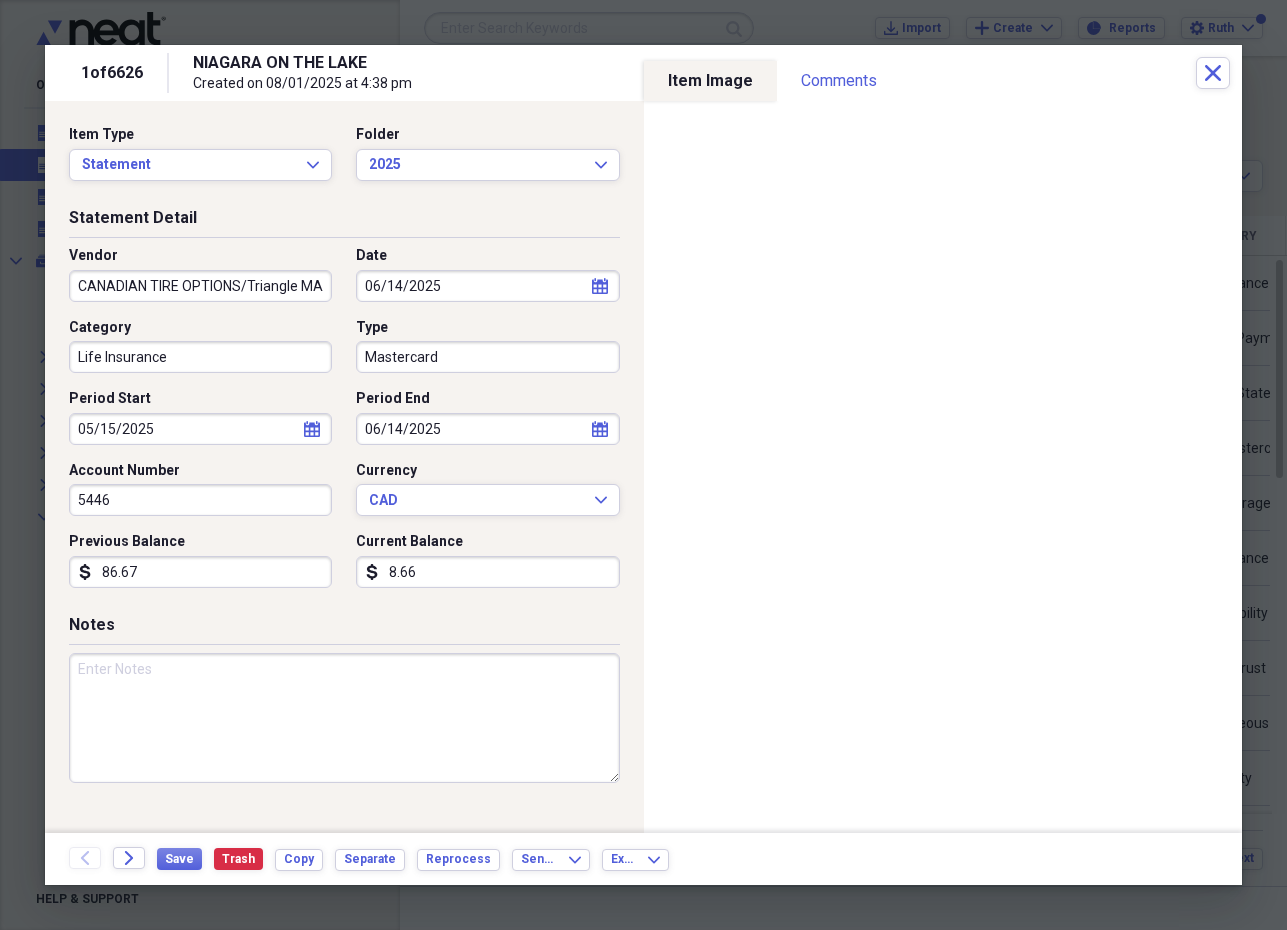 type on "86.67" 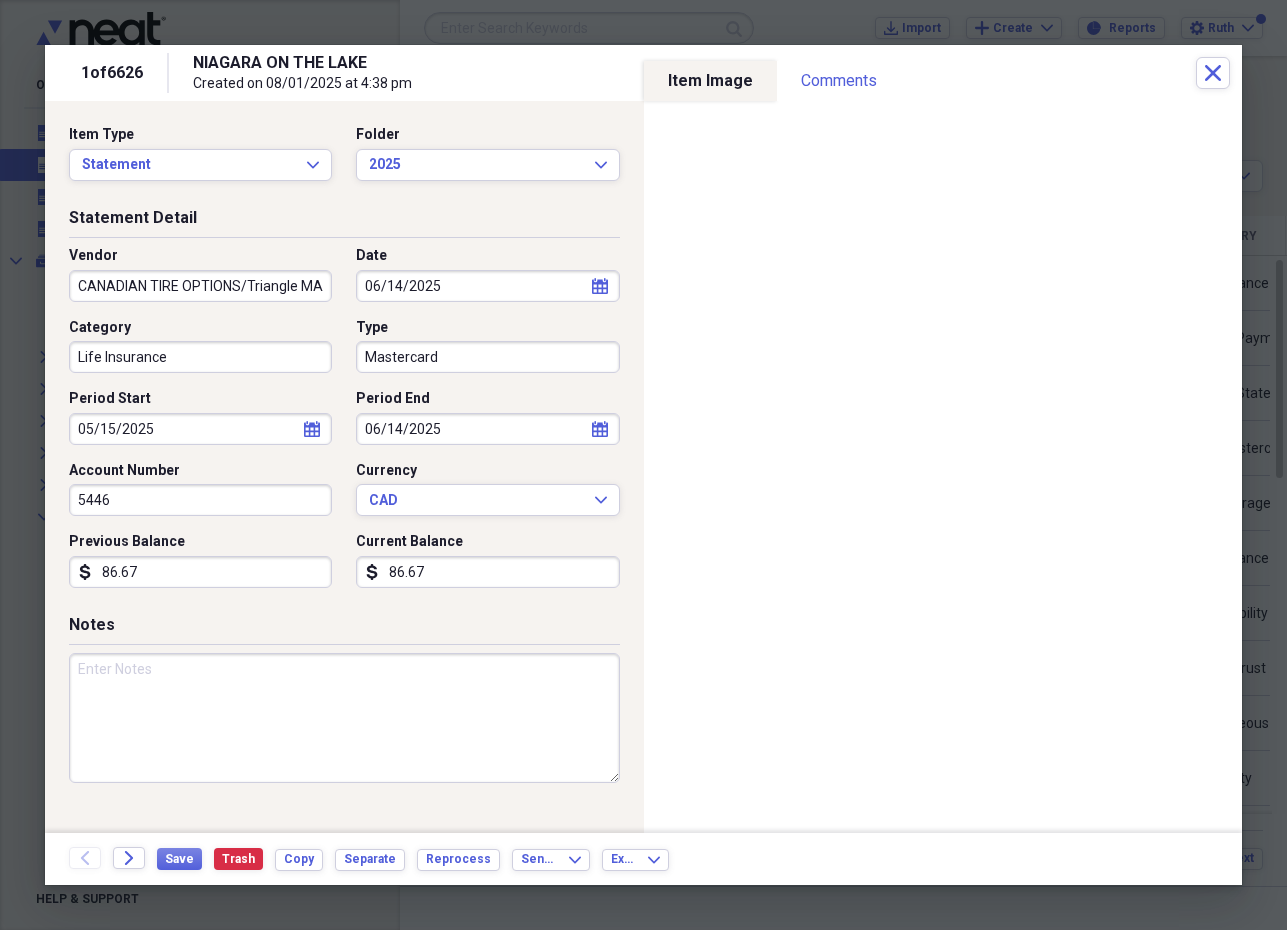 click on "Mastercard" at bounding box center [487, 357] 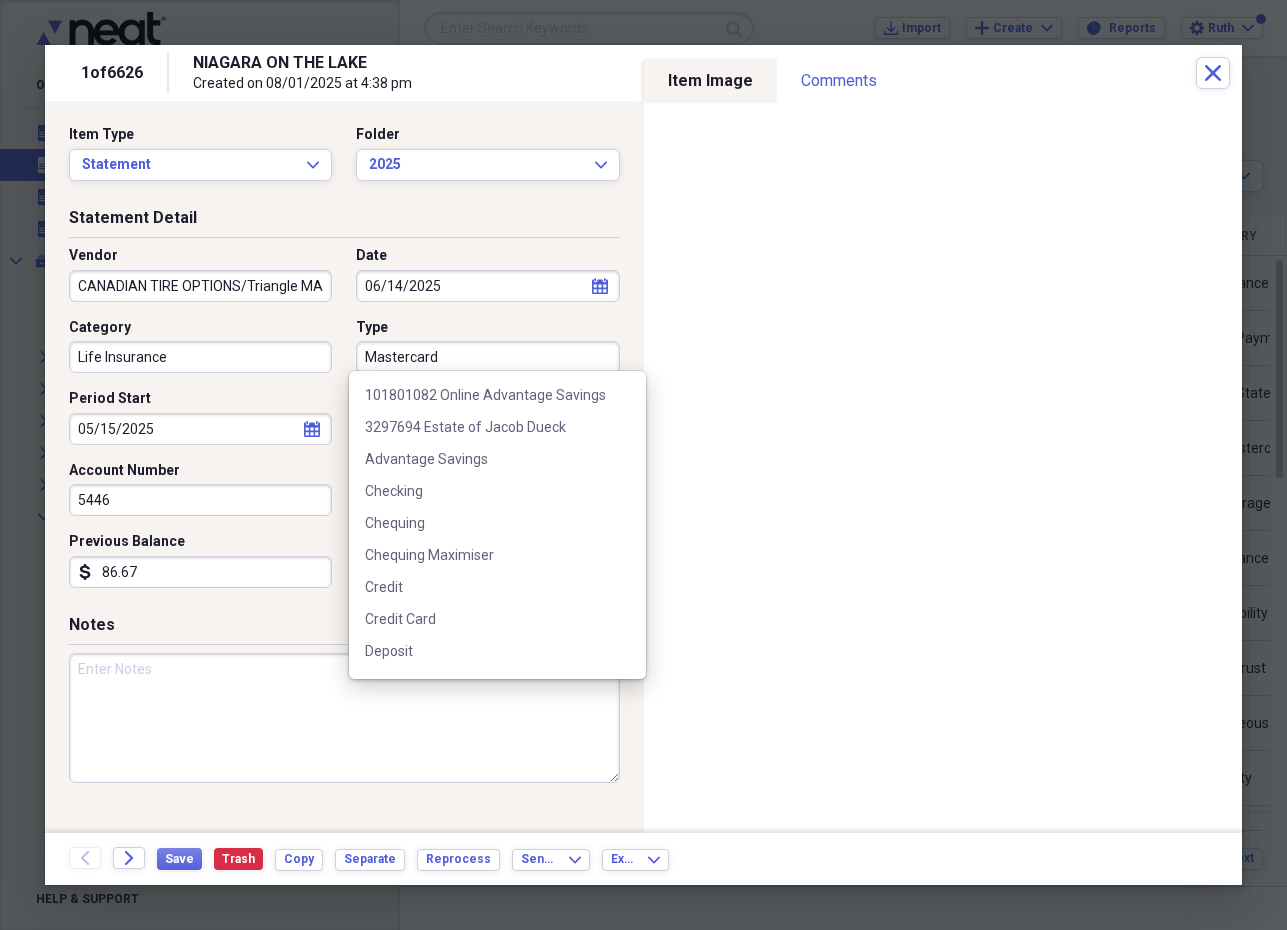 scroll, scrollTop: 444, scrollLeft: 0, axis: vertical 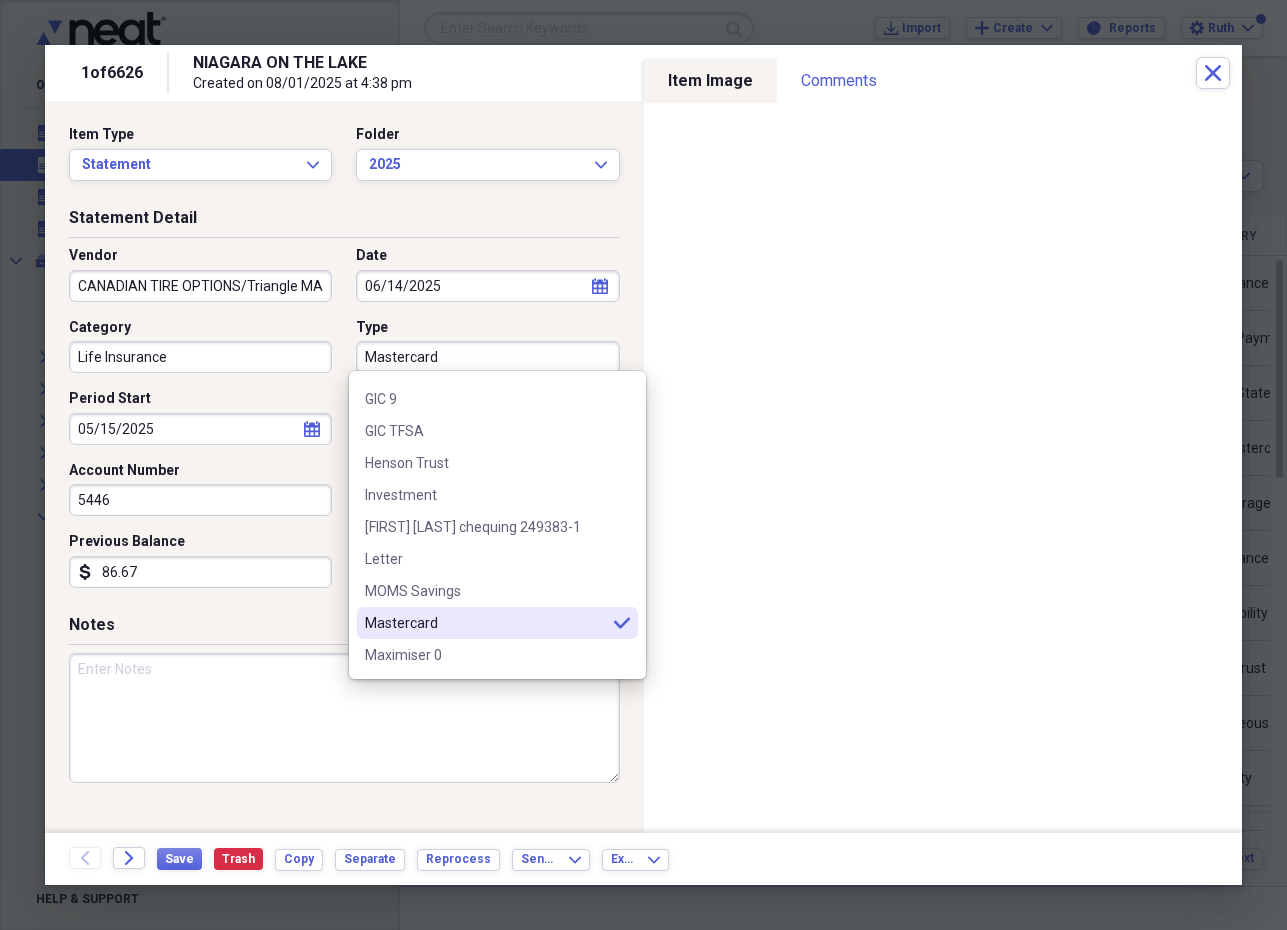 drag, startPoint x: 503, startPoint y: 355, endPoint x: 341, endPoint y: 349, distance: 162.11107 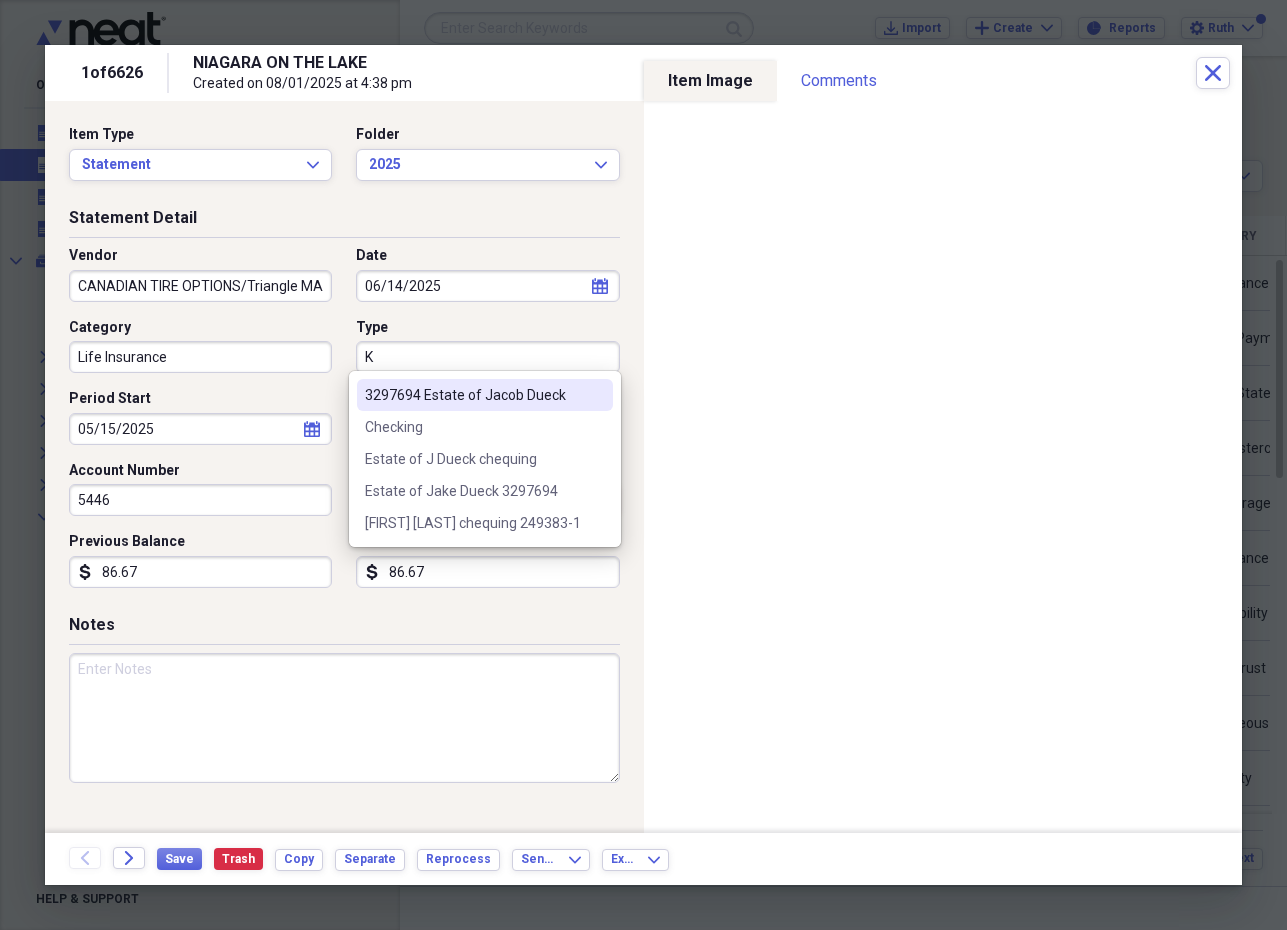 scroll, scrollTop: 0, scrollLeft: 0, axis: both 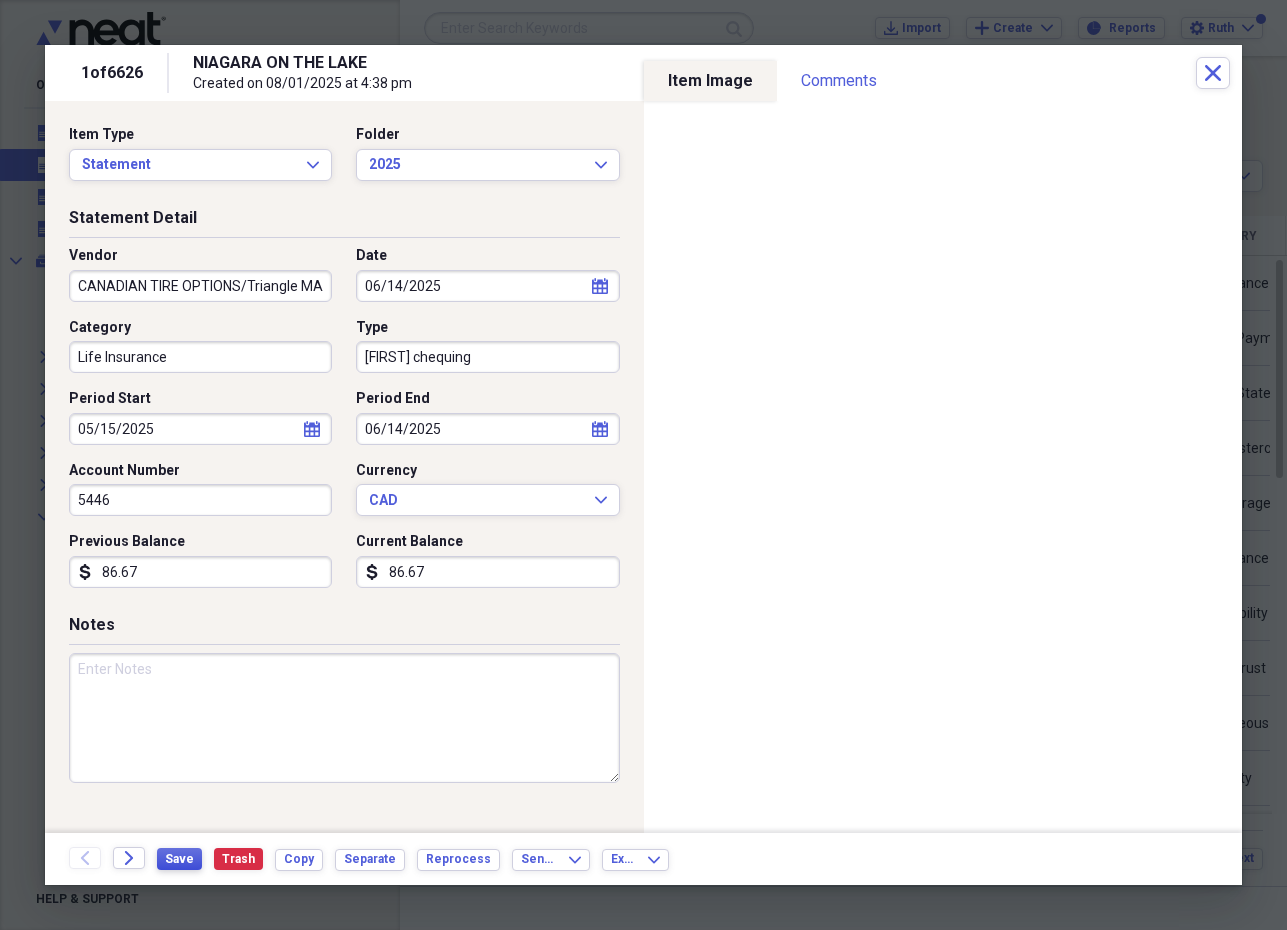 type on "[FIRST] chequing" 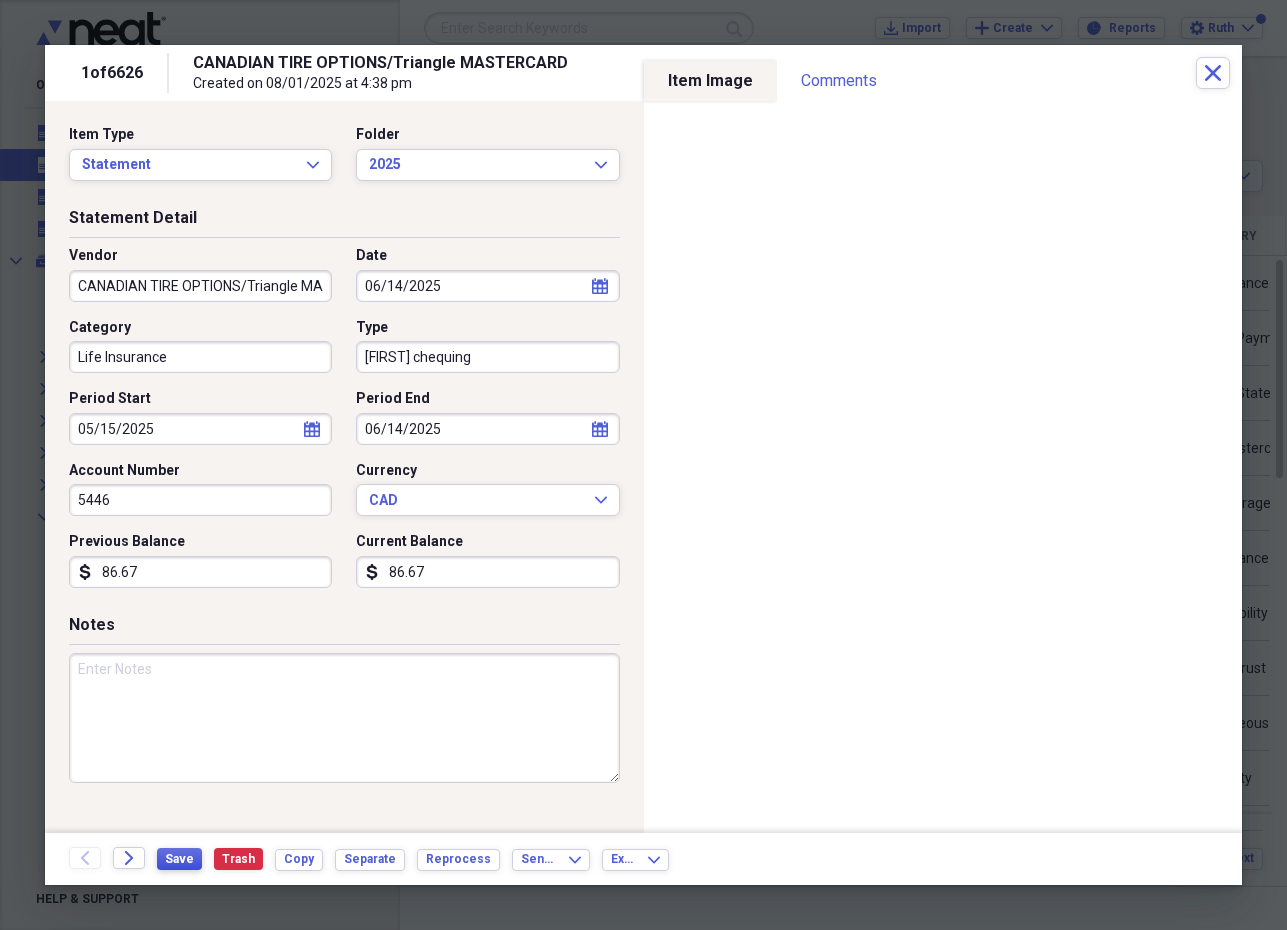 click on "Save" at bounding box center [179, 859] 